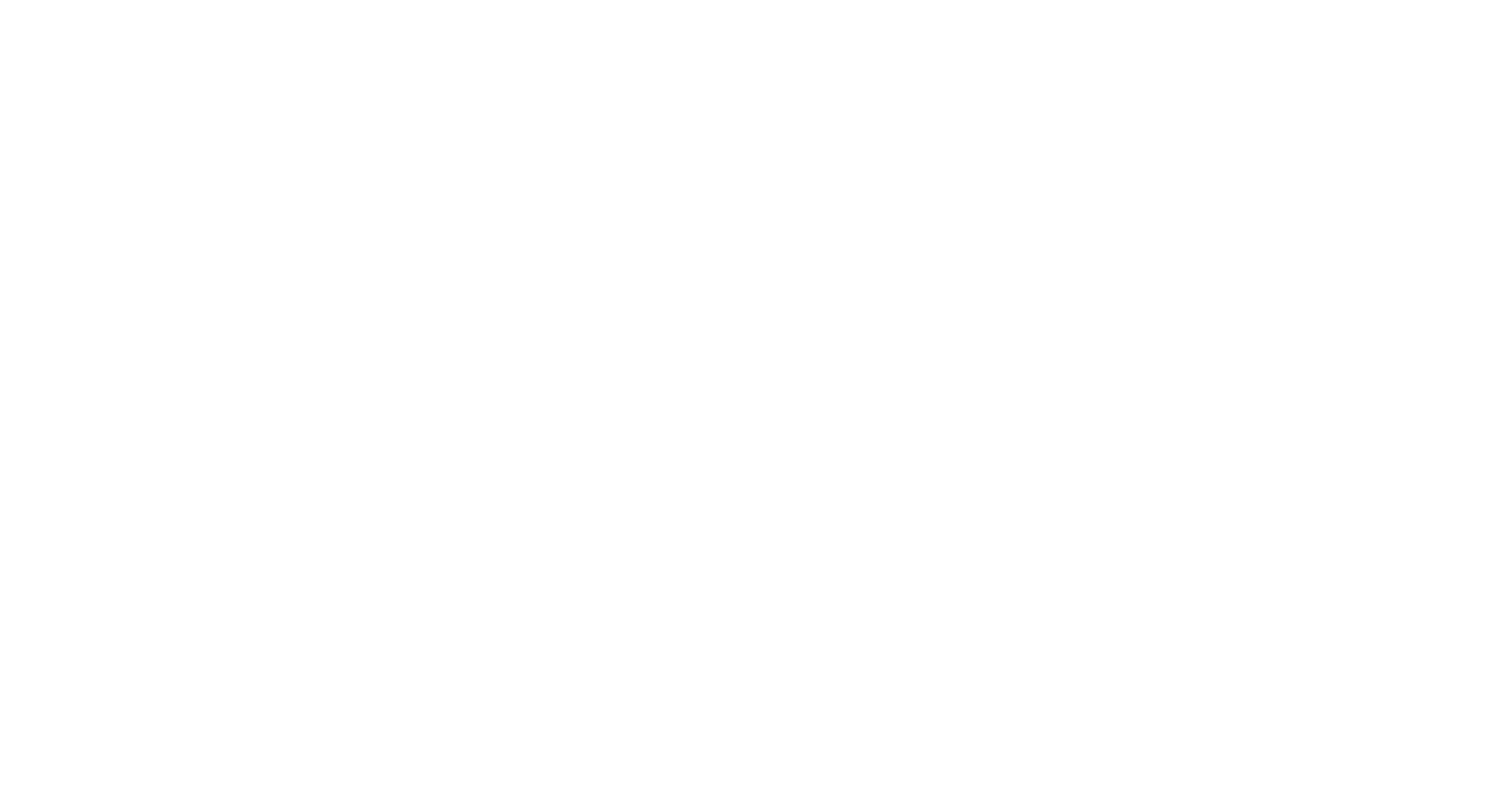 scroll, scrollTop: 0, scrollLeft: 0, axis: both 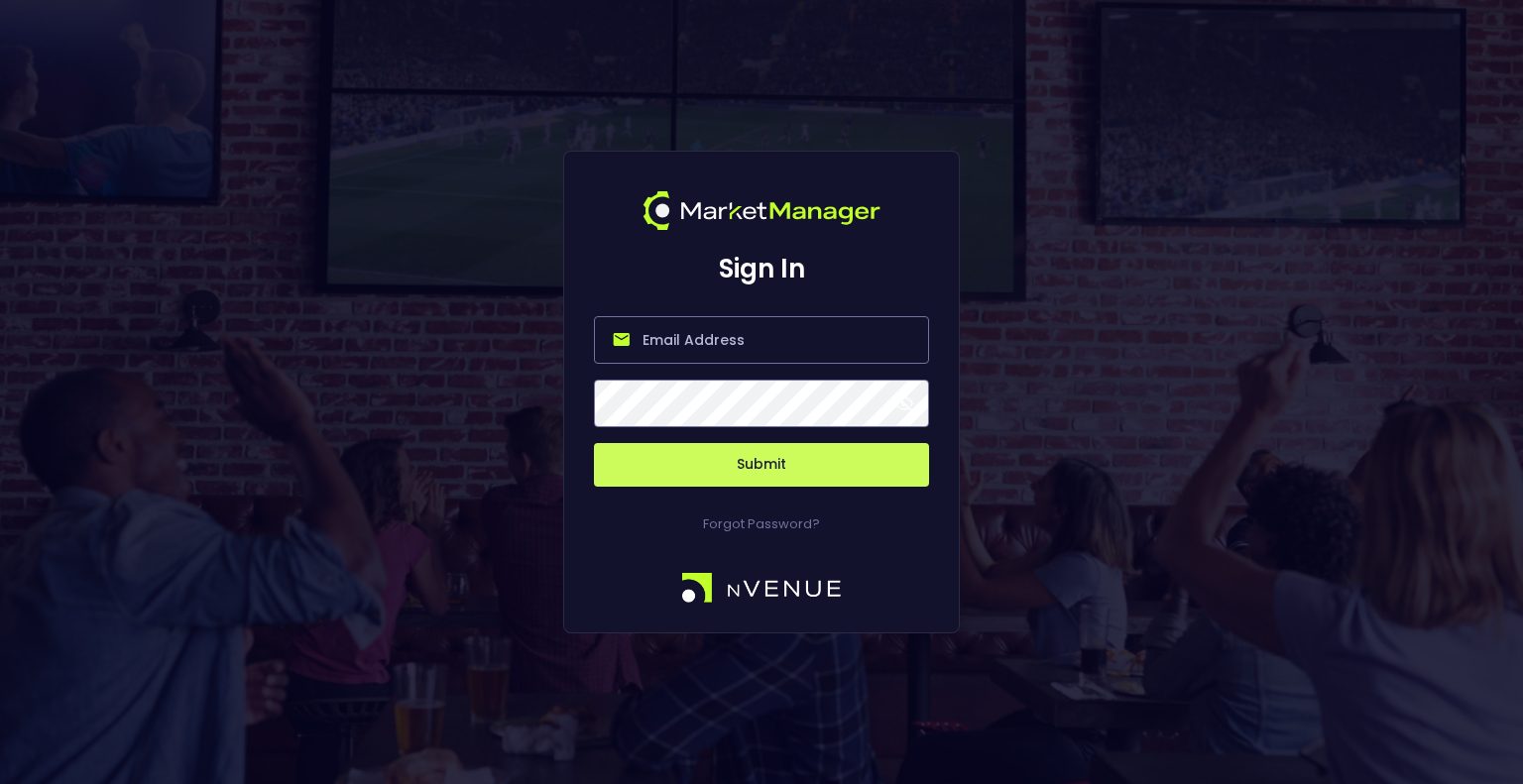 type on "[EMAIL_ADDRESS][DOMAIN_NAME]" 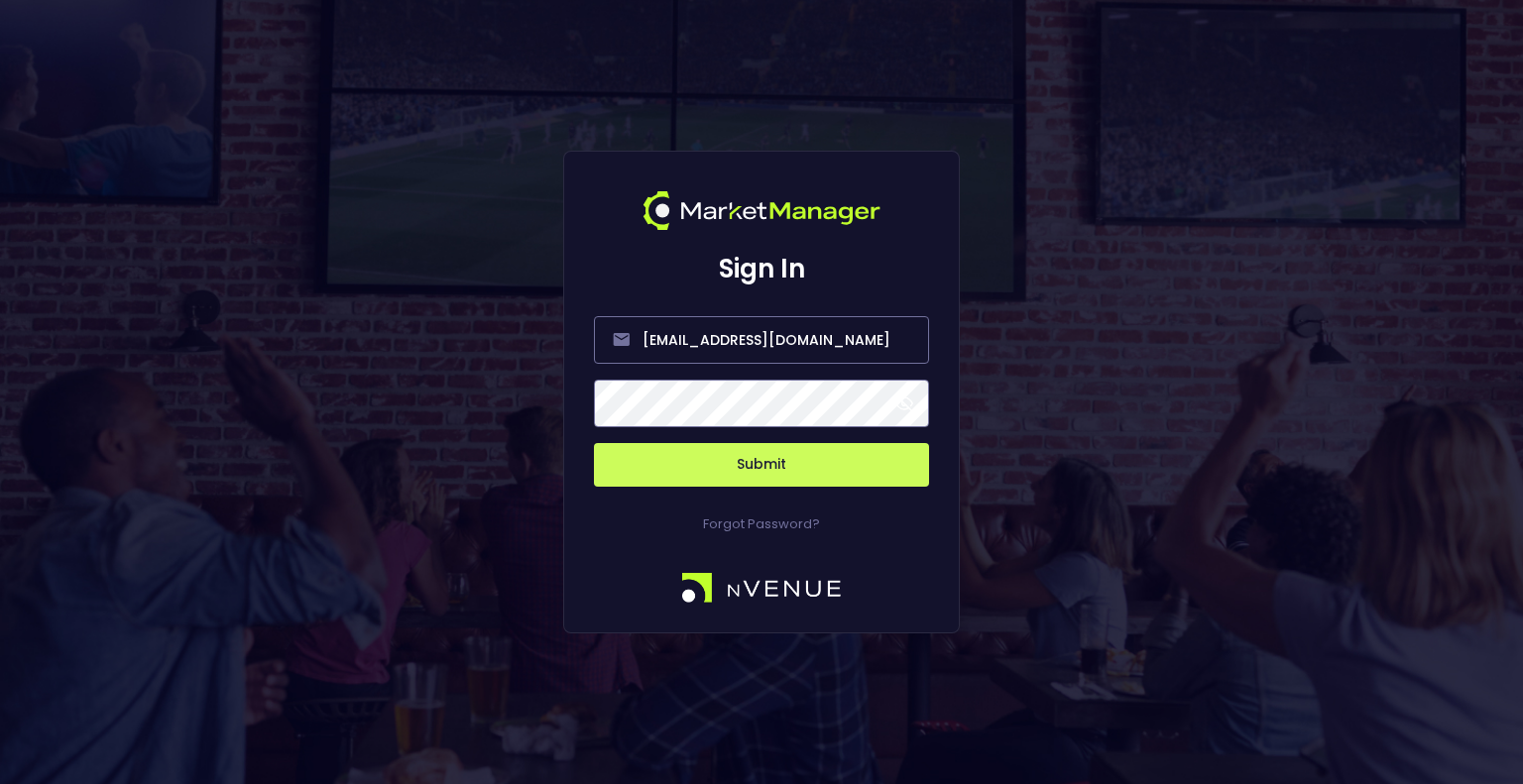 click on "Submit" at bounding box center (762, 465) 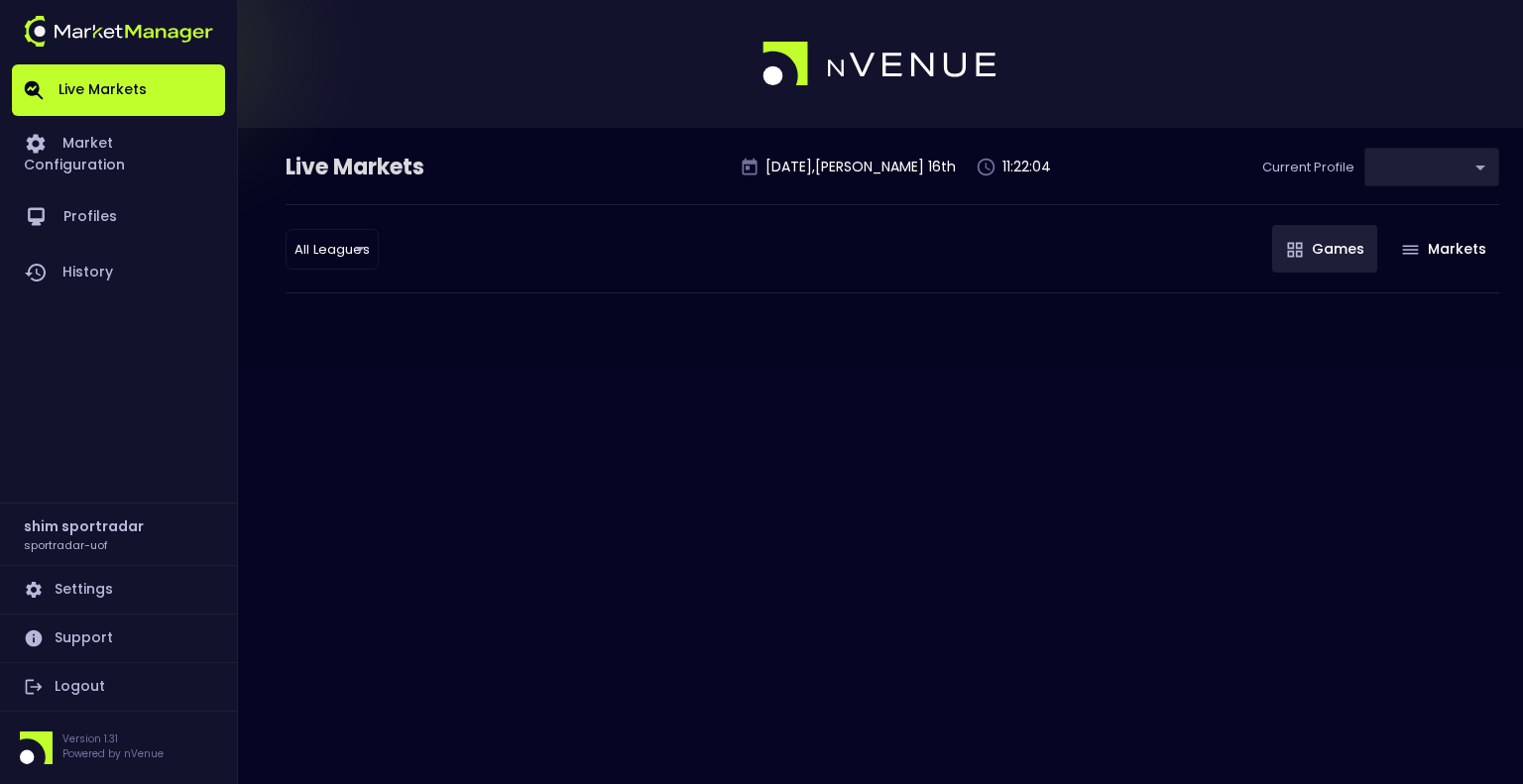 type on "c73b6449-fefe-4a57-a4bc-3a80be6692d9" 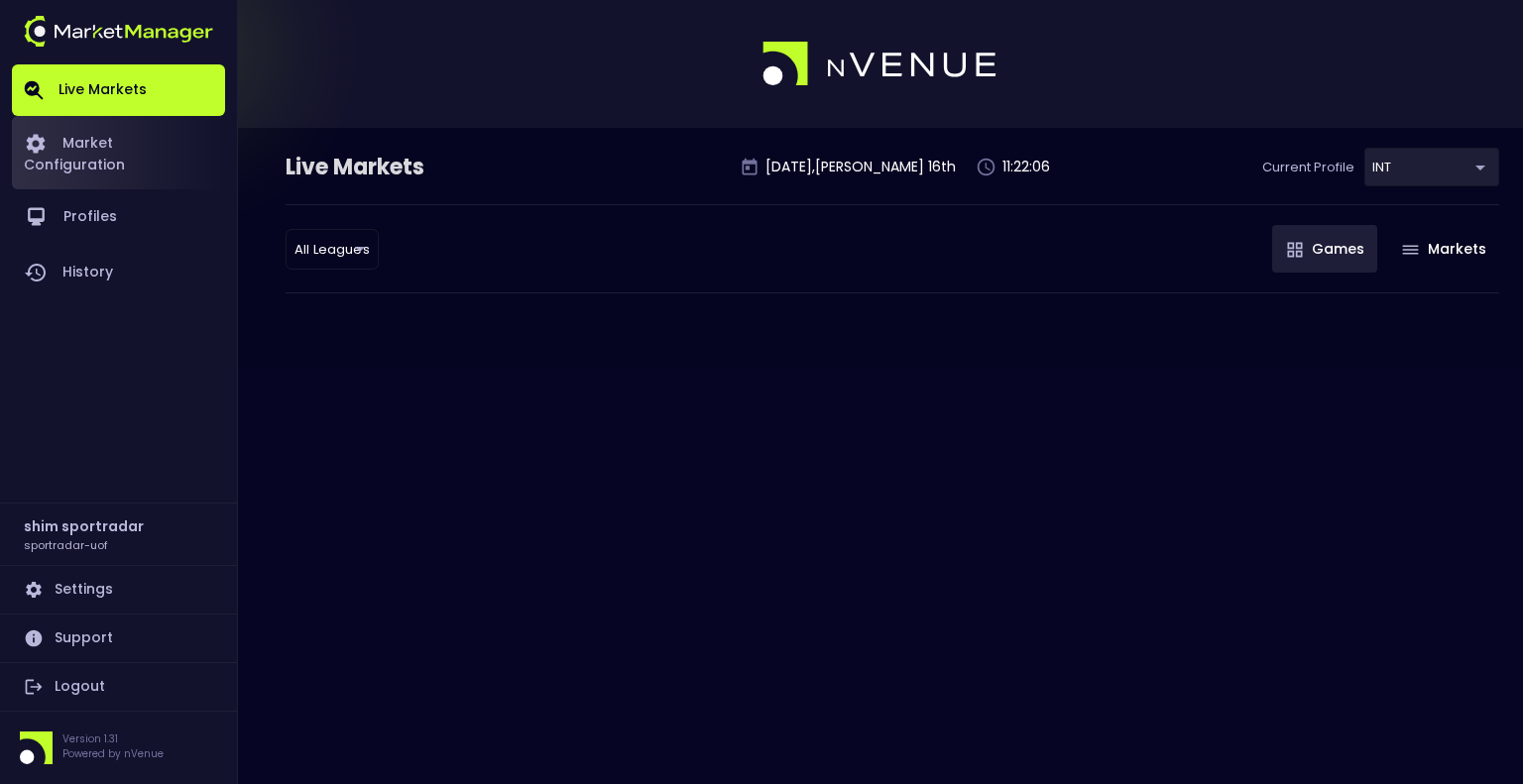 click on "Market Configuration" at bounding box center (118, 153) 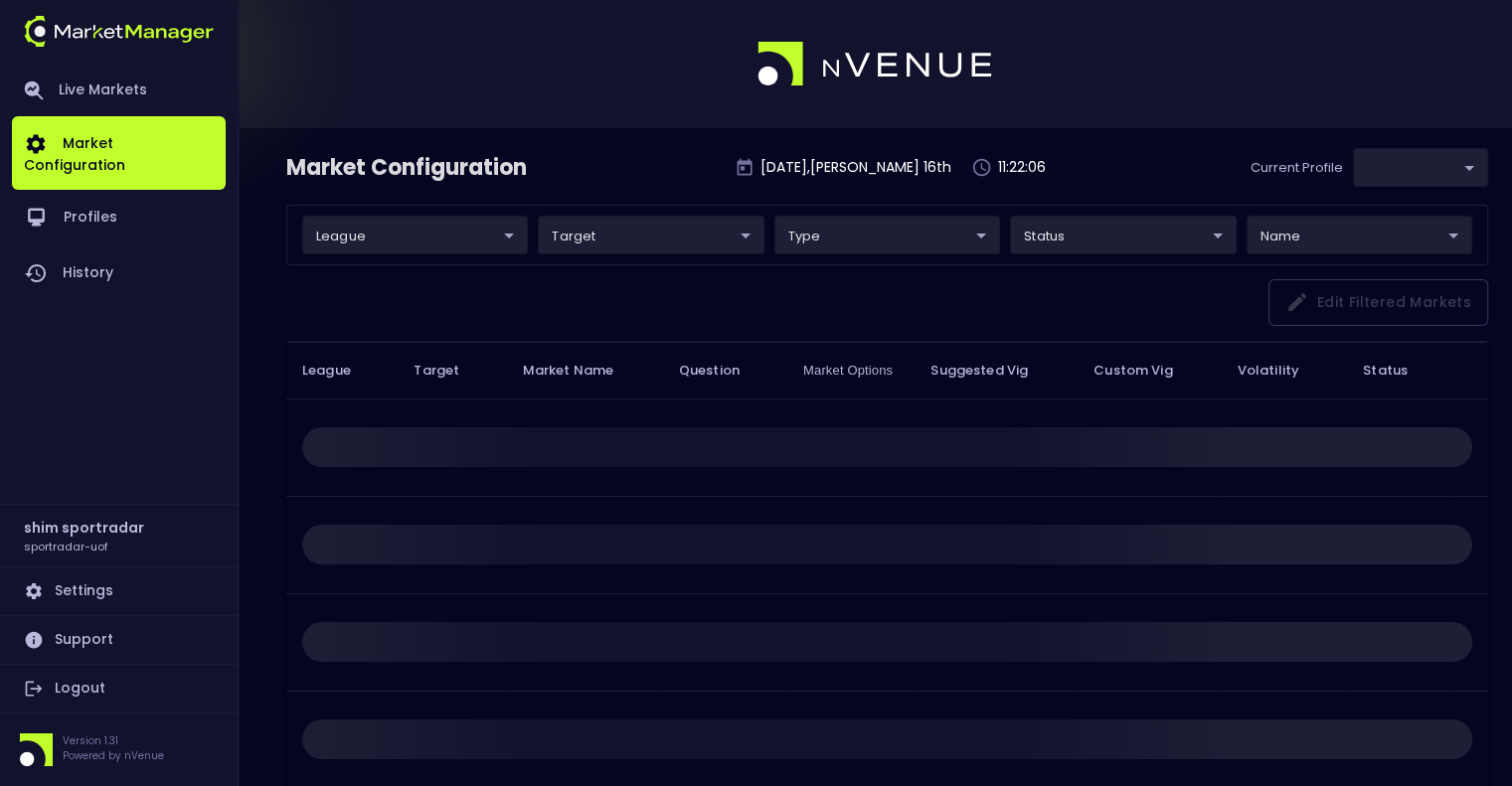 type on "c73b6449-fefe-4a57-a4bc-3a80be6692d9" 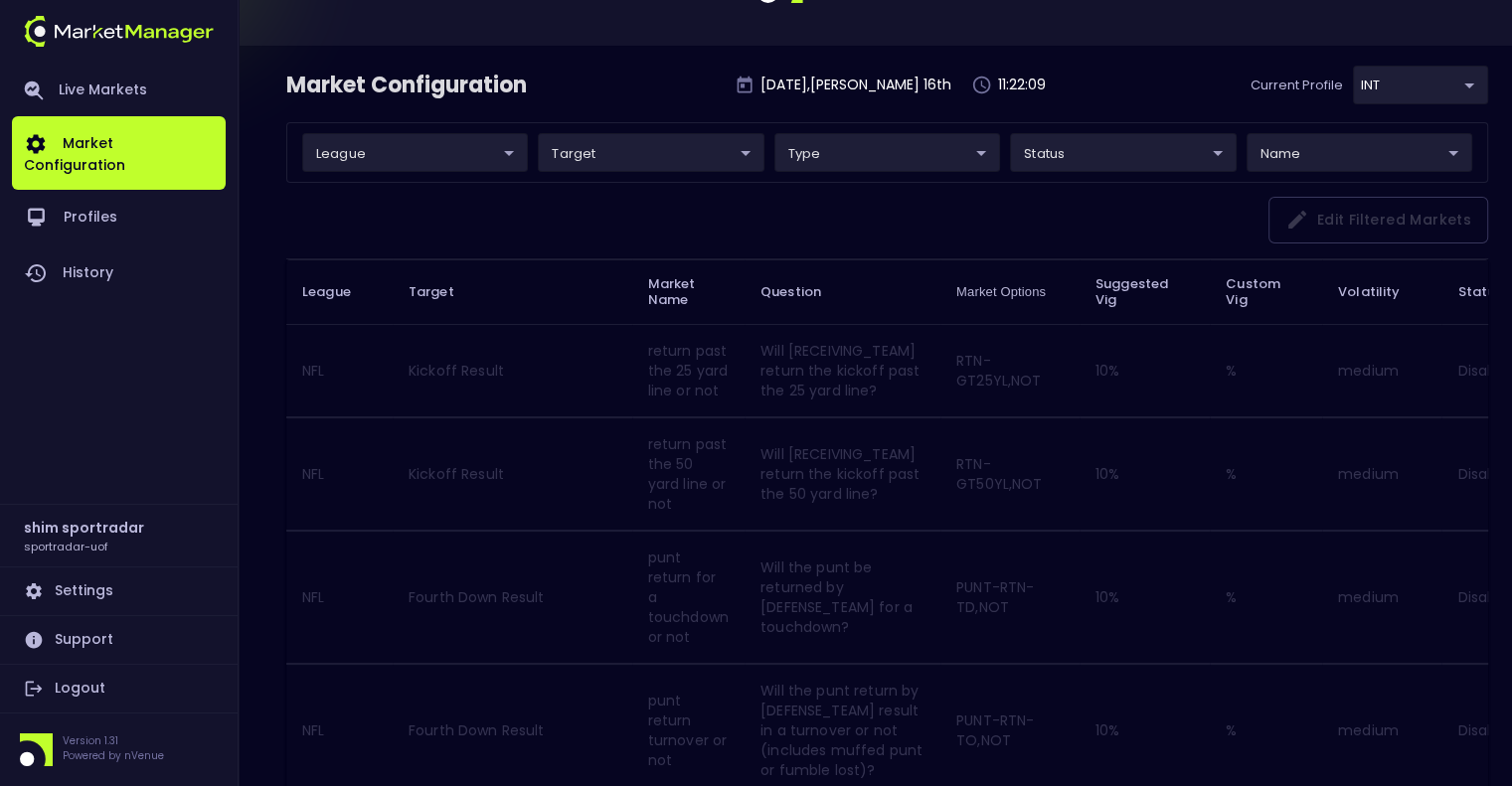 scroll, scrollTop: 99, scrollLeft: 0, axis: vertical 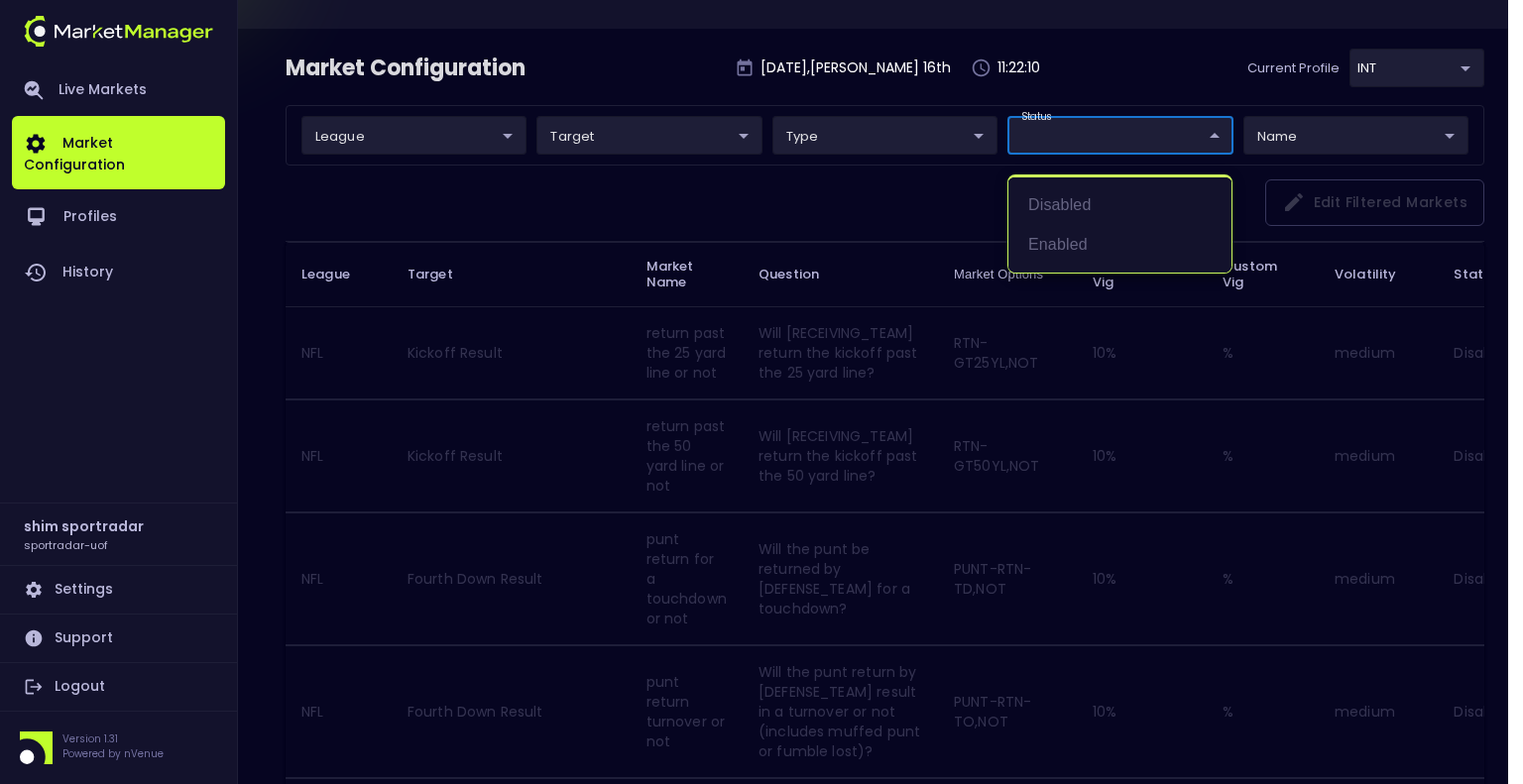 click on "Live Markets Market Configuration Profiles History shim   sportradar sportradar-uof Settings Support Logout   Version 1.31  Powered by nVenue Market Configuration [DATE] ,  [PERSON_NAME]   16 th 11:22:10 Current Profile INT c73b6449-fefe-4a57-a4bc-3a80be6692d9 Select league ​ ​ target ​ ​ type ​ ​ status ​ ​ name ​ ​ Edit filtered markets League Target Market Name Question Market Options Suggested Vig Custom Vig Volatility   Status NFL Kickoff Result return past the 25 yard line or not Will [RECEIVING_TEAM] return the kickoff past the 25 yard line? RTN-GT25YL,NOT 10  %  % medium Disabled NFL Kickoff Result return past the 50 yard line or not Will [RECEIVING_TEAM] return the kickoff past the 50 yard line? RTN-GT50YL,NOT 10  %  % medium Disabled NFL Fourth Down Result punt return for a touchdown or not Will the punt be returned by [DEFENSE_TEAM] for a touchdown? PUNT-RTN-TD,NOT 10  %  % medium Disabled NFL Fourth Down Result punt return turnover or not PUNT-RTN-TO,NOT 10  %  % medium Disabled NFL" at bounding box center [762, 1645] 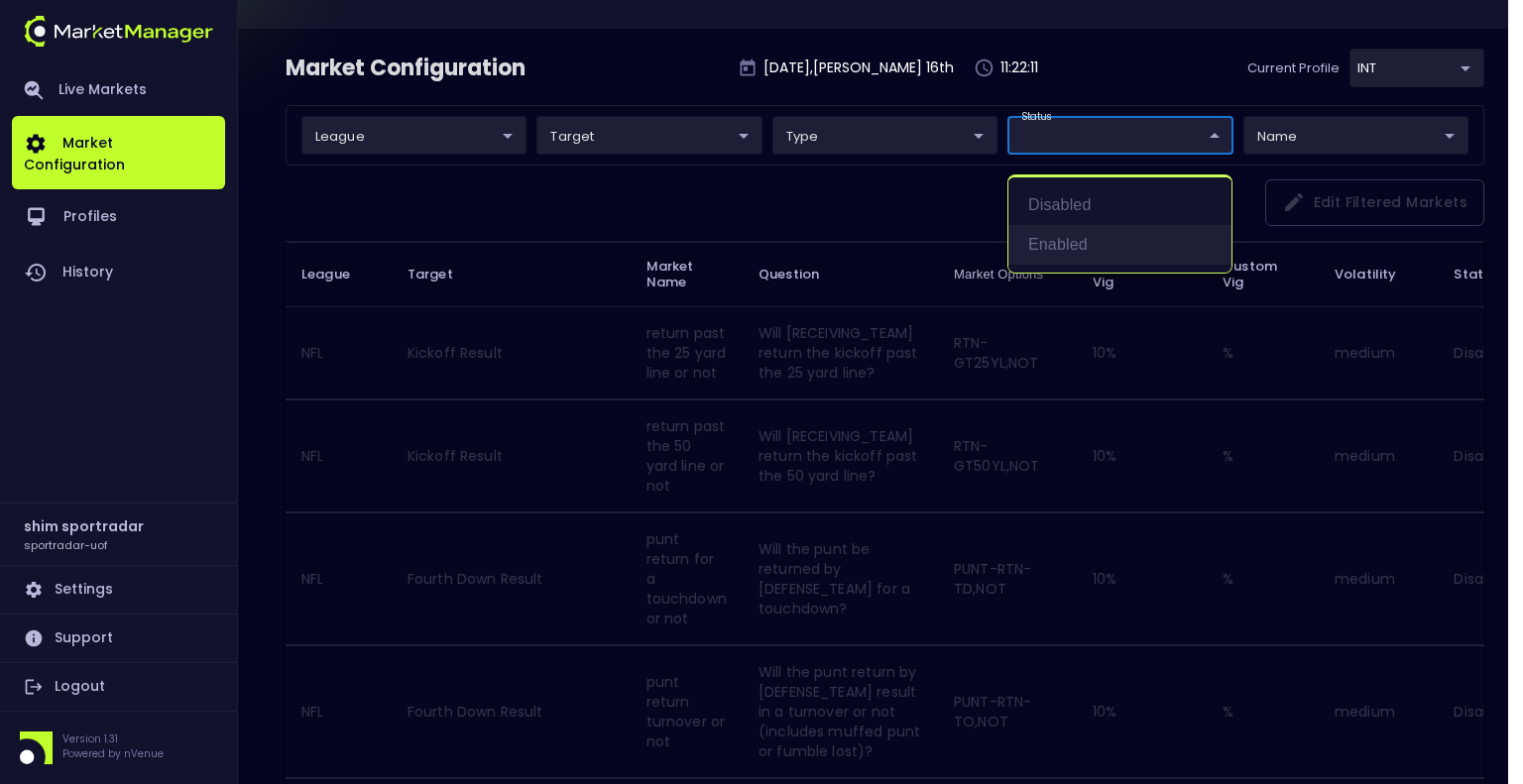 click on "Enabled" at bounding box center (1119, 245) 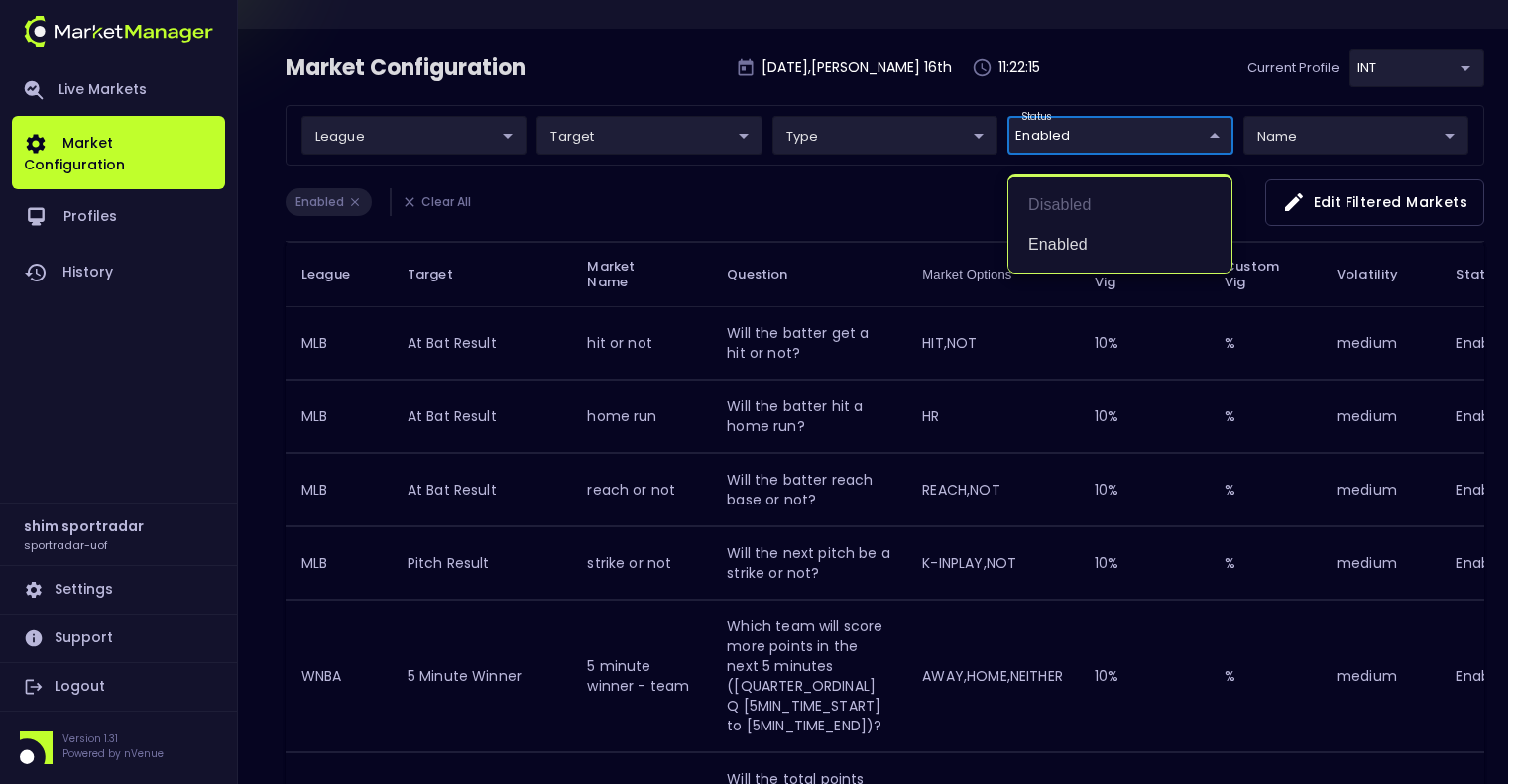 click at bounding box center (762, 392) 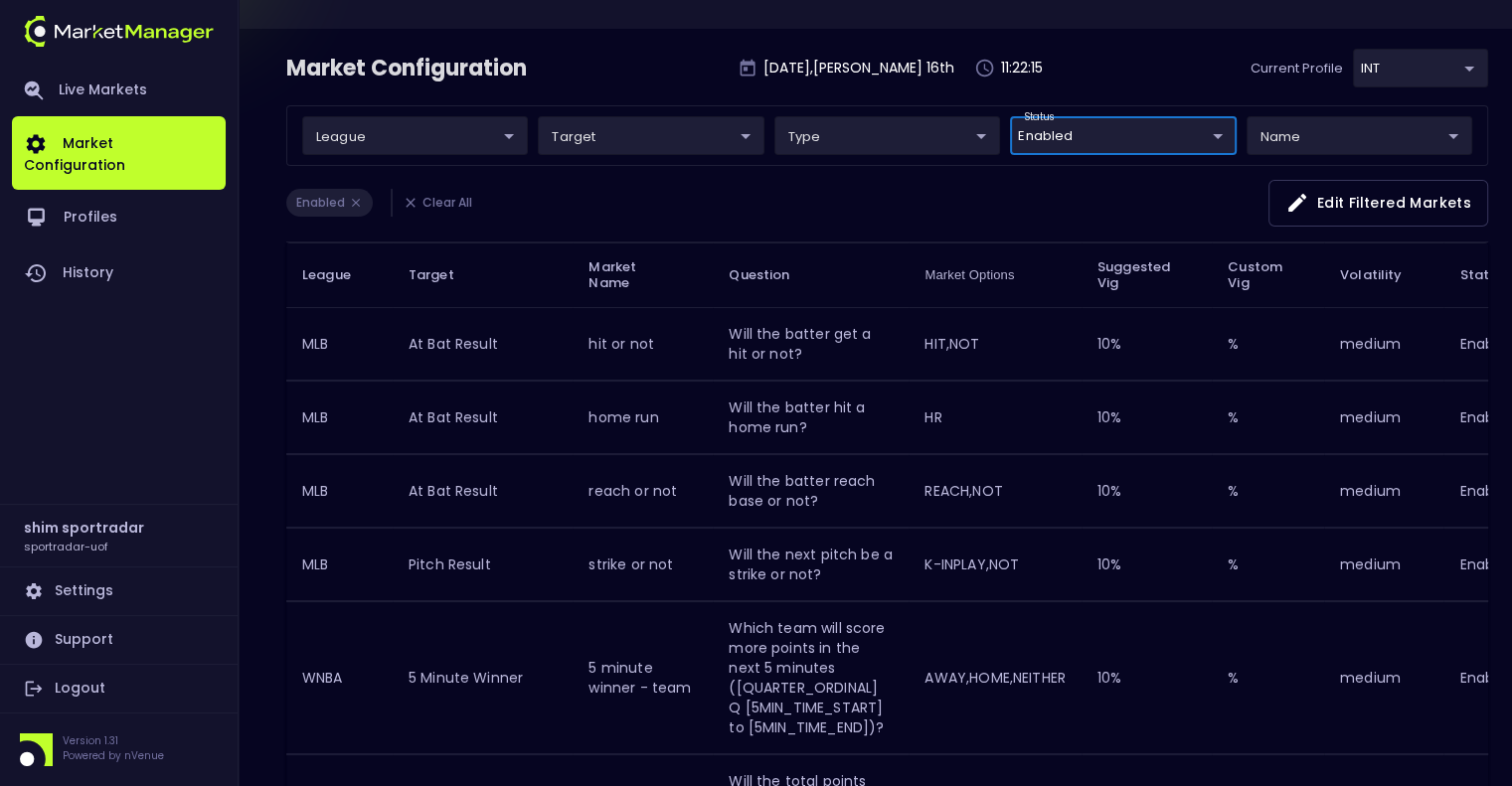 click on "Live Markets Market Configuration Profiles History shim   sportradar sportradar-uof Settings Support Logout   Version 1.31  Powered by nVenue Market Configuration [DATE] ,  [PERSON_NAME]   16 th 11:22:15 Current Profile INT c73b6449-fefe-4a57-a4bc-3a80be6692d9 Select league ​ ​ target ​ ​ type ​ ​ status Enabled Enabled ​ name ​ ​ Enabled   Clear All Edit filtered markets League Target Market Name Question Market Options Suggested Vig Custom Vig Volatility   Status MLB At Bat Result hit or not Will the batter get a hit or not? HIT,NOT 10  %  % medium Enabled MLB At Bat Result home run Will the batter hit a home run? HR 10  %  % medium Enabled MLB At Bat Result reach or not Will the batter reach base or not? REACH,NOT 10  %  % medium Enabled MLB Pitch Result strike or not Will the next pitch be a strike or not? K-INPLAY,NOT 10  %  % medium Enabled WNBA 5 Minute Winner 5 minute winner - team AWAY,HOME,NEITHER 10  %  % medium Enabled NBA 4 Minute - Total Points OU 4 minute points - total O/U 10  %" at bounding box center (756, 1466) 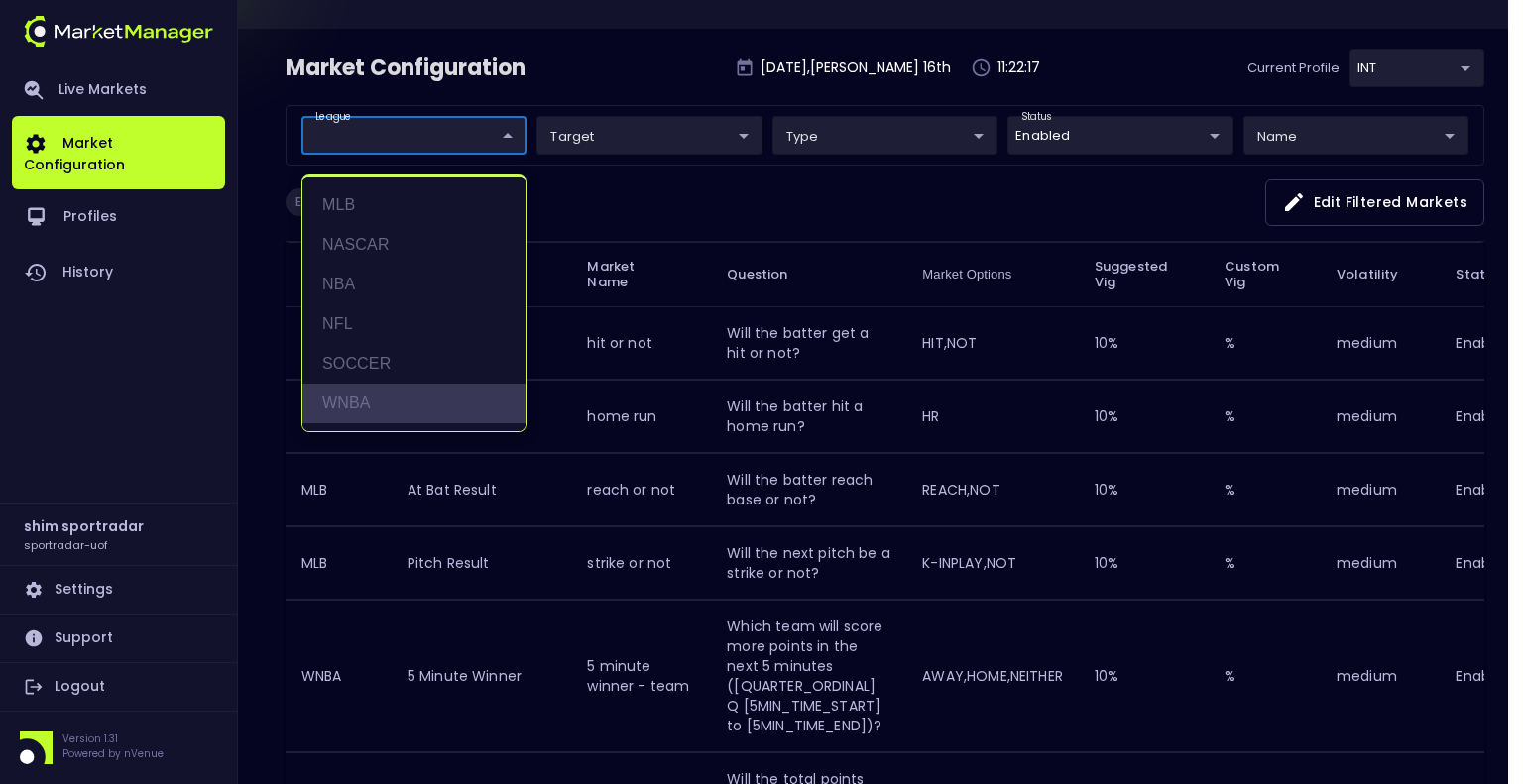 click on "WNBA" at bounding box center (413, 403) 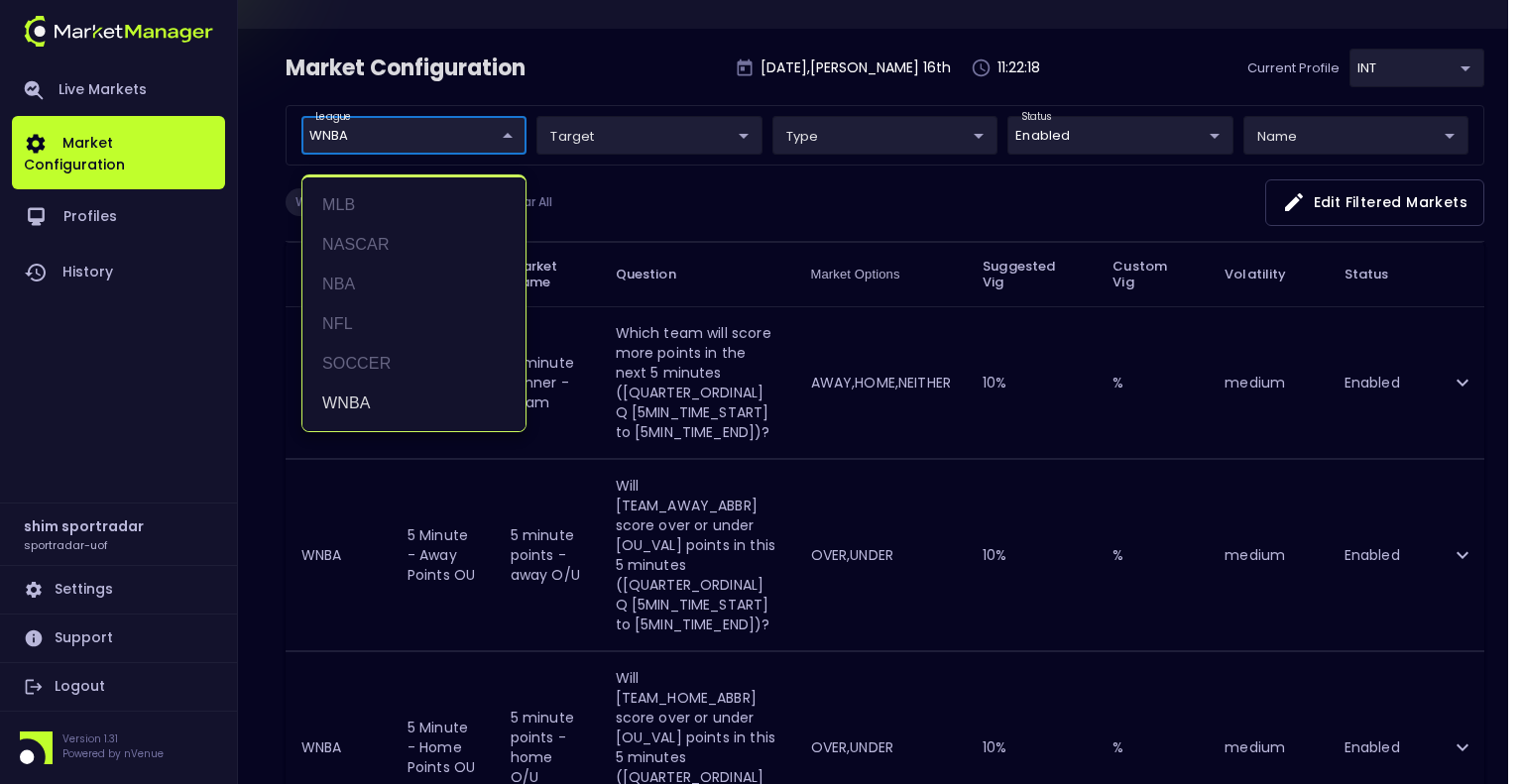 click at bounding box center [762, 392] 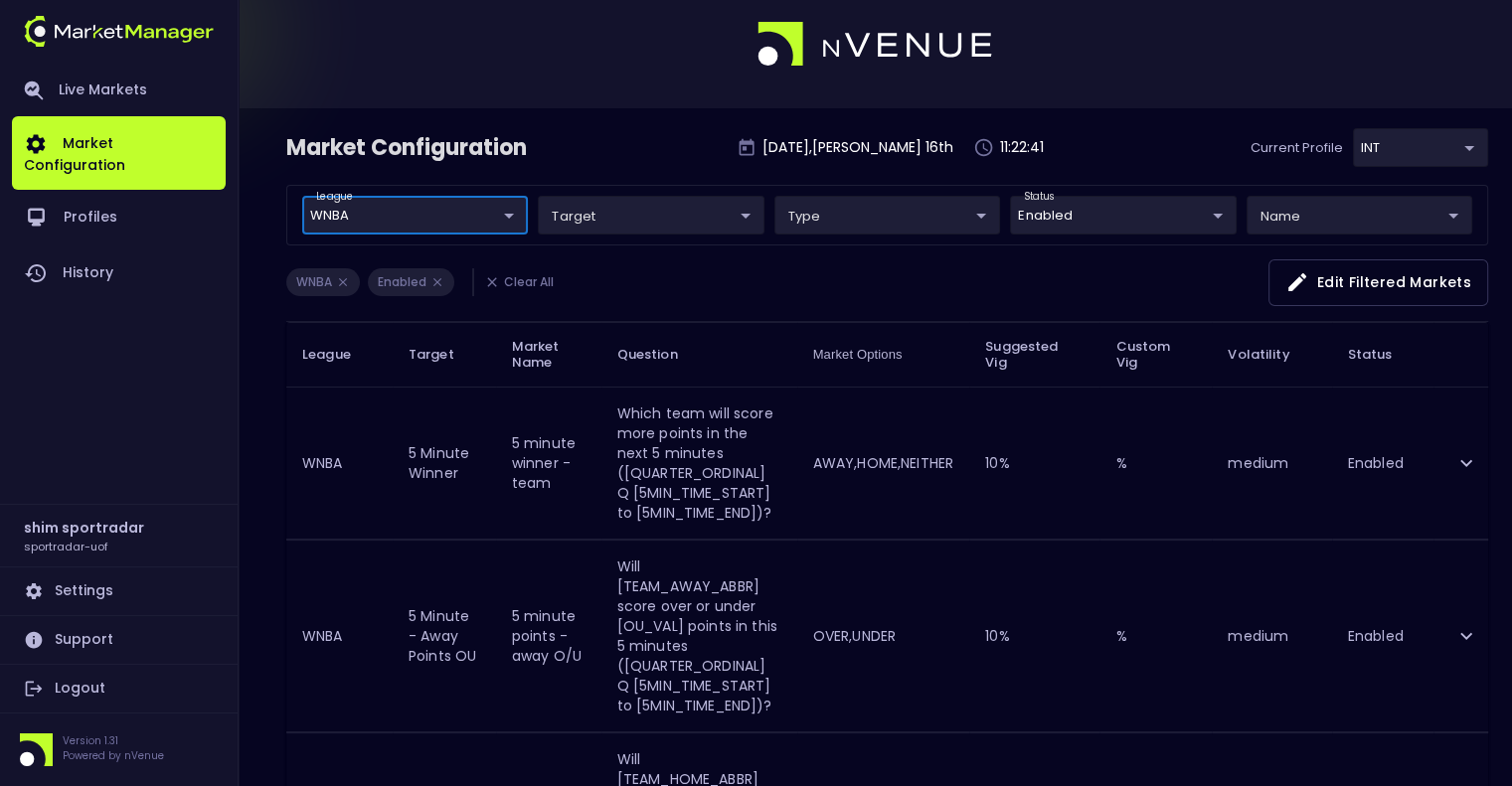 scroll, scrollTop: 0, scrollLeft: 0, axis: both 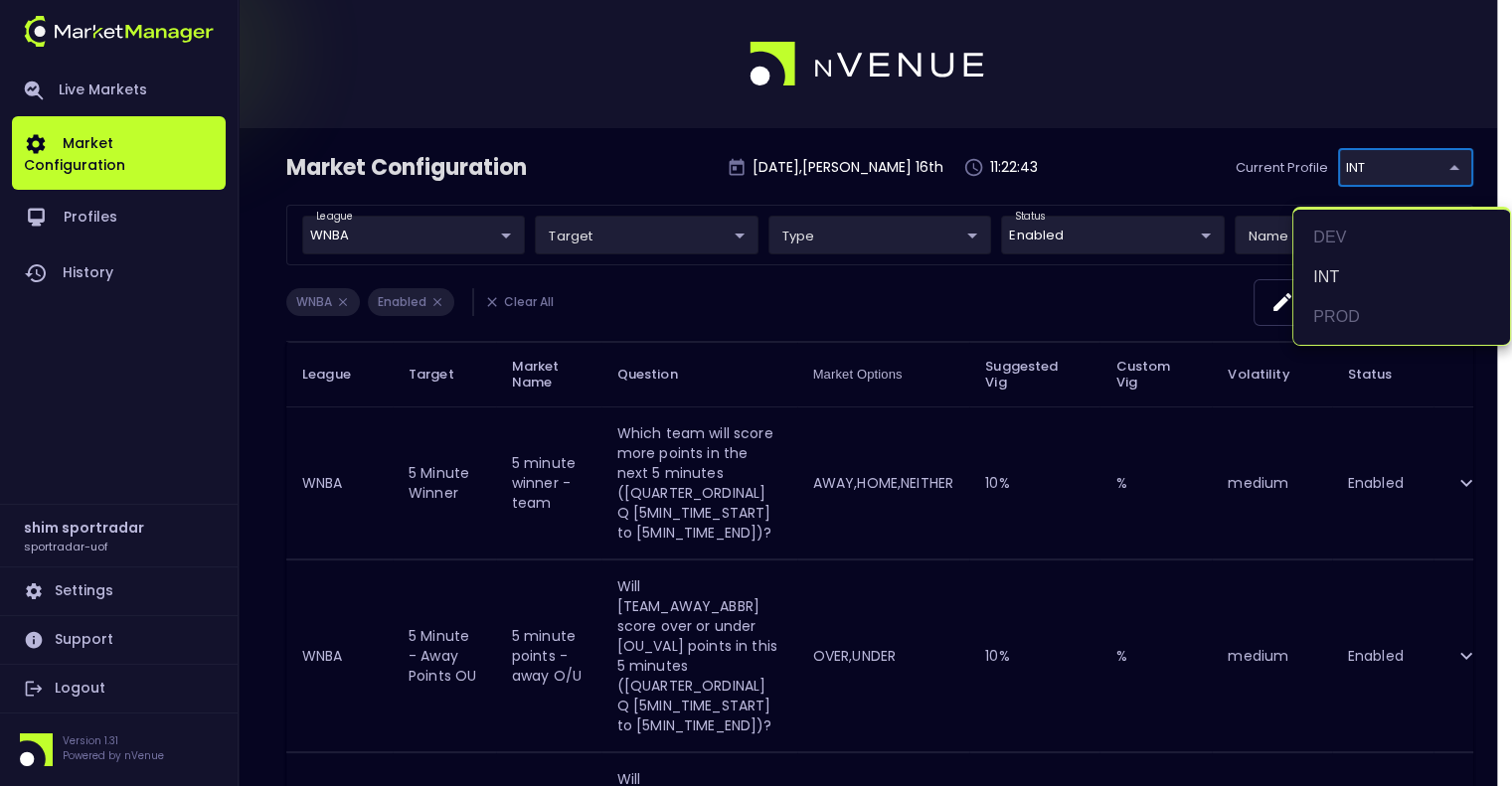 click on "Live Markets Market Configuration Profiles History shim   sportradar sportradar-uof Settings Support Logout   Version 1.31  Powered by nVenue Market Configuration [DATE] ,  [PERSON_NAME]   16 th 11:22:43 Current Profile INT c73b6449-fefe-4a57-a4bc-3a80be6692d9 Select league WNBA WNBA ​ target ​ ​ type ​ ​ status Enabled Enabled ​ name ​ ​ WNBA   Enabled   Clear All Edit filtered markets League Target Market Name Question Market Options Suggested Vig Custom Vig Volatility   Status WNBA 5 Minute Winner 5 minute winner - team Which team will score more points in the next 5 minutes ([QUARTER_ORDINAL] Q [5MIN_TIME_START] to [5MIN_TIME_END])? AWAY,HOME,NEITHER 10  %  % medium Enabled WNBA 5 Minute - Away Points OU 5 minute points - away O/U Will [TEAM_AWAY_ABBR] score over or under [OU_VAL] points in this 5 minutes ([QUARTER_ORDINAL] Q [5MIN_TIME_START] to [5MIN_TIME_END])? OVER,UNDER 10  %  % medium Enabled WNBA 5 Minute - Home Points OU 5 minute points - home O/U OVER,UNDER 10  %  % medium Enabled WNBA" at bounding box center (756, 865) 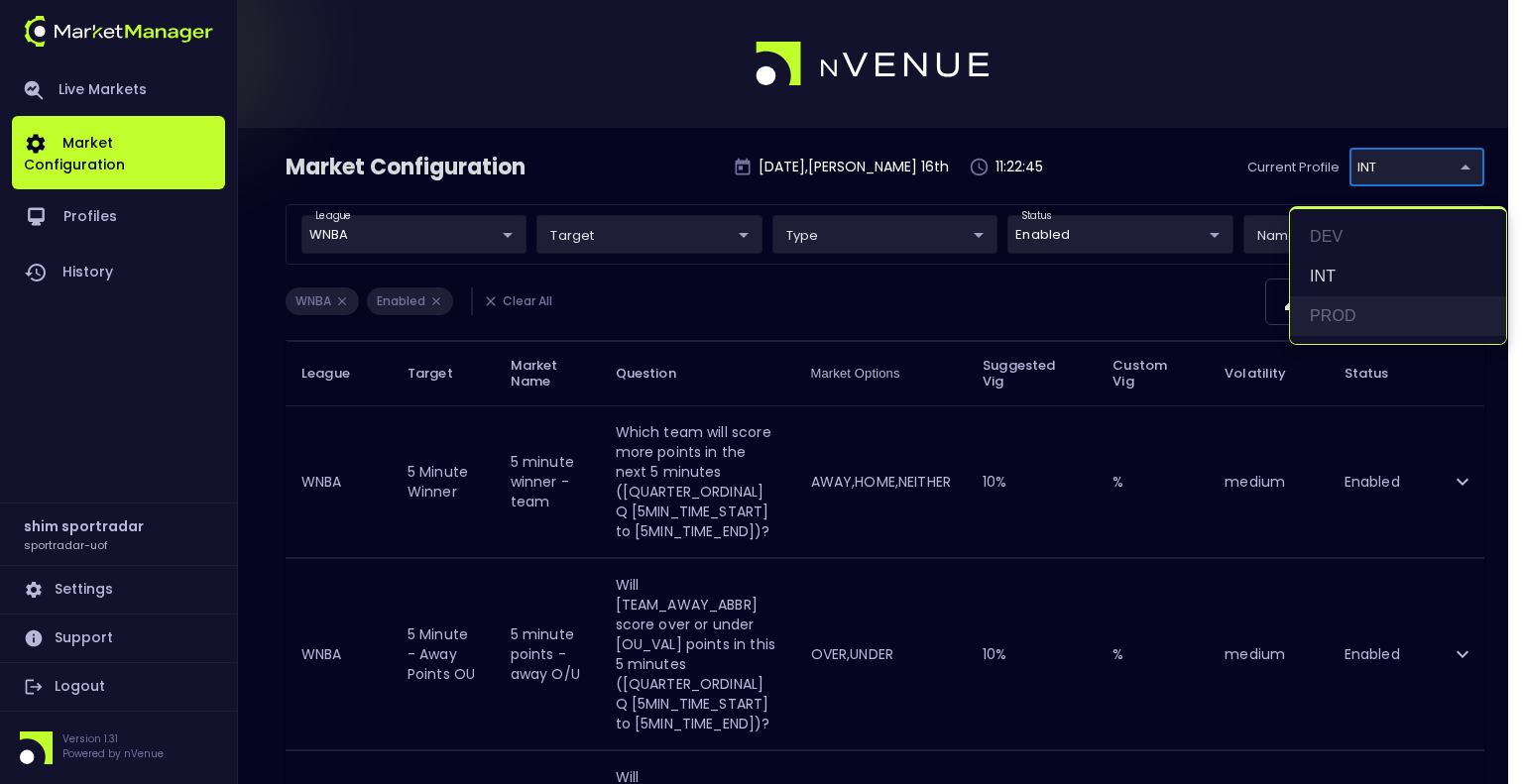 click on "PROD" at bounding box center [1398, 316] 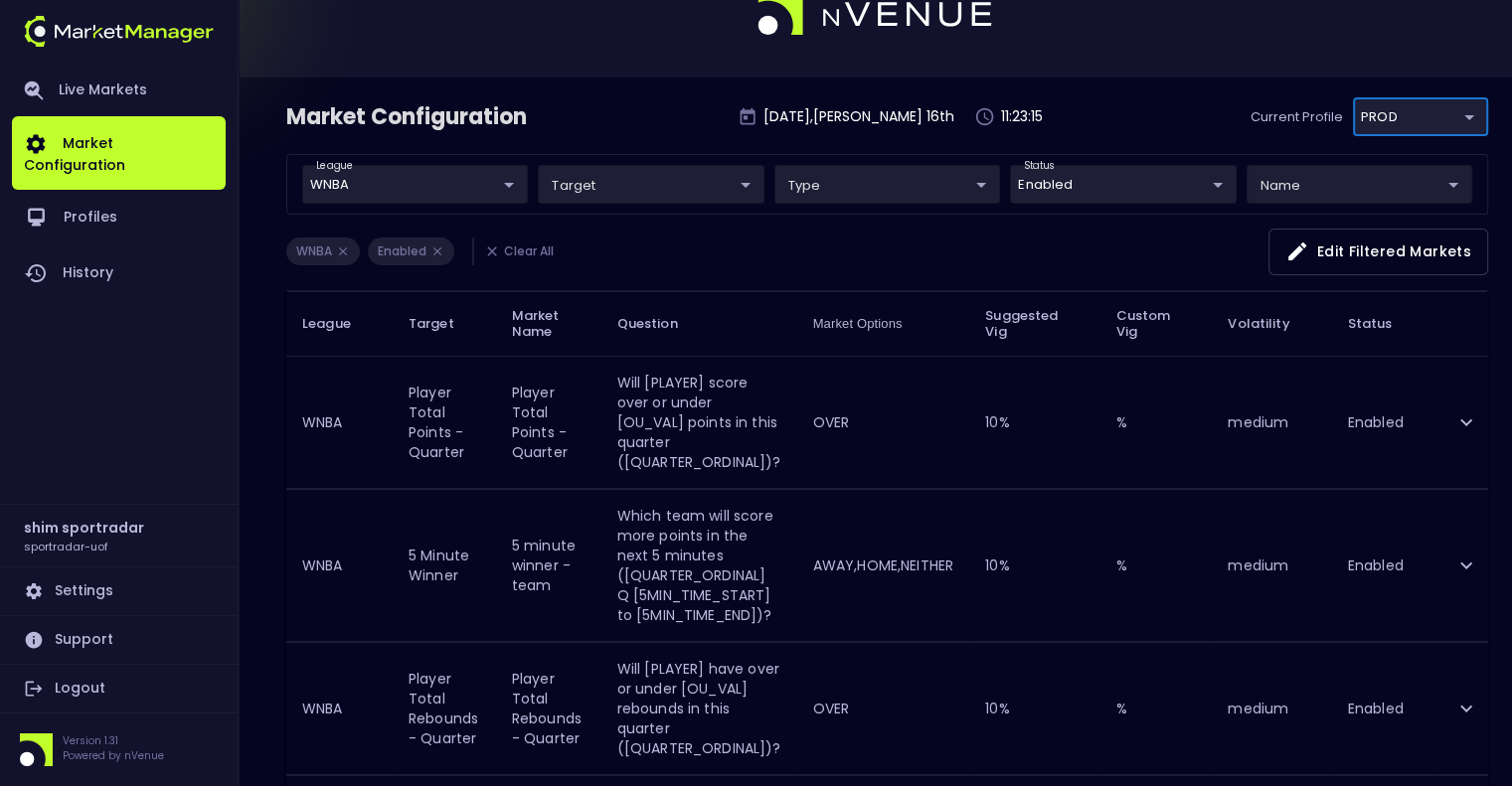 scroll, scrollTop: 99, scrollLeft: 0, axis: vertical 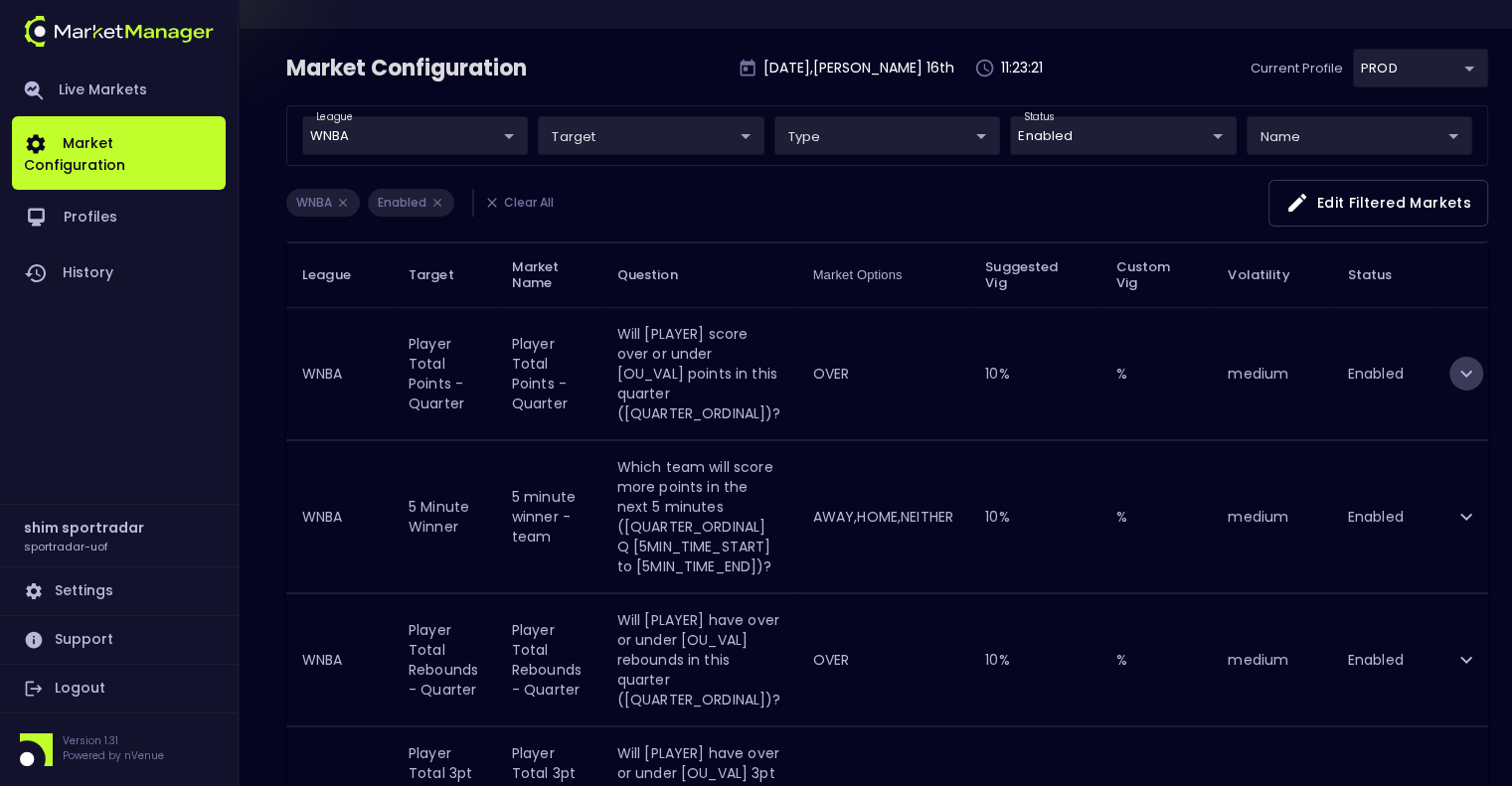 click 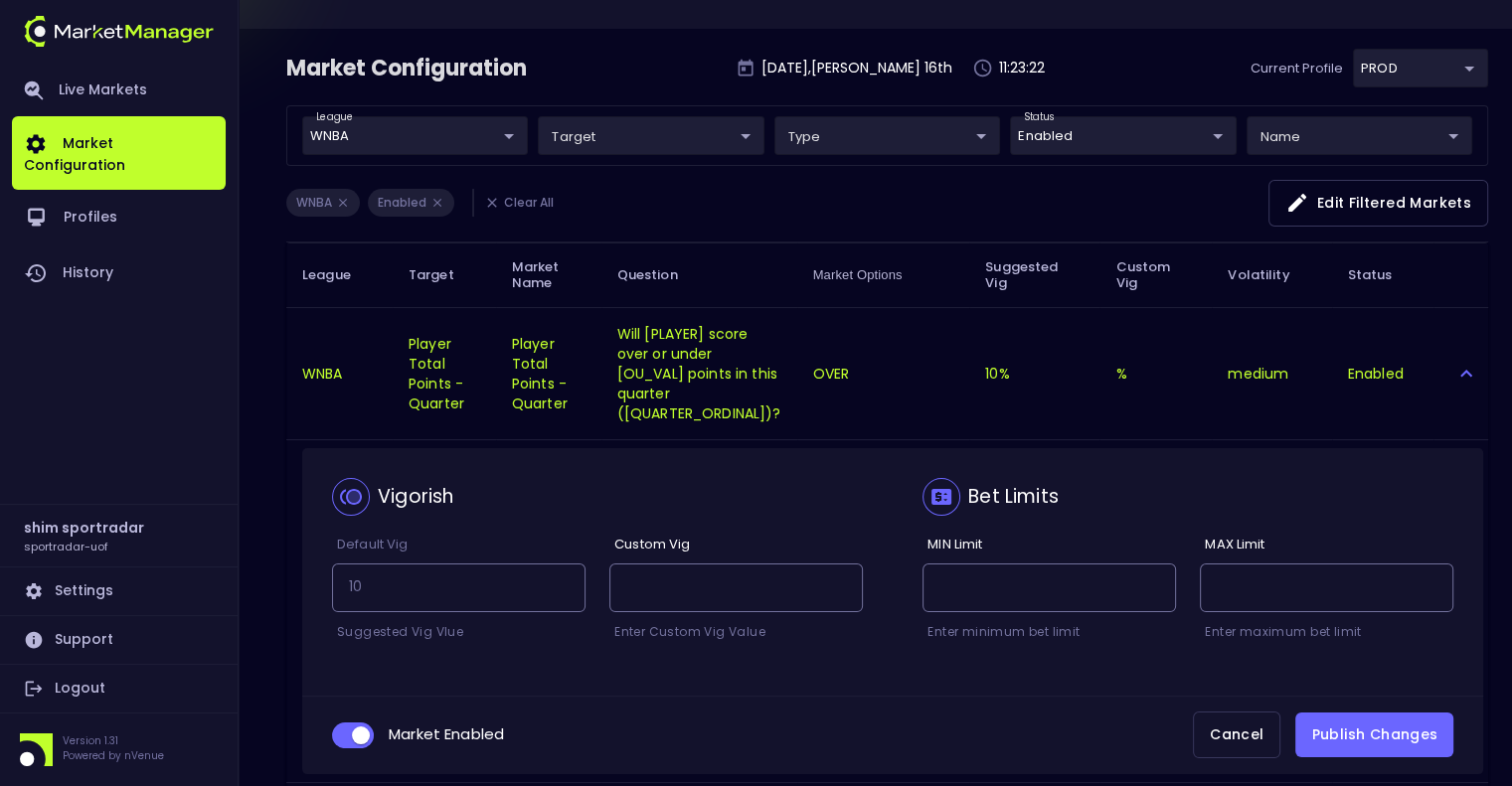 click at bounding box center (361, 735) 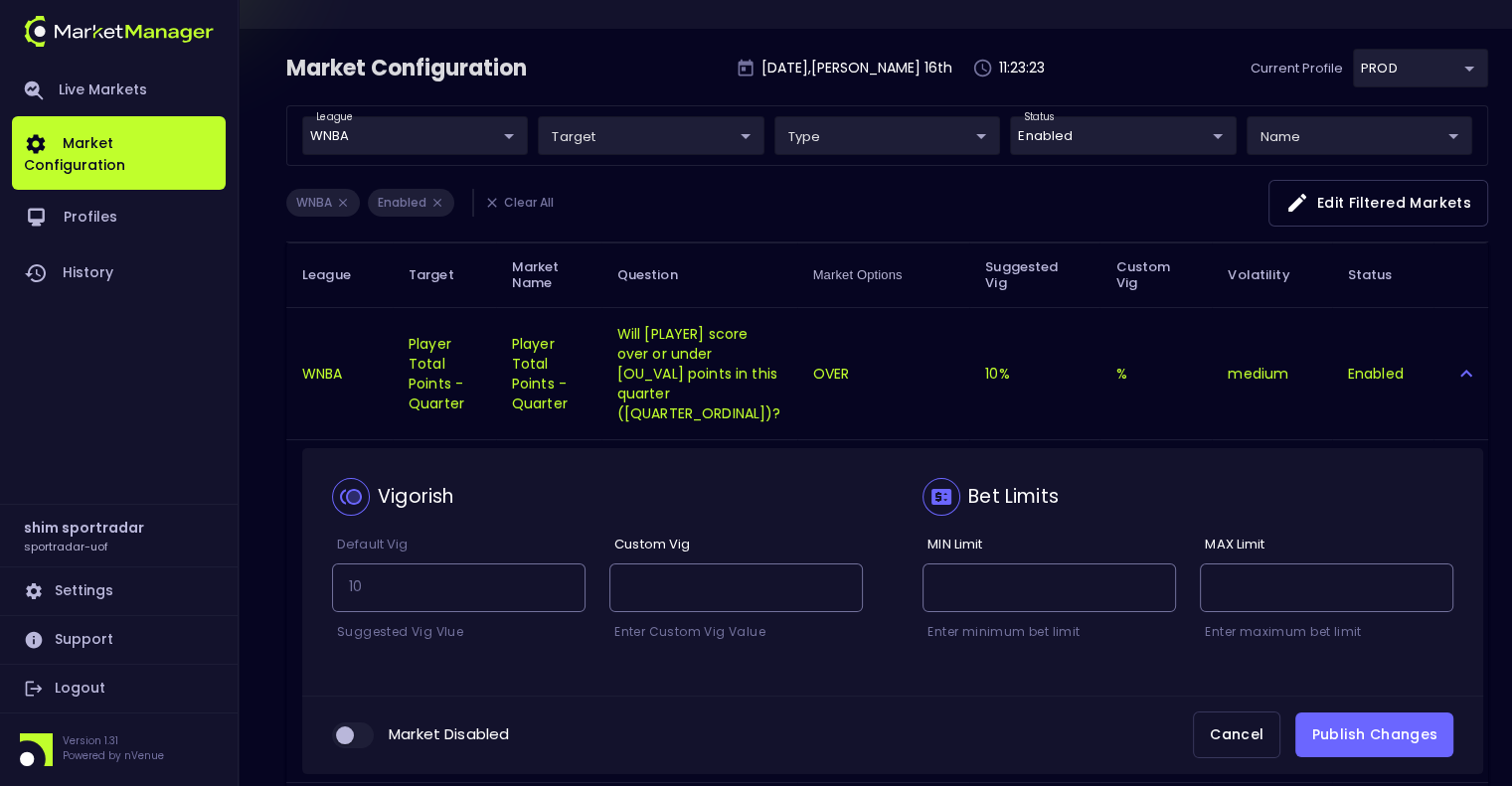 click on "Publish Changes" at bounding box center (1374, 734) 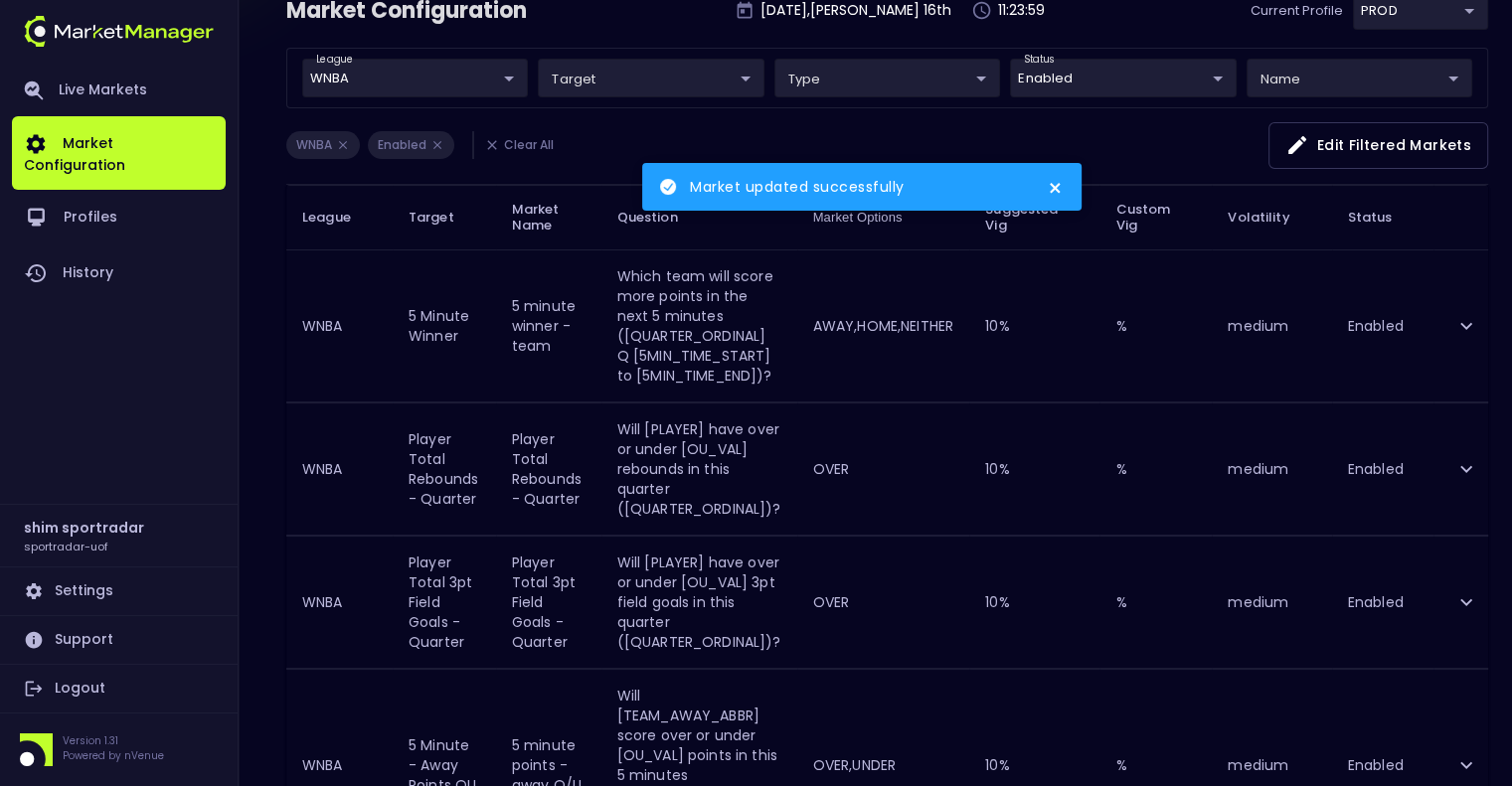 scroll, scrollTop: 199, scrollLeft: 0, axis: vertical 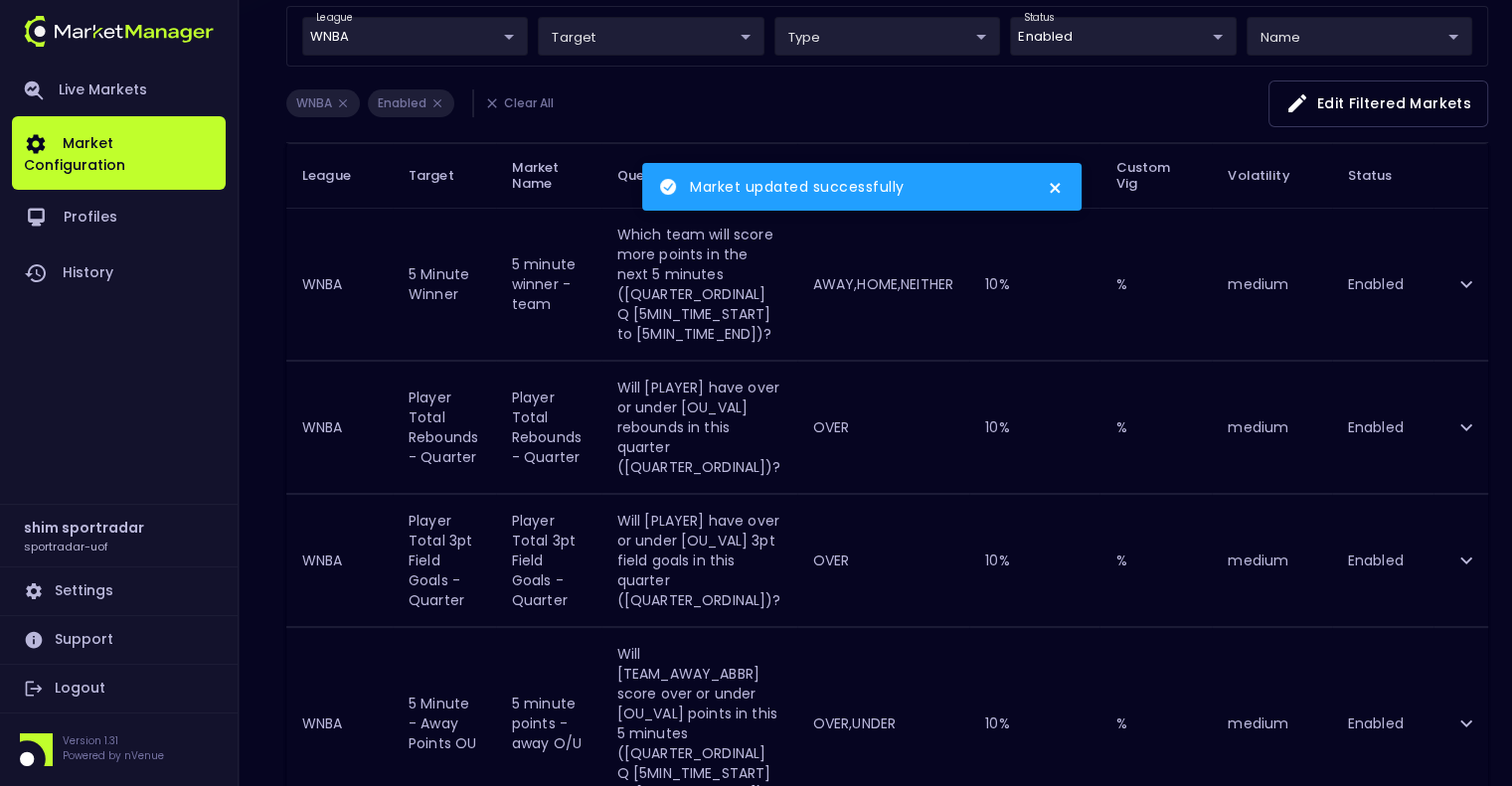 click 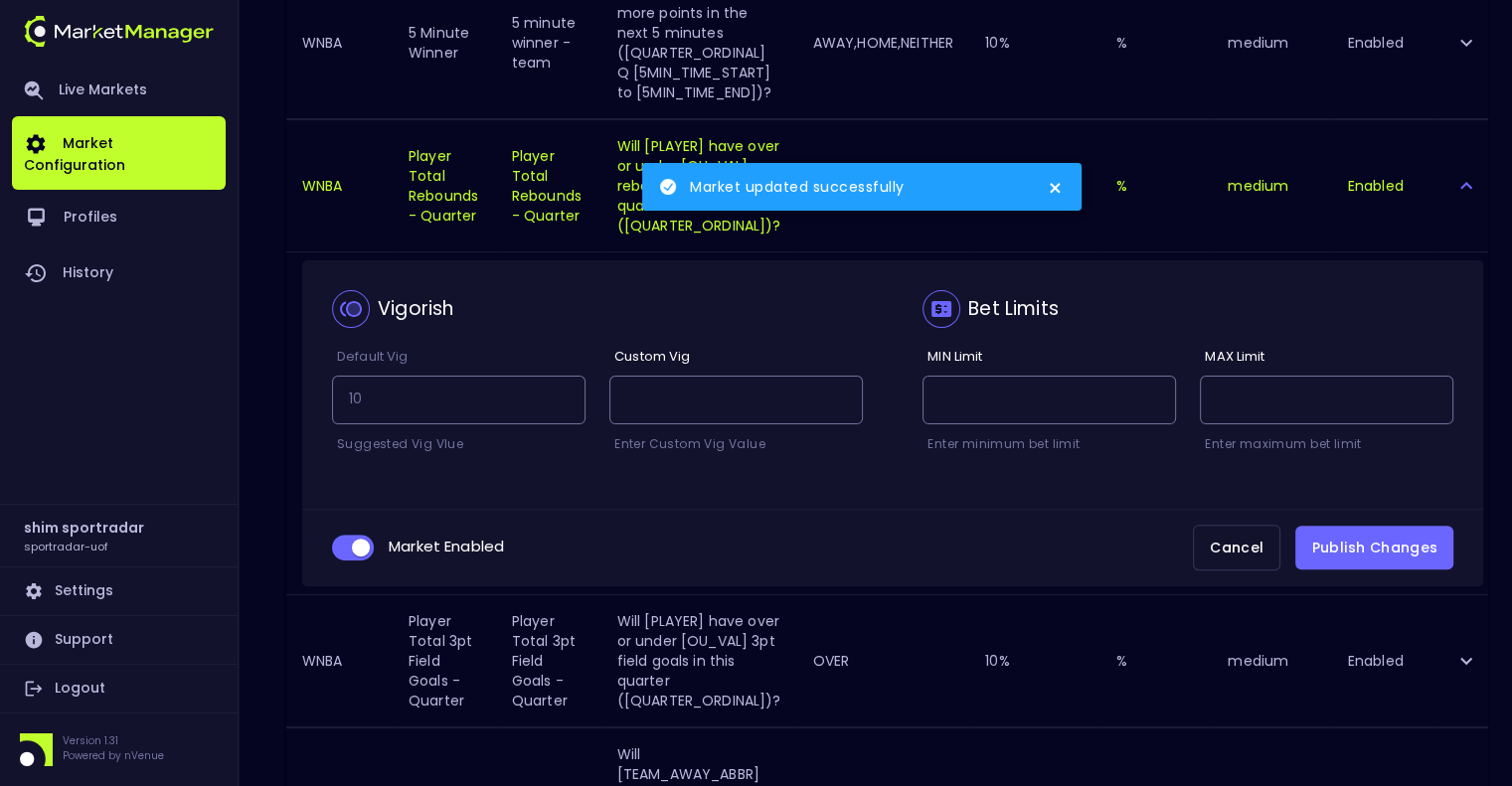 scroll, scrollTop: 497, scrollLeft: 0, axis: vertical 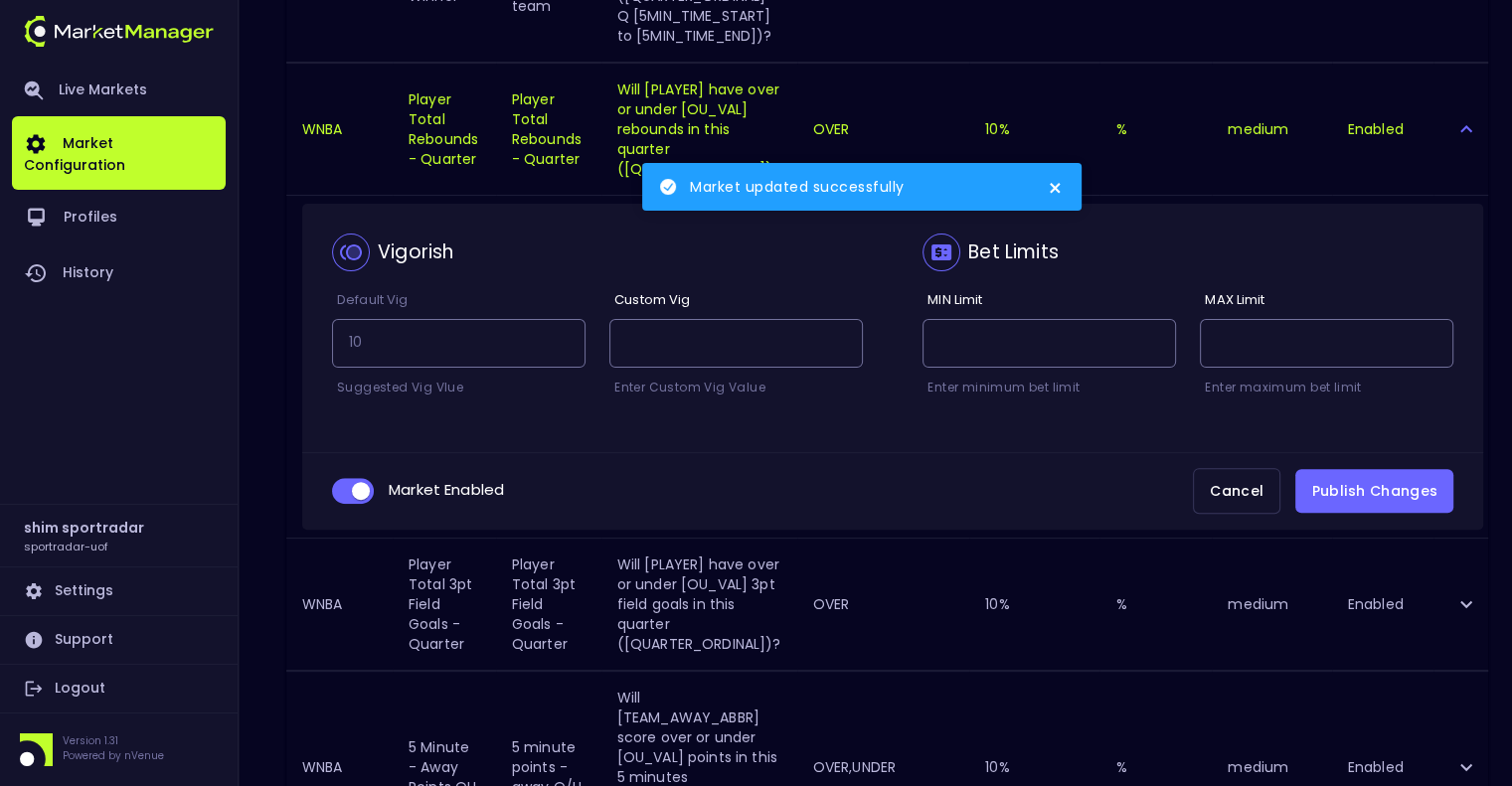 click at bounding box center (361, 491) 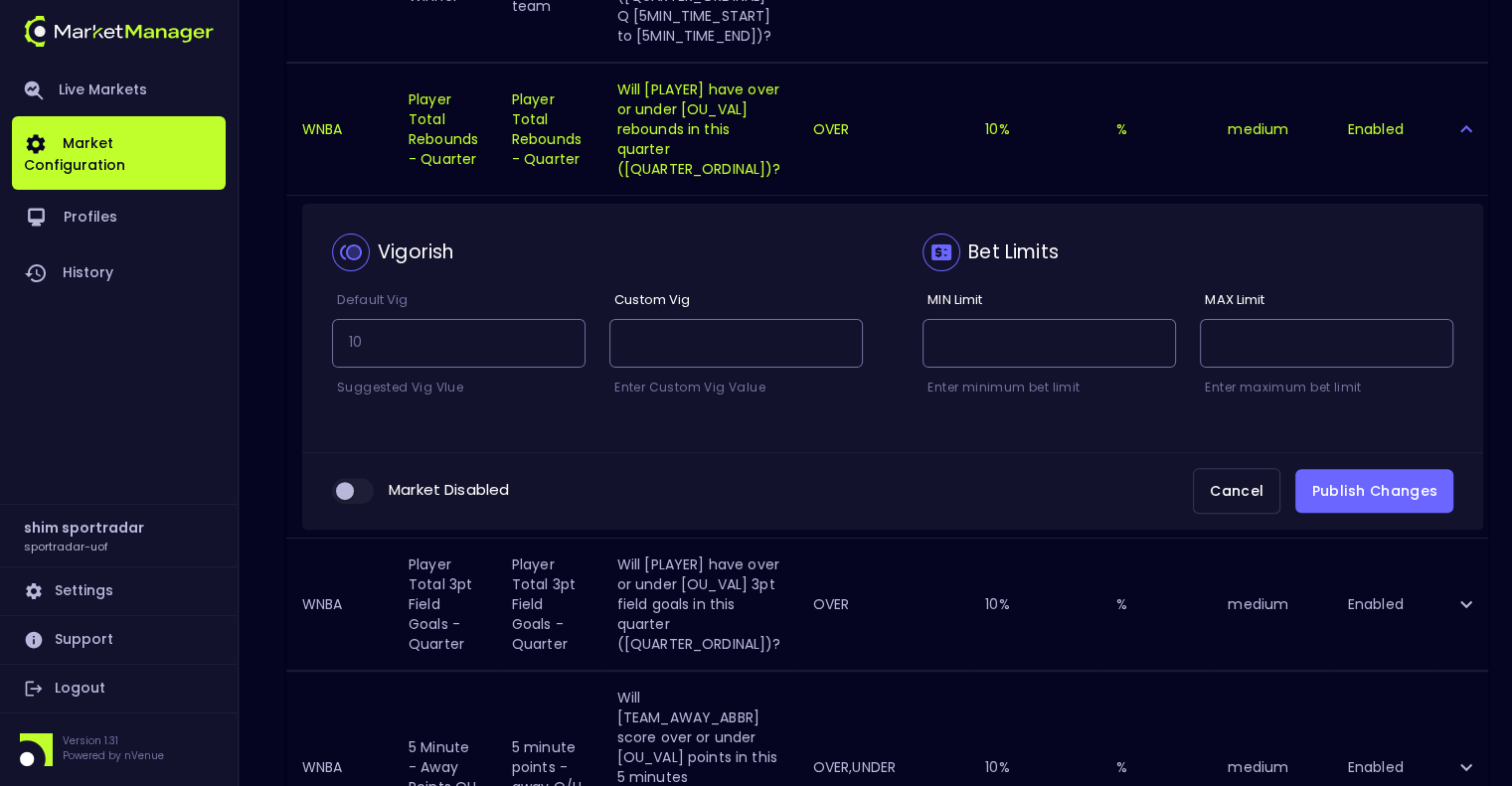 click on "Publish Changes" at bounding box center [1374, 491] 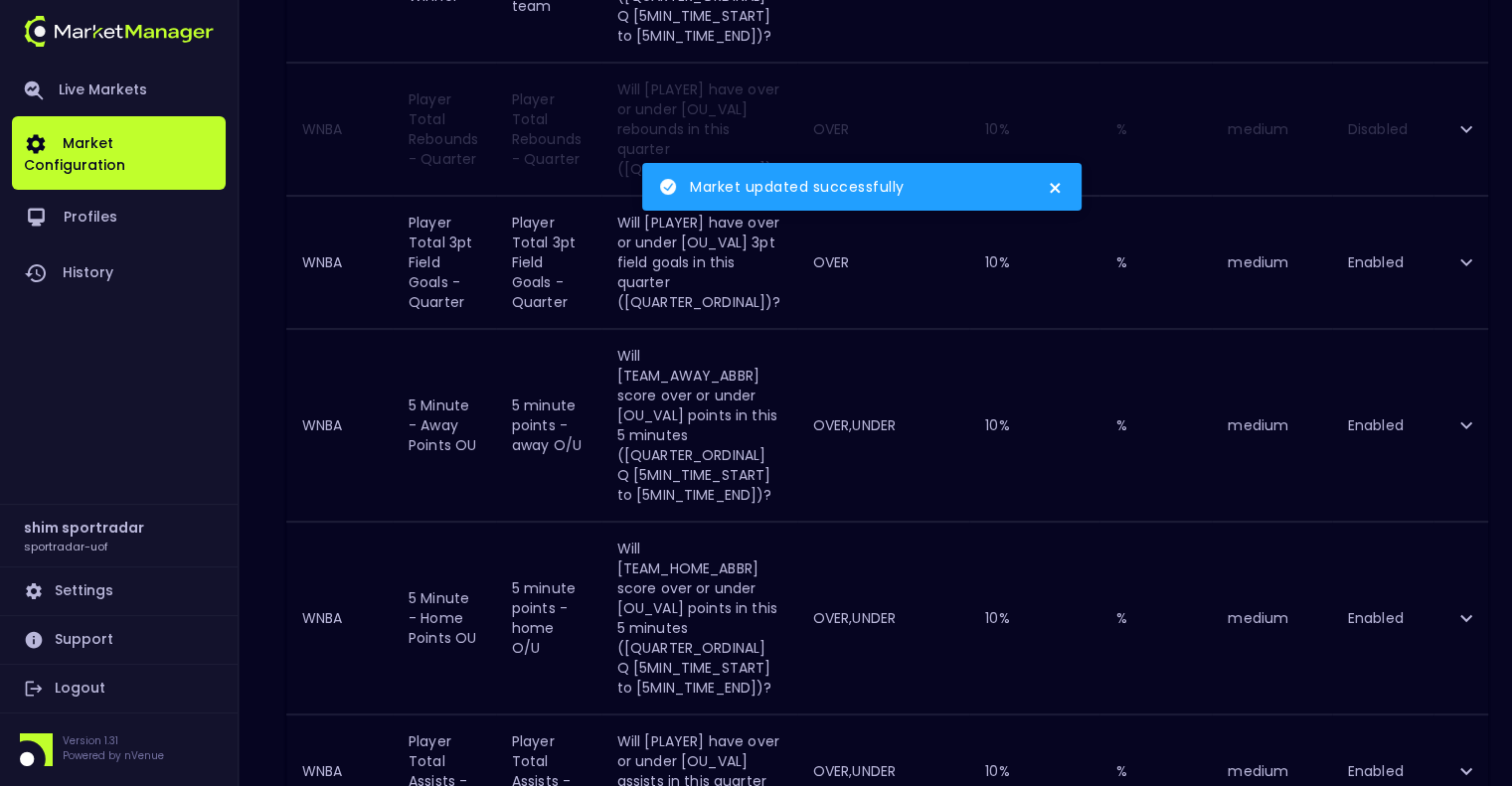 drag, startPoint x: 1456, startPoint y: 261, endPoint x: 1428, endPoint y: 253, distance: 29.12044 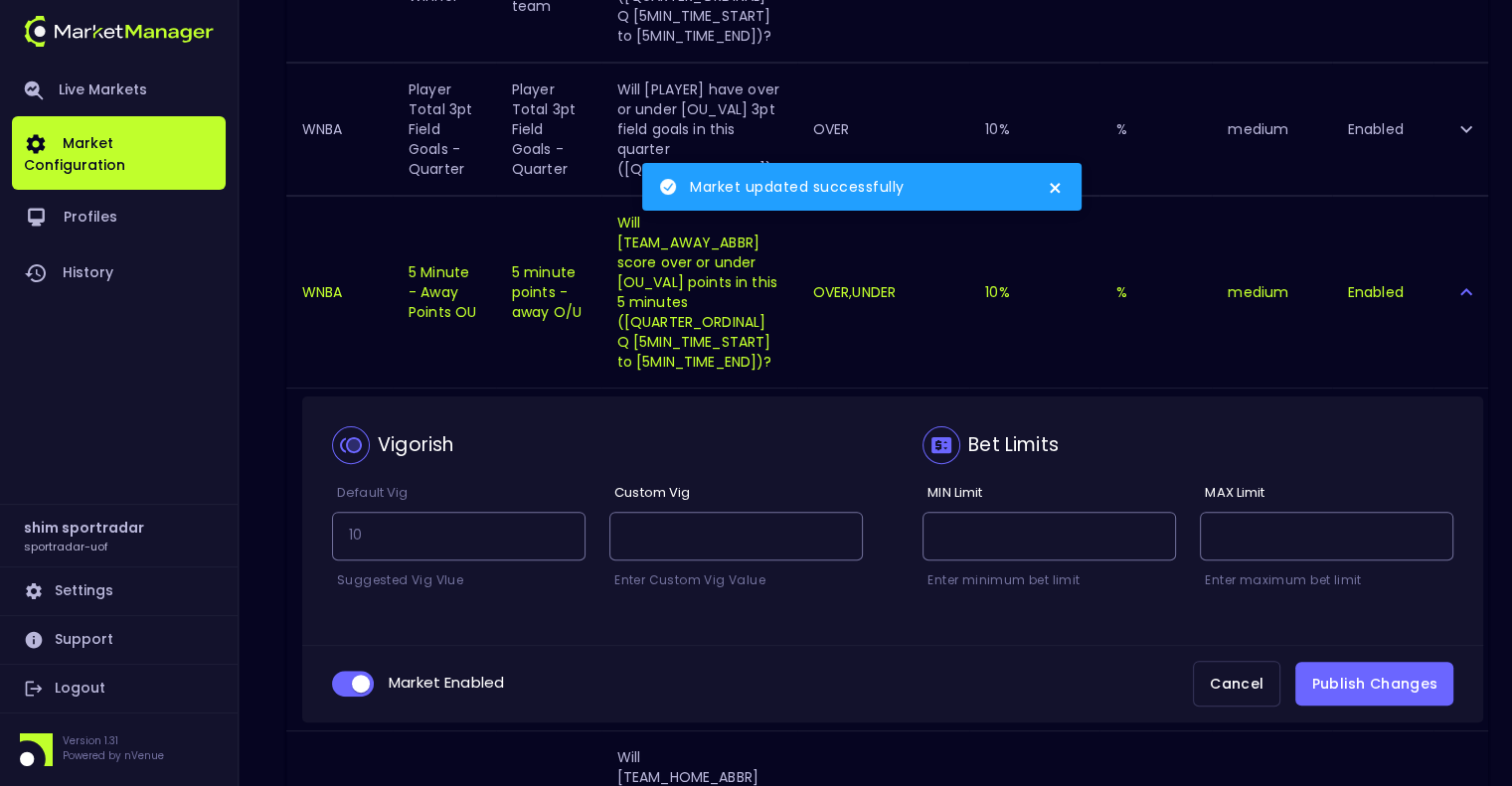 scroll, scrollTop: 696, scrollLeft: 0, axis: vertical 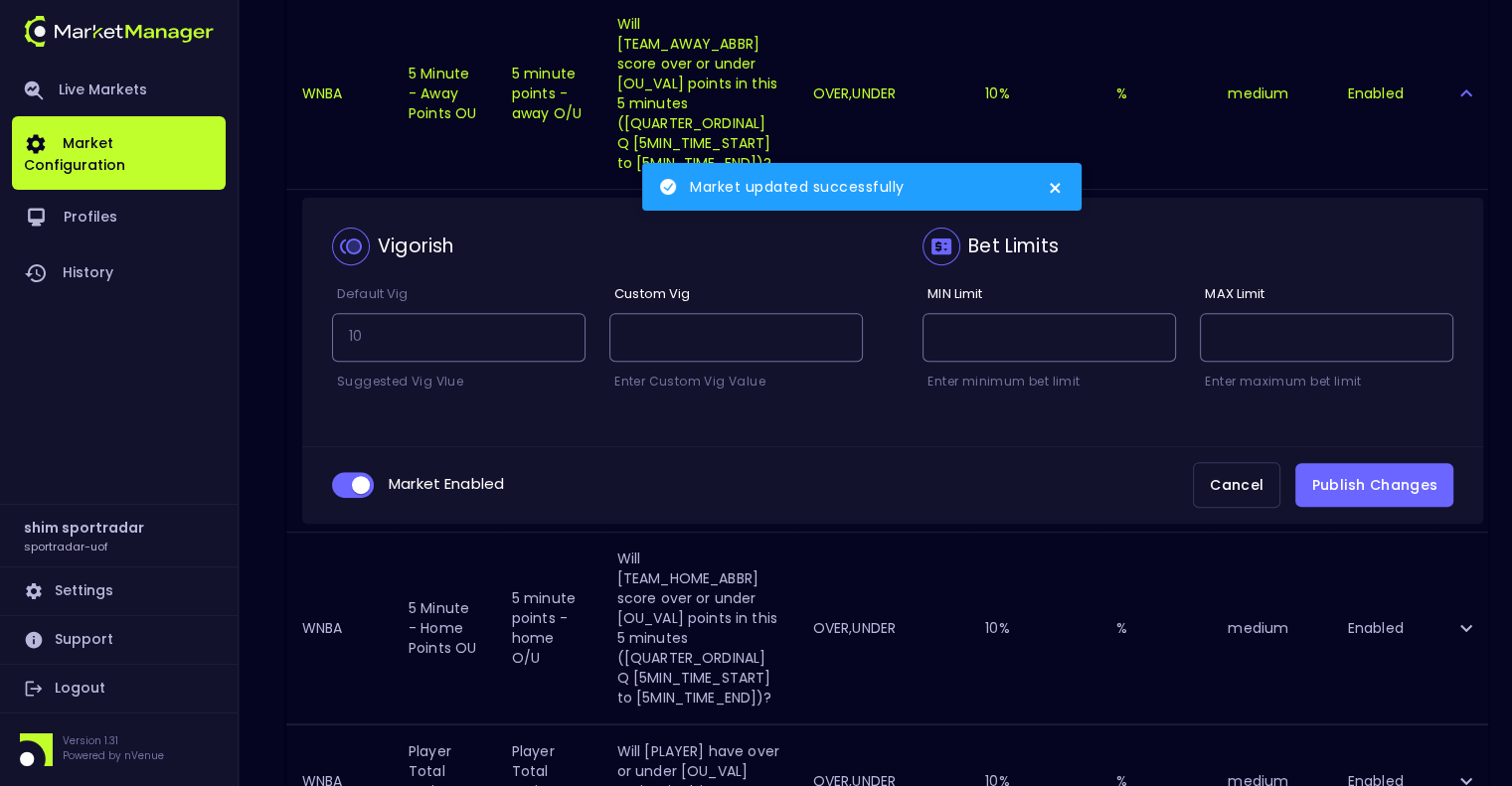 click at bounding box center [361, 485] 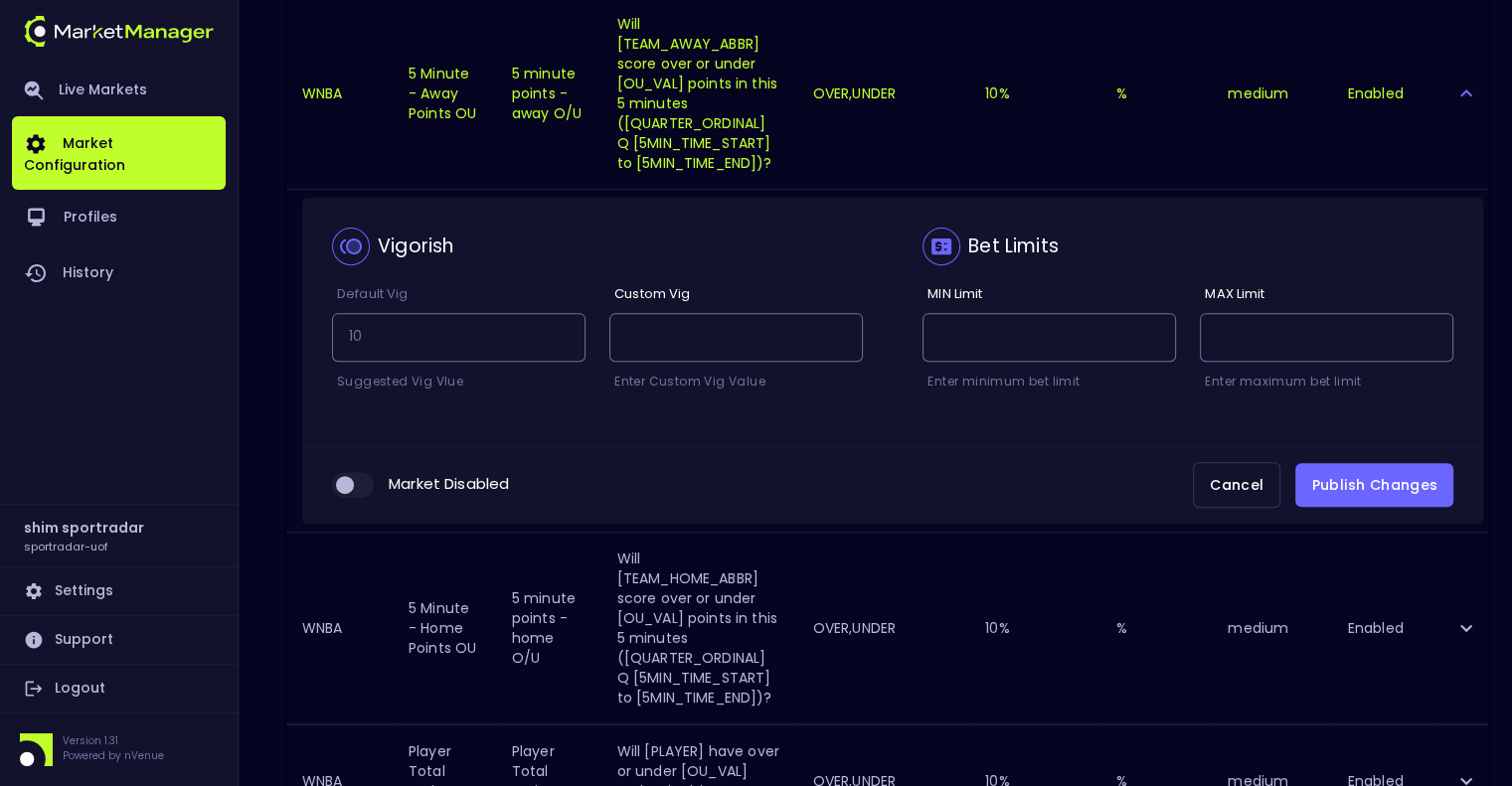 click on "Publish Changes" at bounding box center (1374, 485) 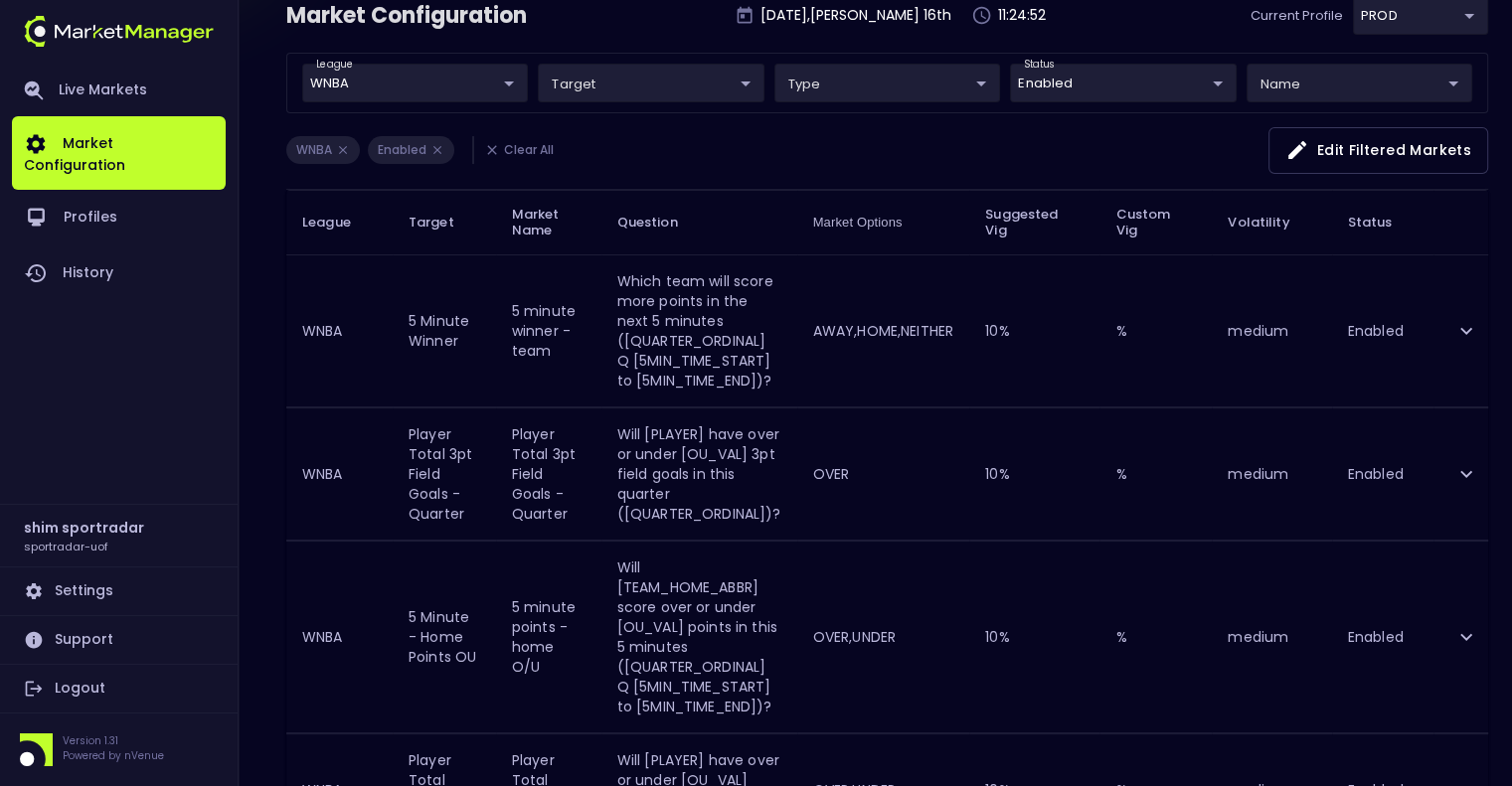 scroll, scrollTop: 100, scrollLeft: 0, axis: vertical 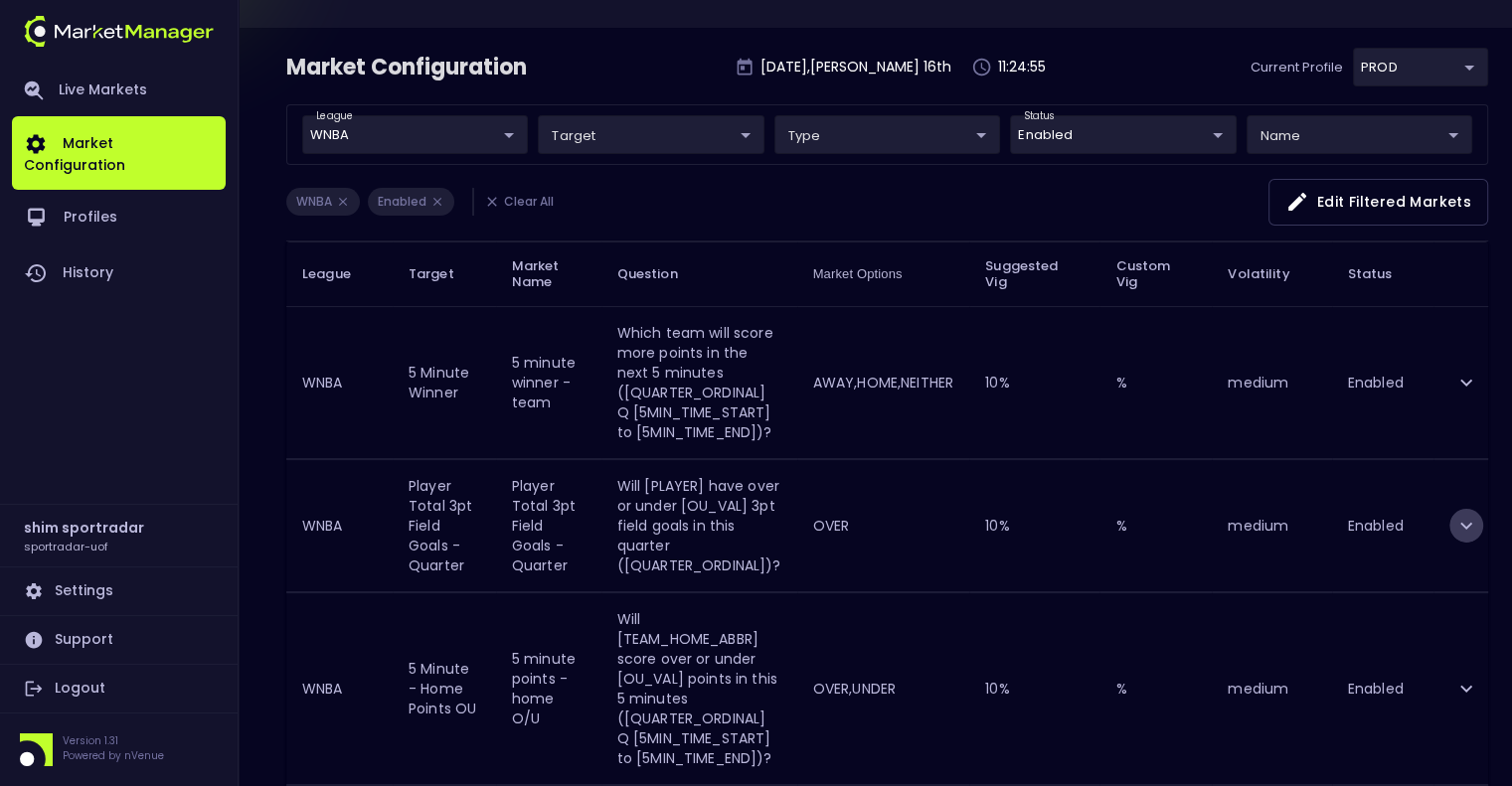 click 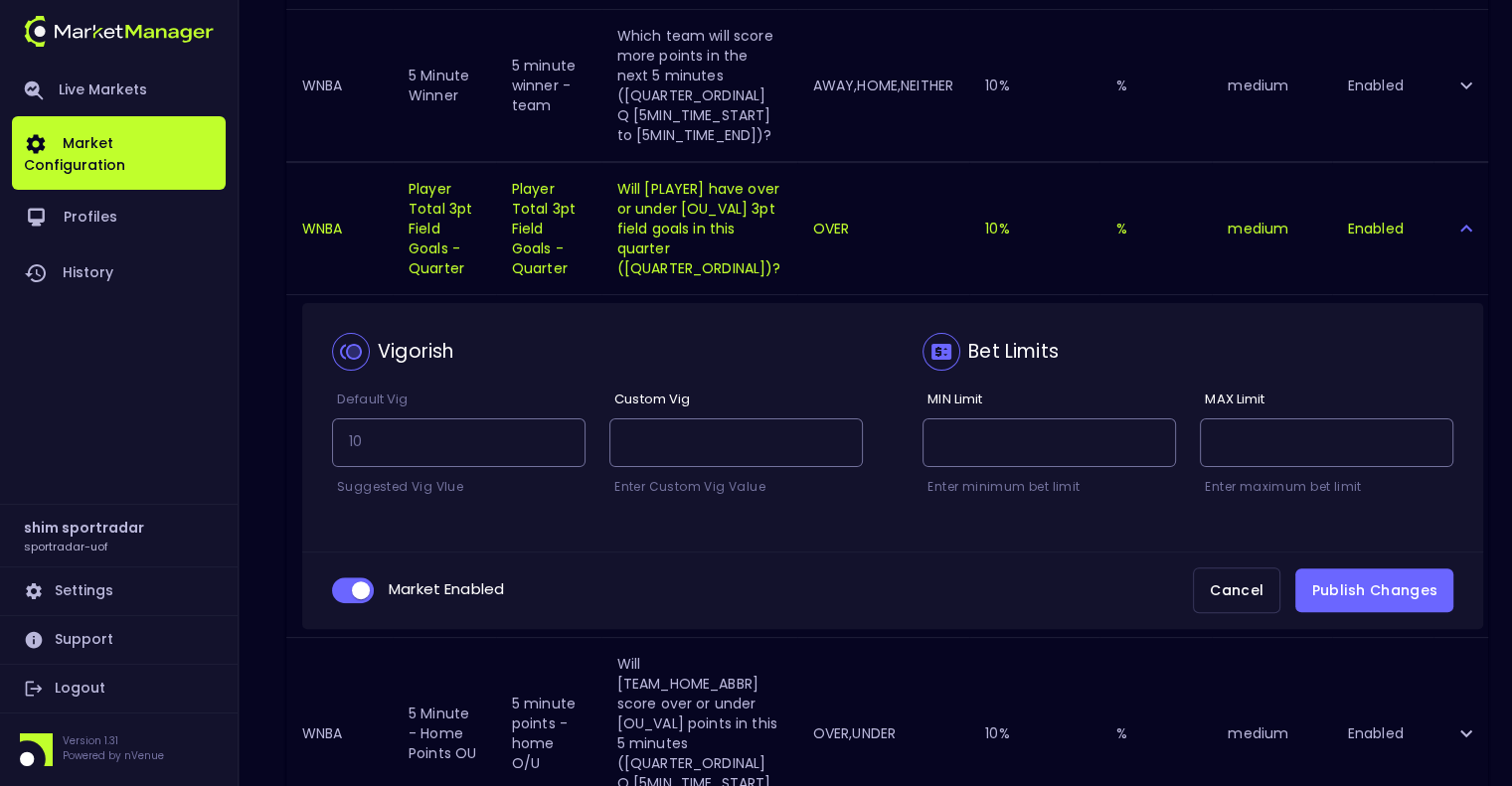 scroll, scrollTop: 398, scrollLeft: 0, axis: vertical 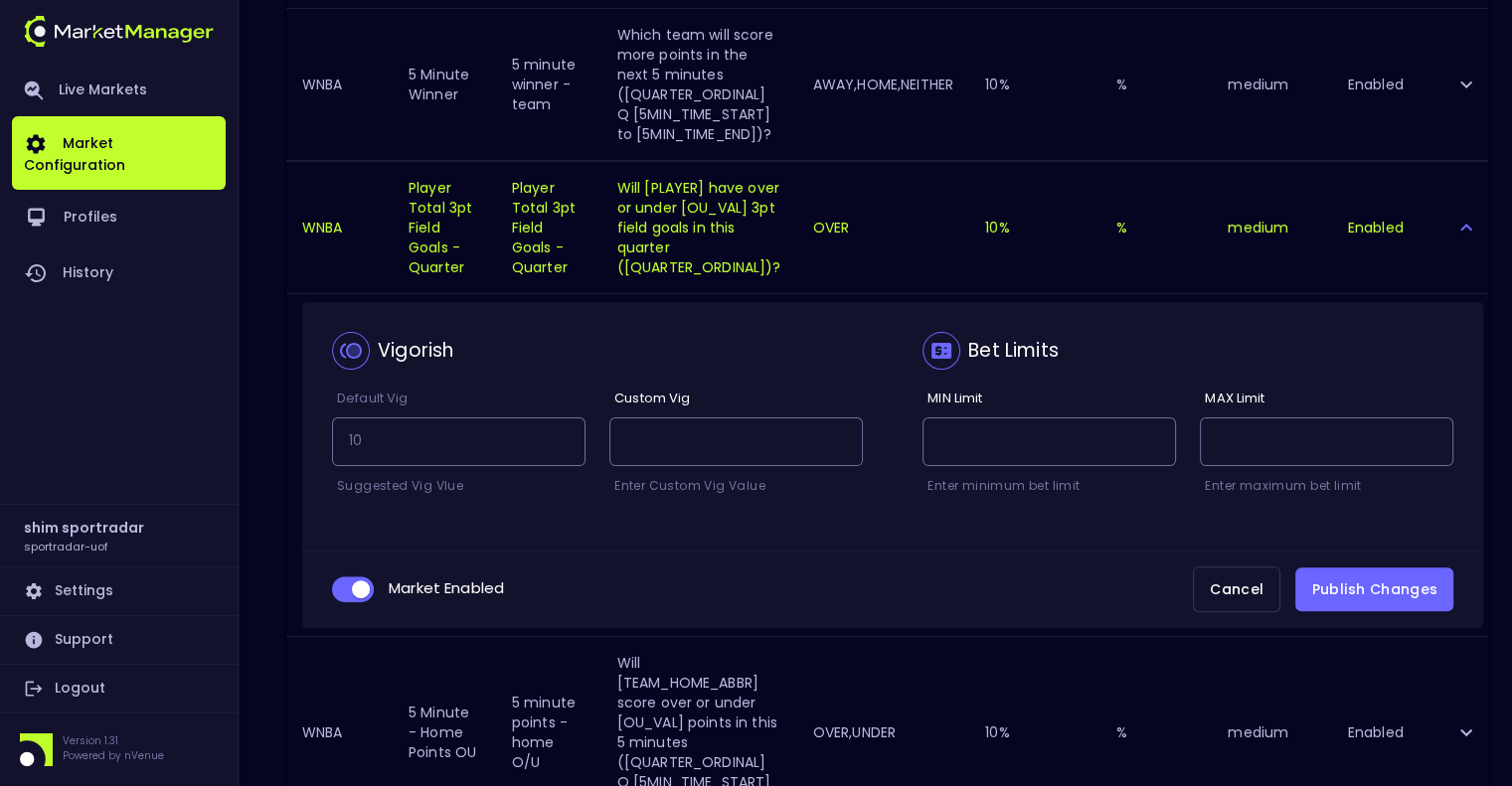 click at bounding box center (361, 589) 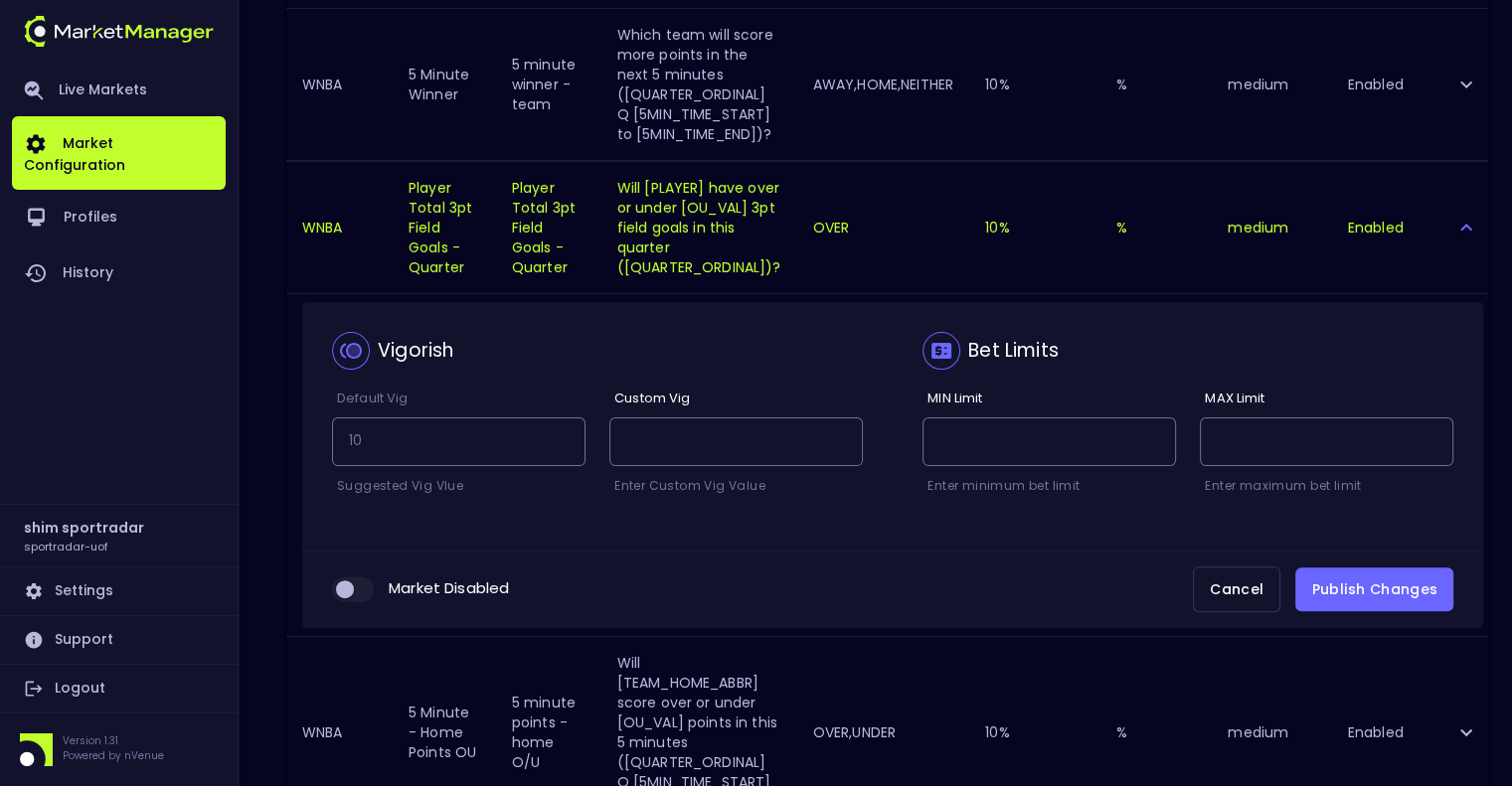 click on "Publish Changes" at bounding box center (1374, 589) 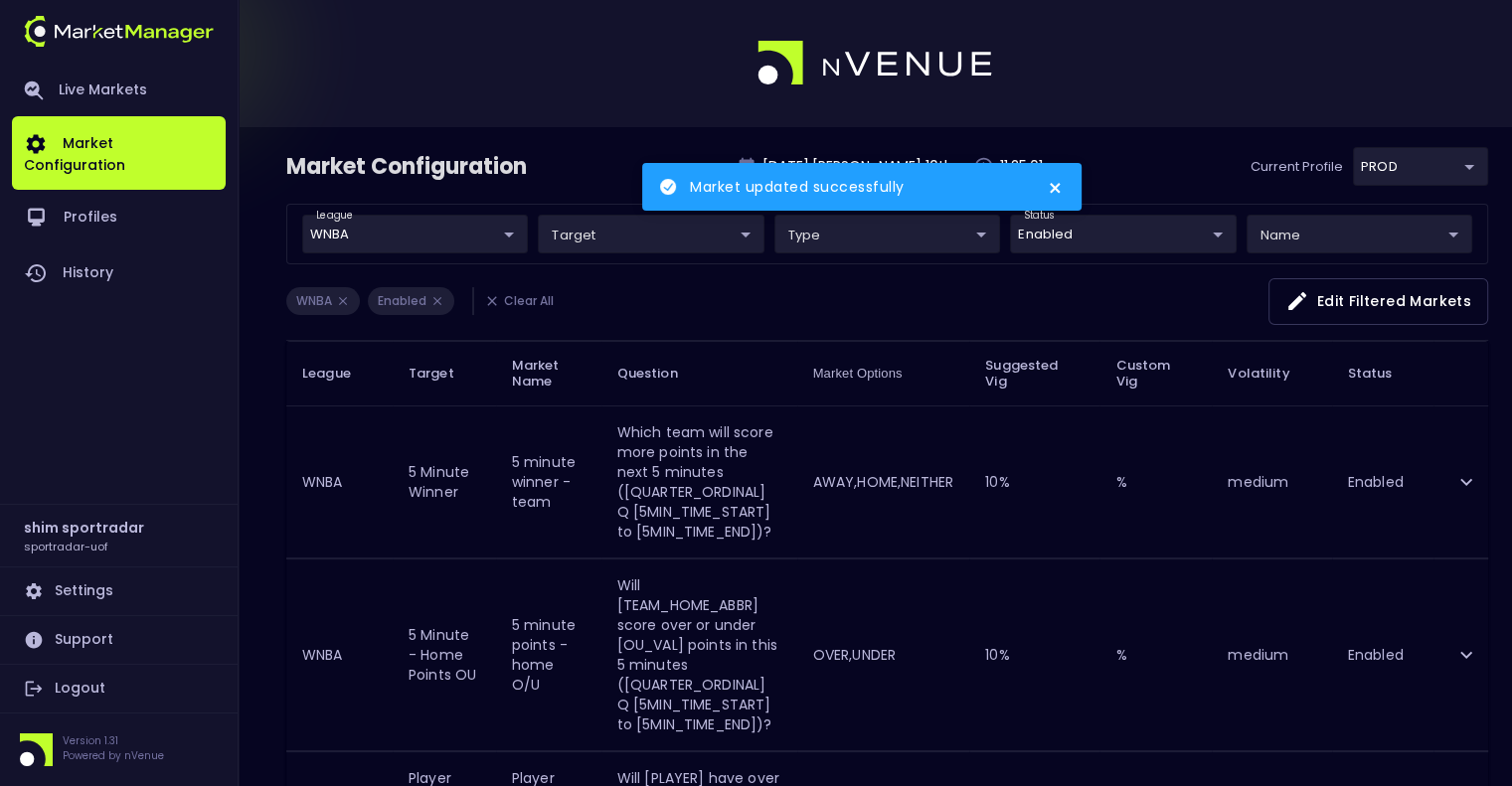 scroll, scrollTop: 0, scrollLeft: 0, axis: both 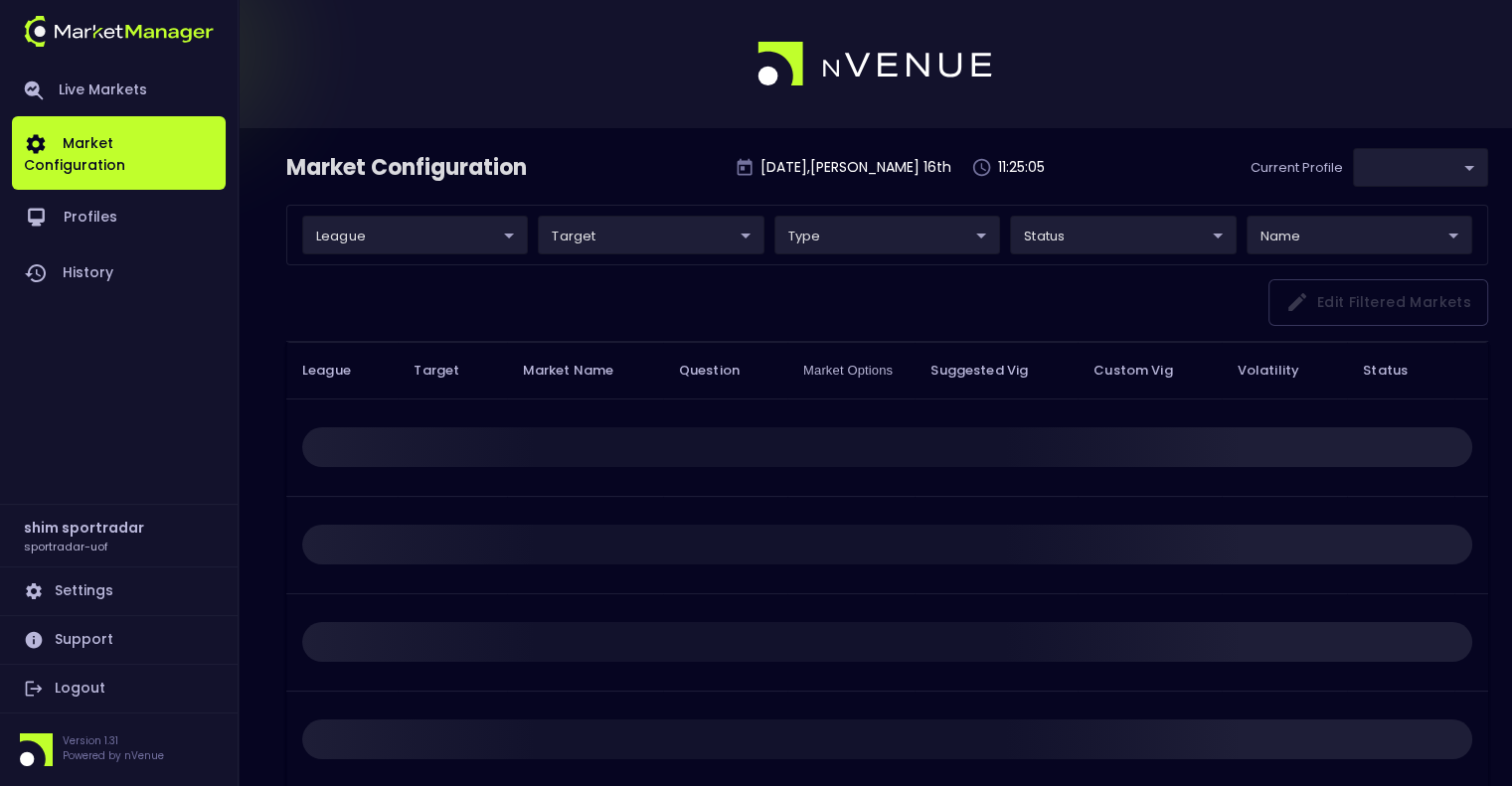 type on "92faa2e0-1ff4-4d95-aa8e-9001997e8080" 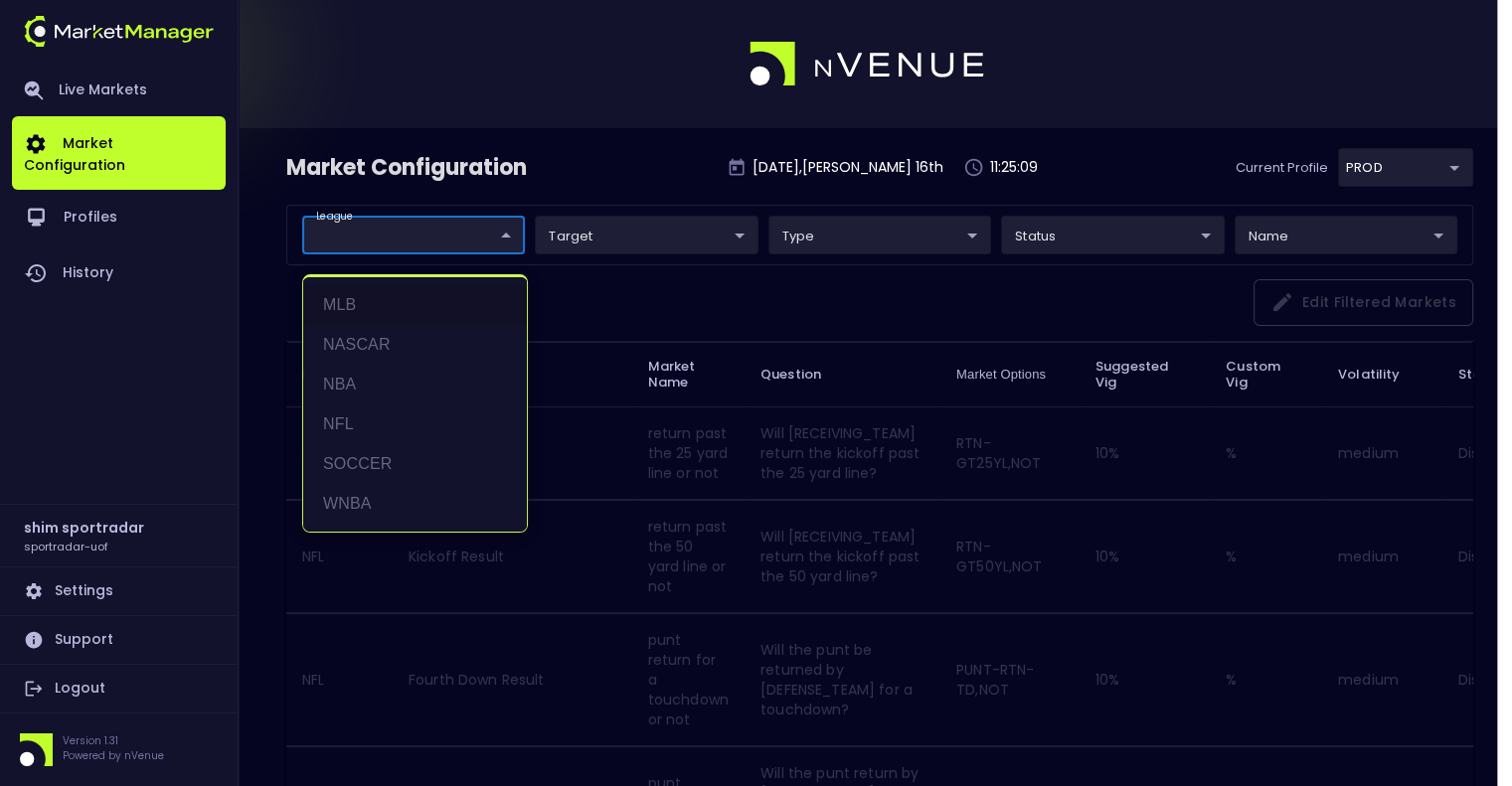 click on "Live Markets Market Configuration Profiles History shim   sportradar sportradar-uof Settings Support Logout   Version 1.31  Powered by nVenue Market Configuration [DATE] ,  [PERSON_NAME]   16 th 11:25:09 Current Profile PROD 92faa2e0-1ff4-4d95-aa8e-9001997e8080 Select league ​ ​ target ​ ​ type ​ ​ status ​ ​ name ​ ​ Edit filtered markets League Target Market Name Question Market Options Suggested Vig Custom Vig Volatility   Status NFL Kickoff Result return past the 25 yard line or not Will [RECEIVING_TEAM] return the kickoff past the 25 yard line? RTN-GT25YL,NOT 10  %  % medium Disabled NFL Kickoff Result return past the 50 yard line or not Will [RECEIVING_TEAM] return the kickoff past the 50 yard line? RTN-GT50YL,NOT 10  %  % medium Disabled NFL Fourth Down Result punt return for a touchdown or not Will the punt be returned by [DEFENSE_TEAM] for a touchdown? PUNT-RTN-TD,NOT 10  %  % medium Disabled NFL Fourth Down Result punt return turnover or not PUNT-RTN-TO,NOT 10  %  % medium Disabled 10" at bounding box center [756, 1749] 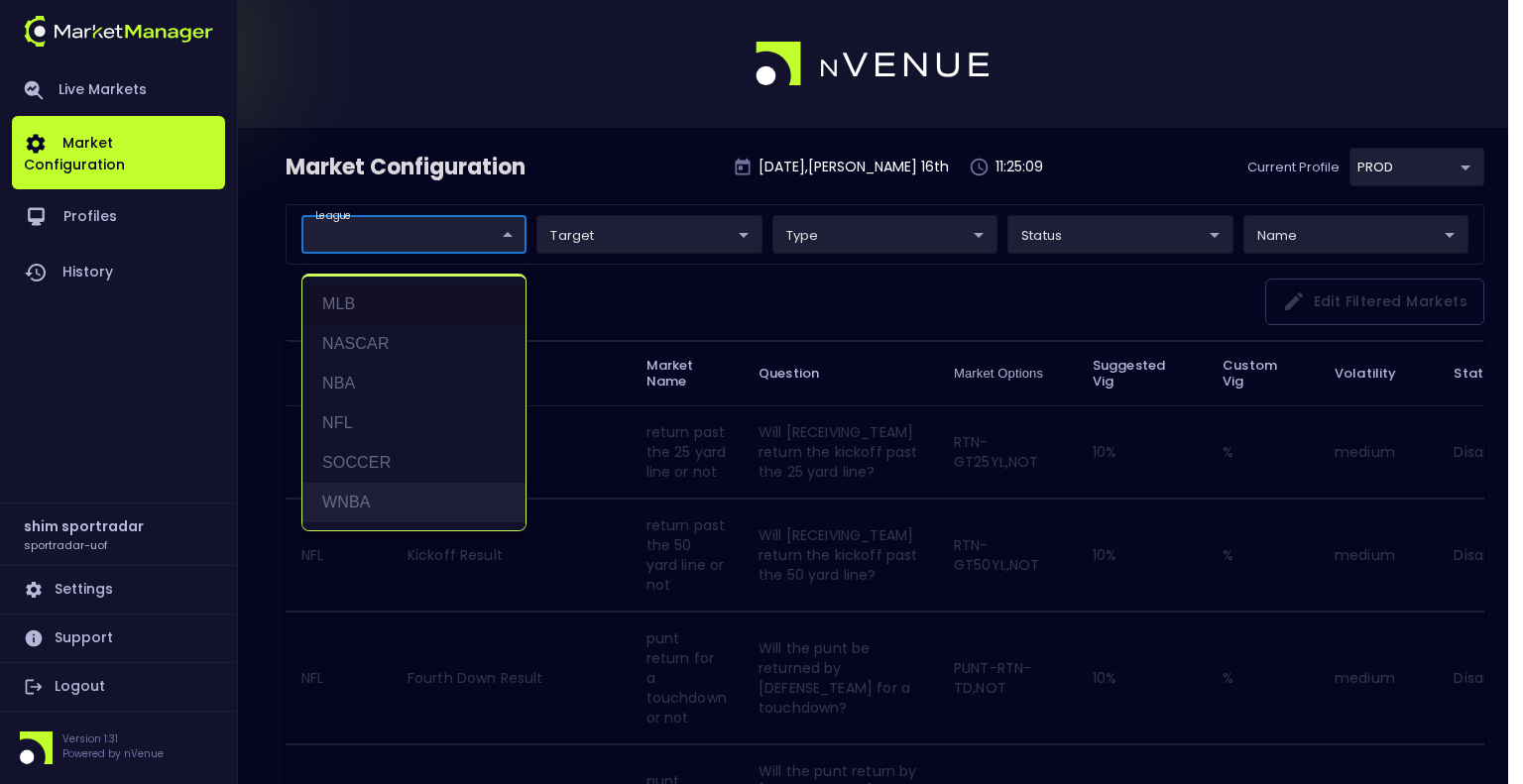 click on "WNBA" at bounding box center (413, 503) 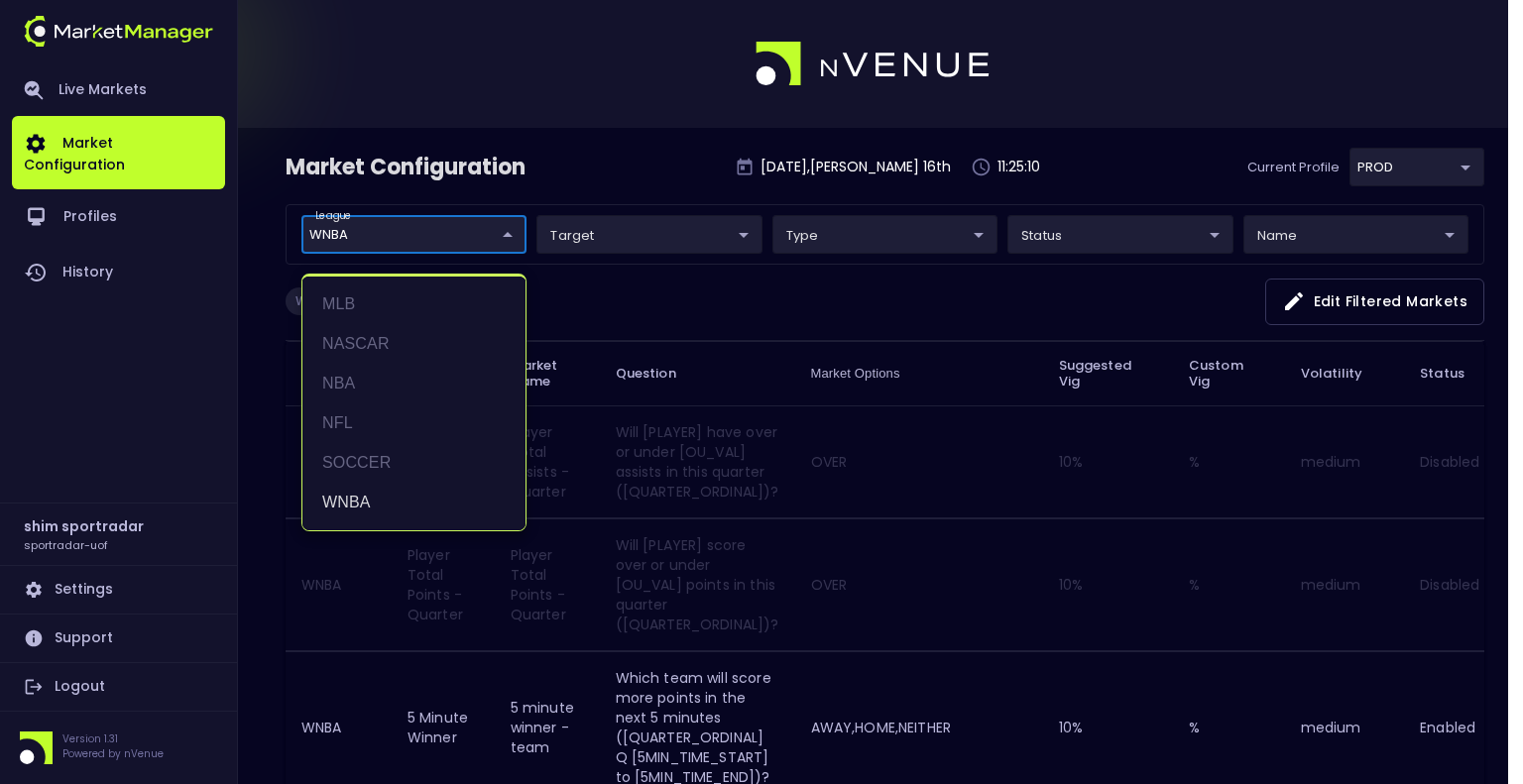 click at bounding box center (762, 392) 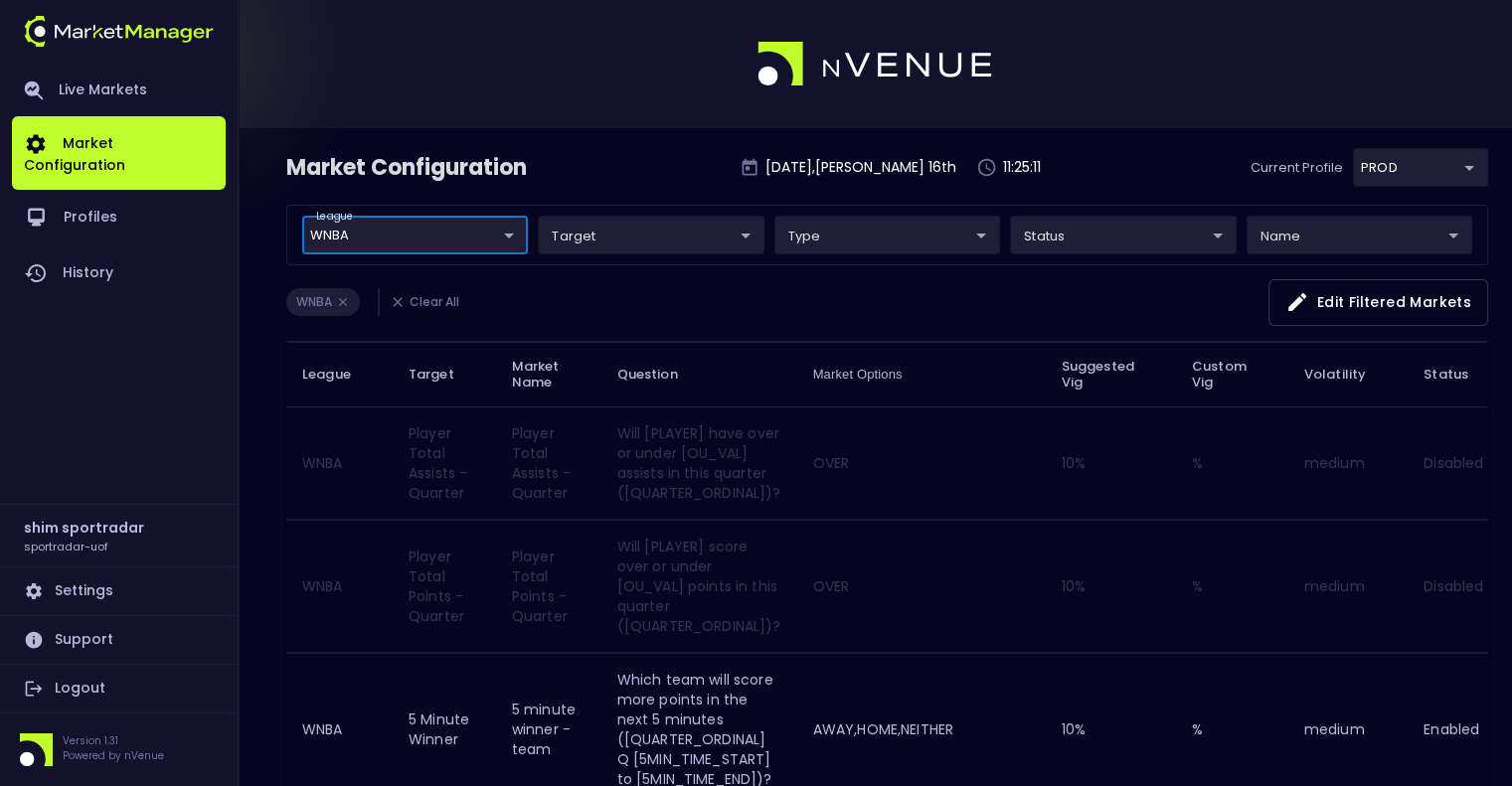 click on "Live Markets Market Configuration Profiles History shim   sportradar sportradar-uof Settings Support Logout   Version 1.31  Powered by nVenue Market Configuration Wednesday ,  julio   16 th 11:25:11 Current Profile PROD 92faa2e0-1ff4-4d95-aa8e-9001997e8080 Select league WNBA WNBA ​ target ​ ​ type ​ ​ status ​ ​ name ​ ​ WNBA   Clear All Edit filtered markets League Target Market Name Question Market Options Suggested Vig Custom Vig Volatility   Status WNBA Player Total Assists - Quarter Player Total Assists - Quarter Will [PLAYER] have over or under [OU_VAL] assists in this quarter ([QUARTER_ORDINAL])? OVER 10  %  % medium Disabled WNBA Player Total Points - Quarter Player Total Points - Quarter Will [PLAYER] score over or under [OU_VAL] points in this quarter ([QUARTER_ORDINAL])? OVER 10  %  % medium Disabled WNBA 5 Minute Winner 5 minute winner - team Which team will score more points in the next 5 minutes ([QUARTER_ORDINAL] Q [5MIN_TIME_START] to [5MIN_TIME_END])? AWAY,HOME,NEITHER 10  %" at bounding box center (756, 1561) 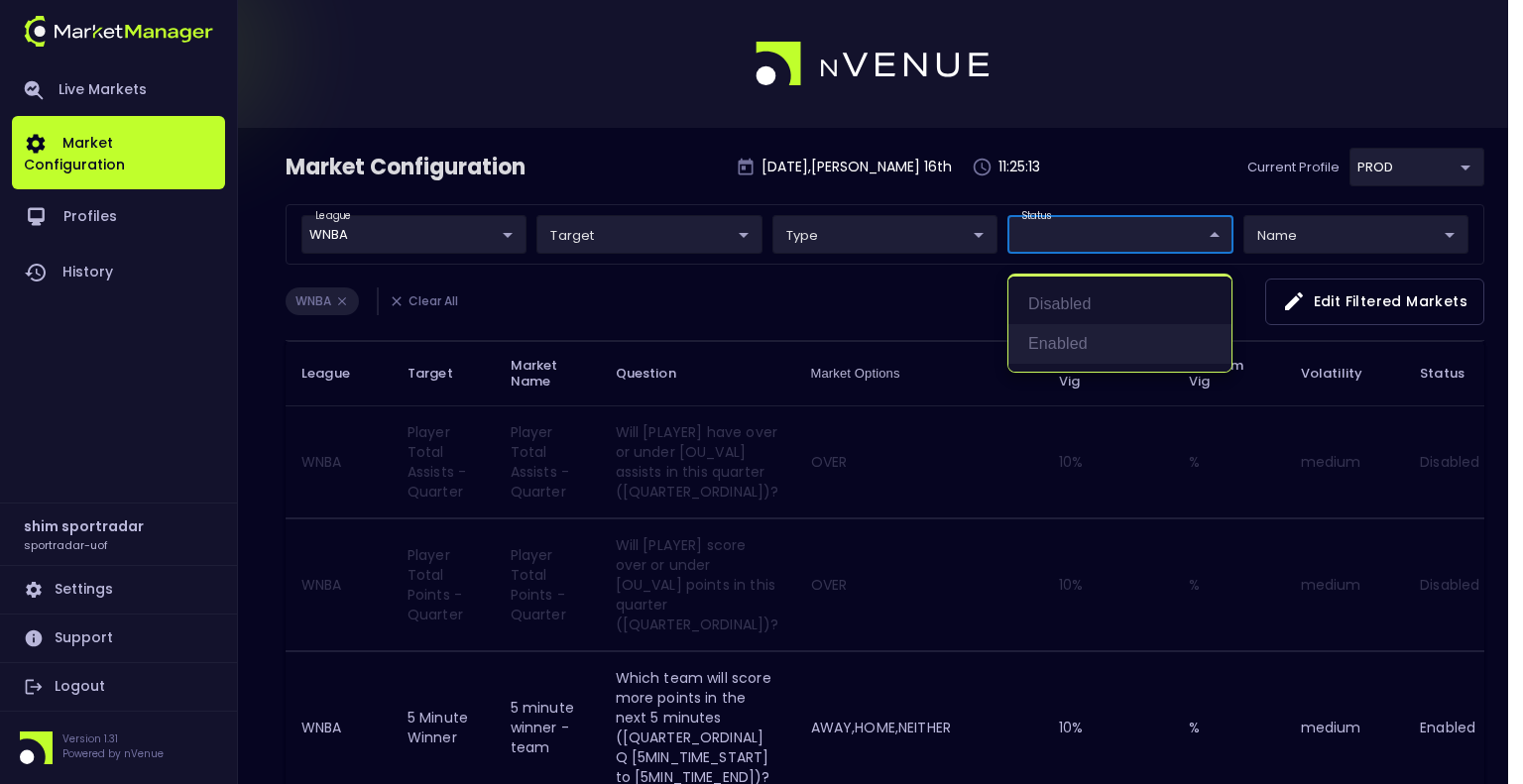 click on "Enabled" at bounding box center [1119, 344] 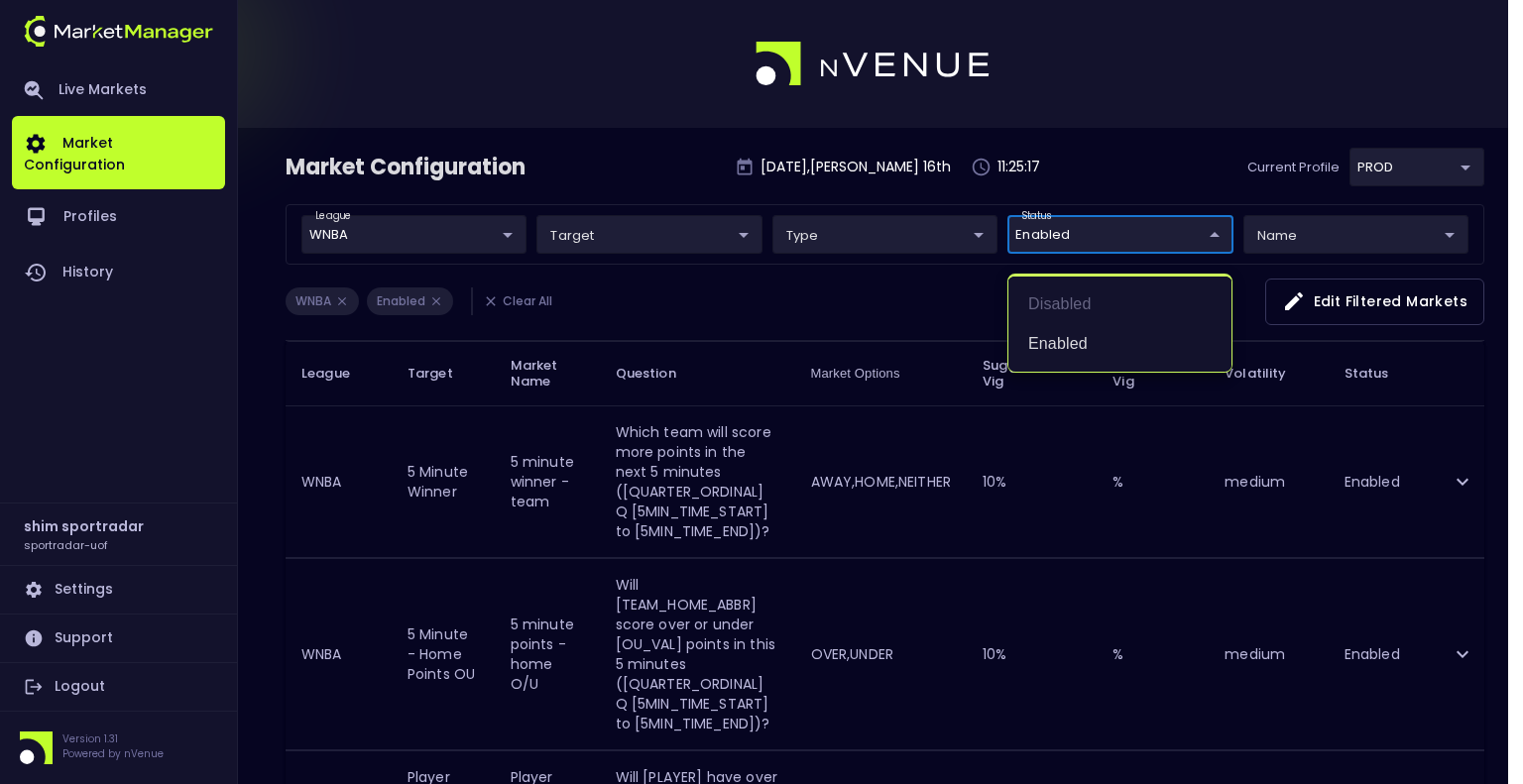 click at bounding box center [762, 392] 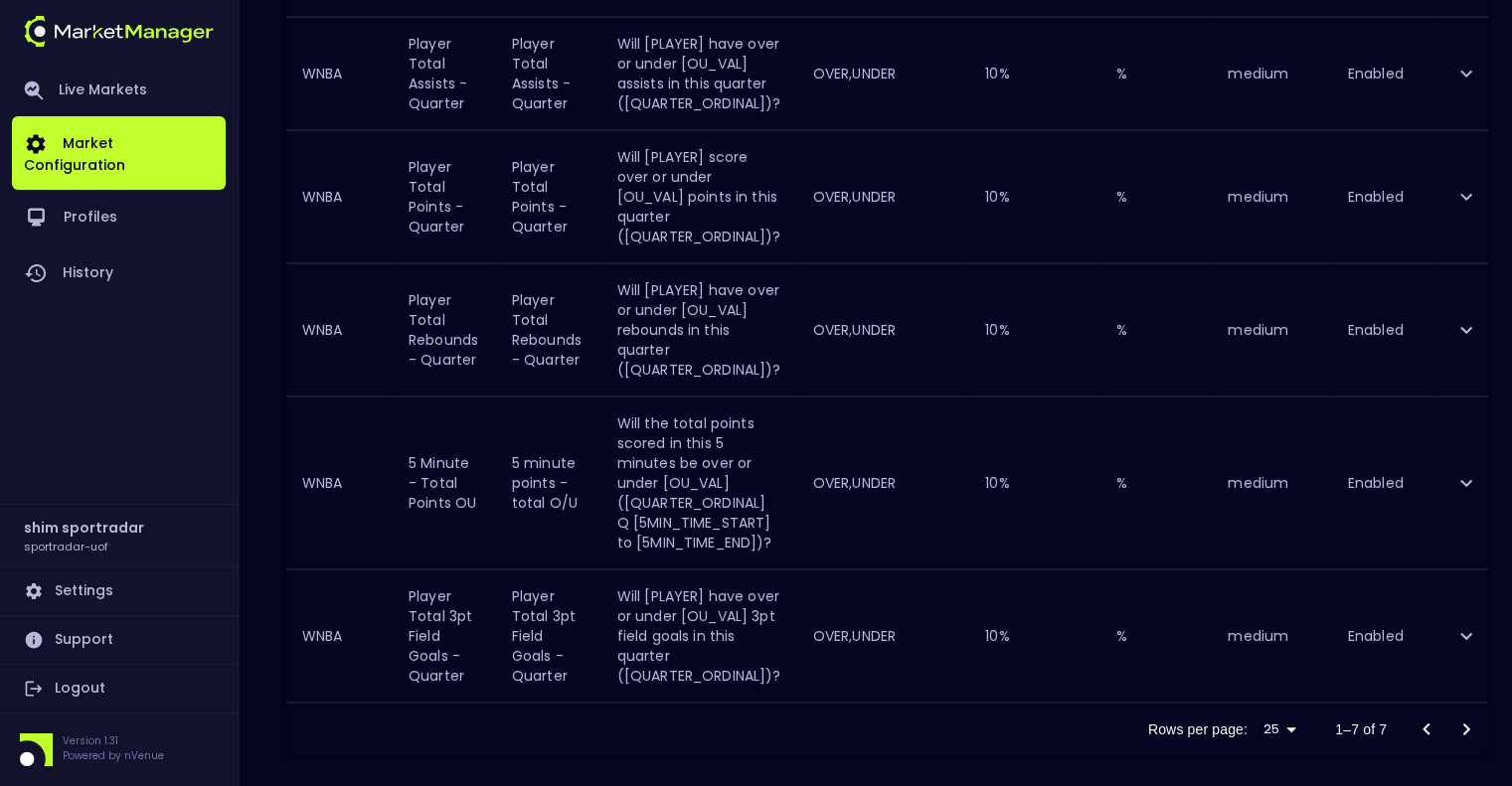 scroll, scrollTop: 747, scrollLeft: 0, axis: vertical 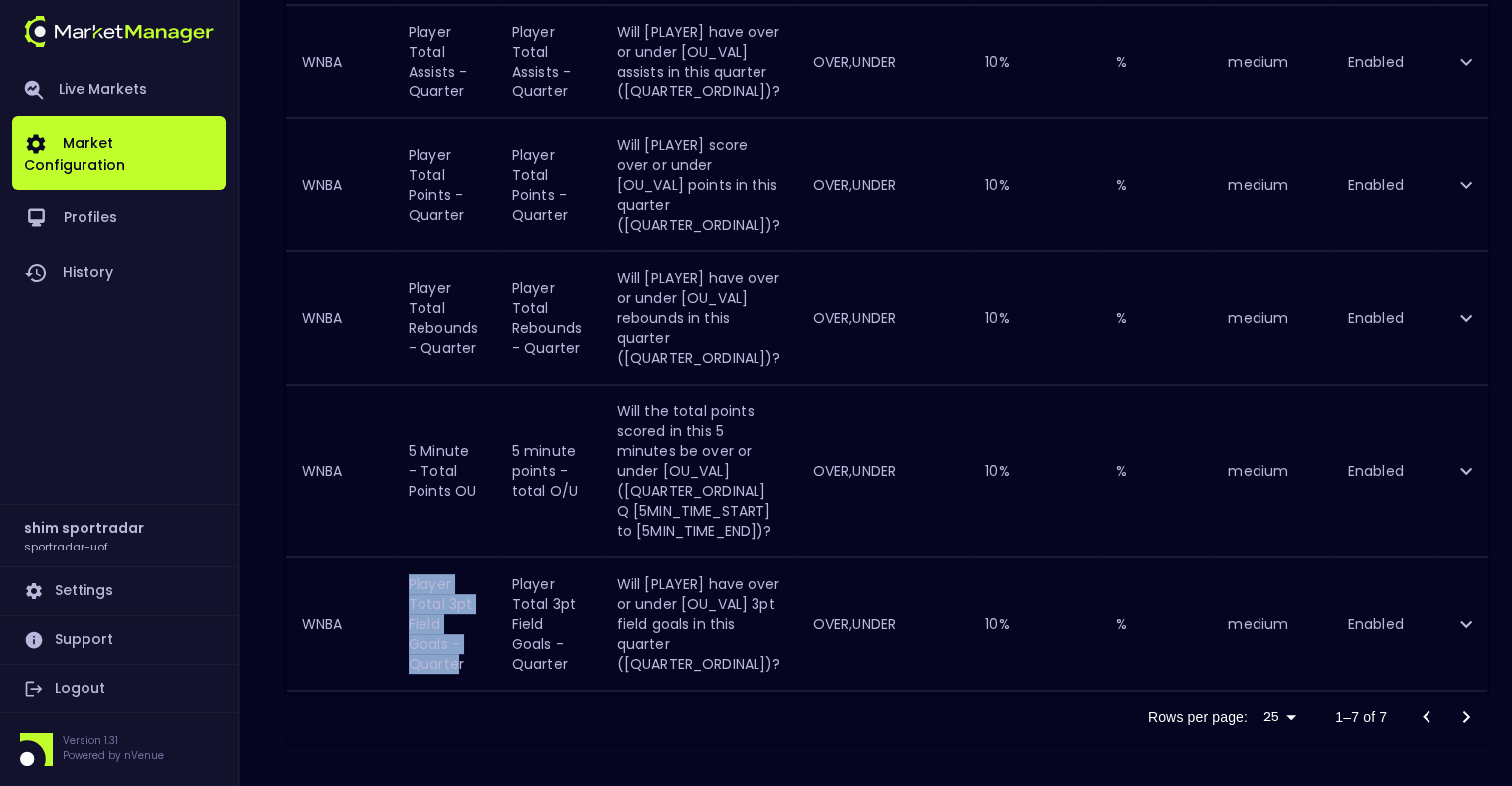 drag, startPoint x: 453, startPoint y: 654, endPoint x: 406, endPoint y: 569, distance: 97.1288 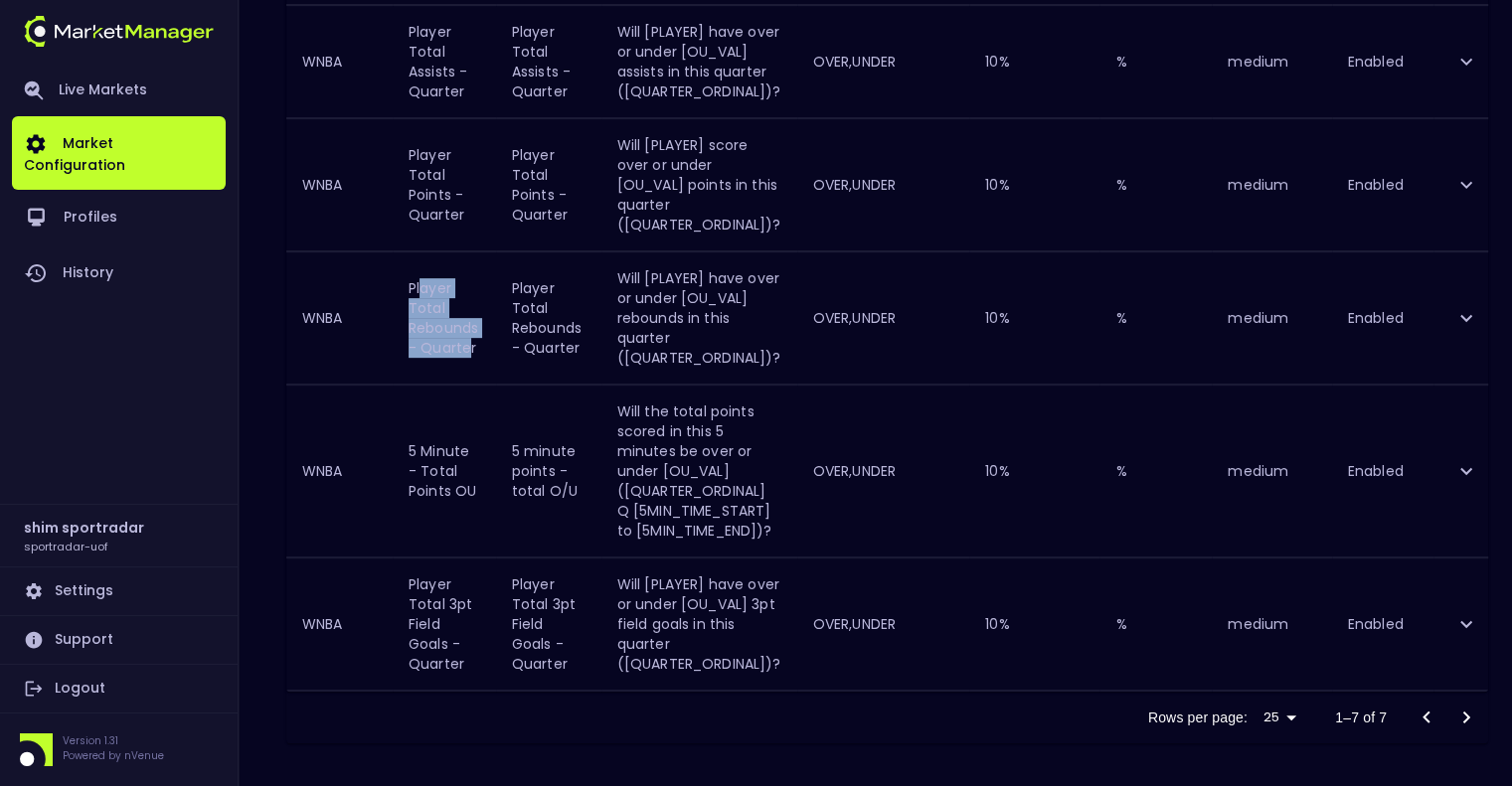 drag, startPoint x: 469, startPoint y: 337, endPoint x: 418, endPoint y: 287, distance: 71.421285 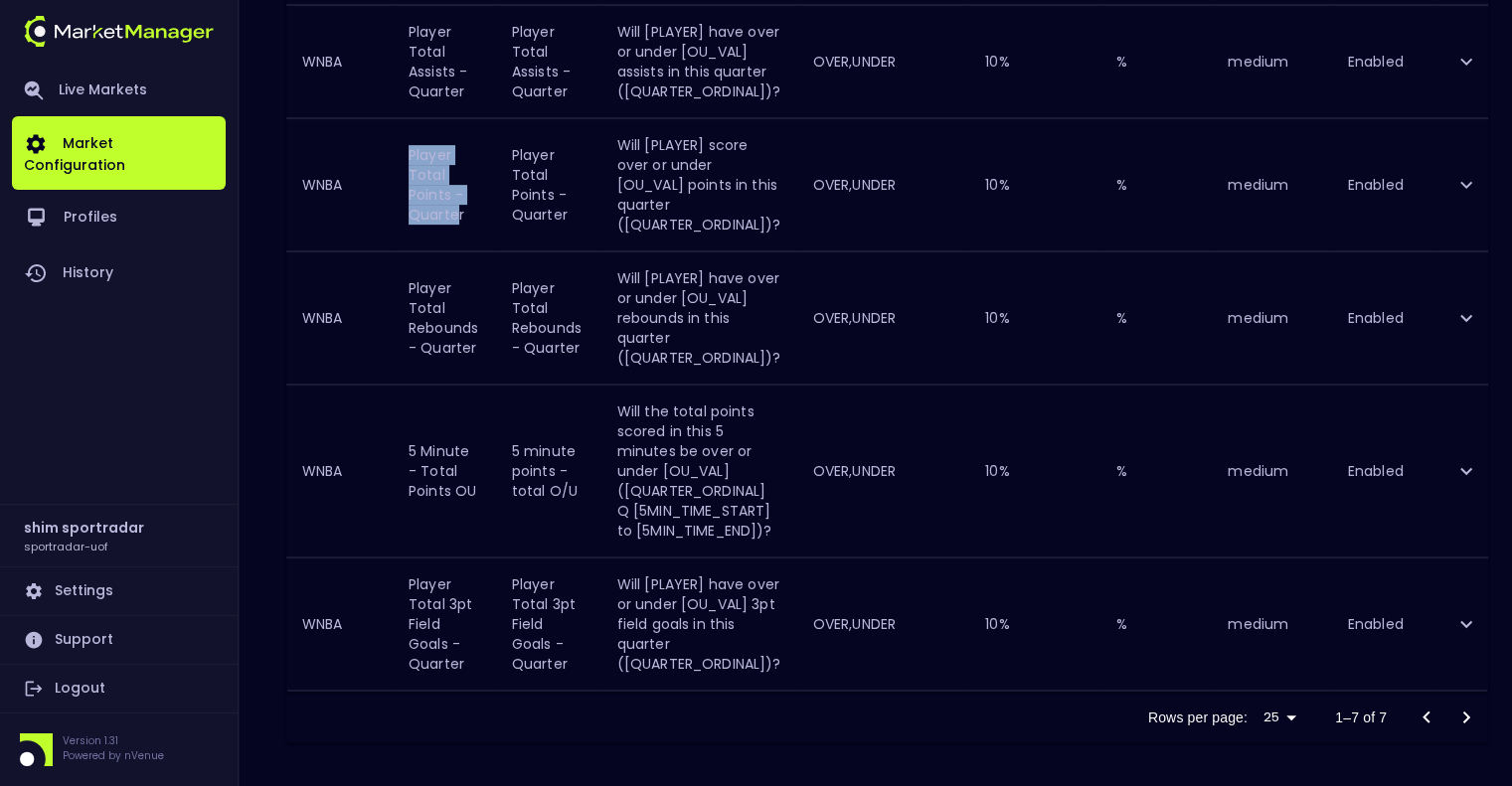 drag, startPoint x: 454, startPoint y: 218, endPoint x: 414, endPoint y: 153, distance: 76.3217 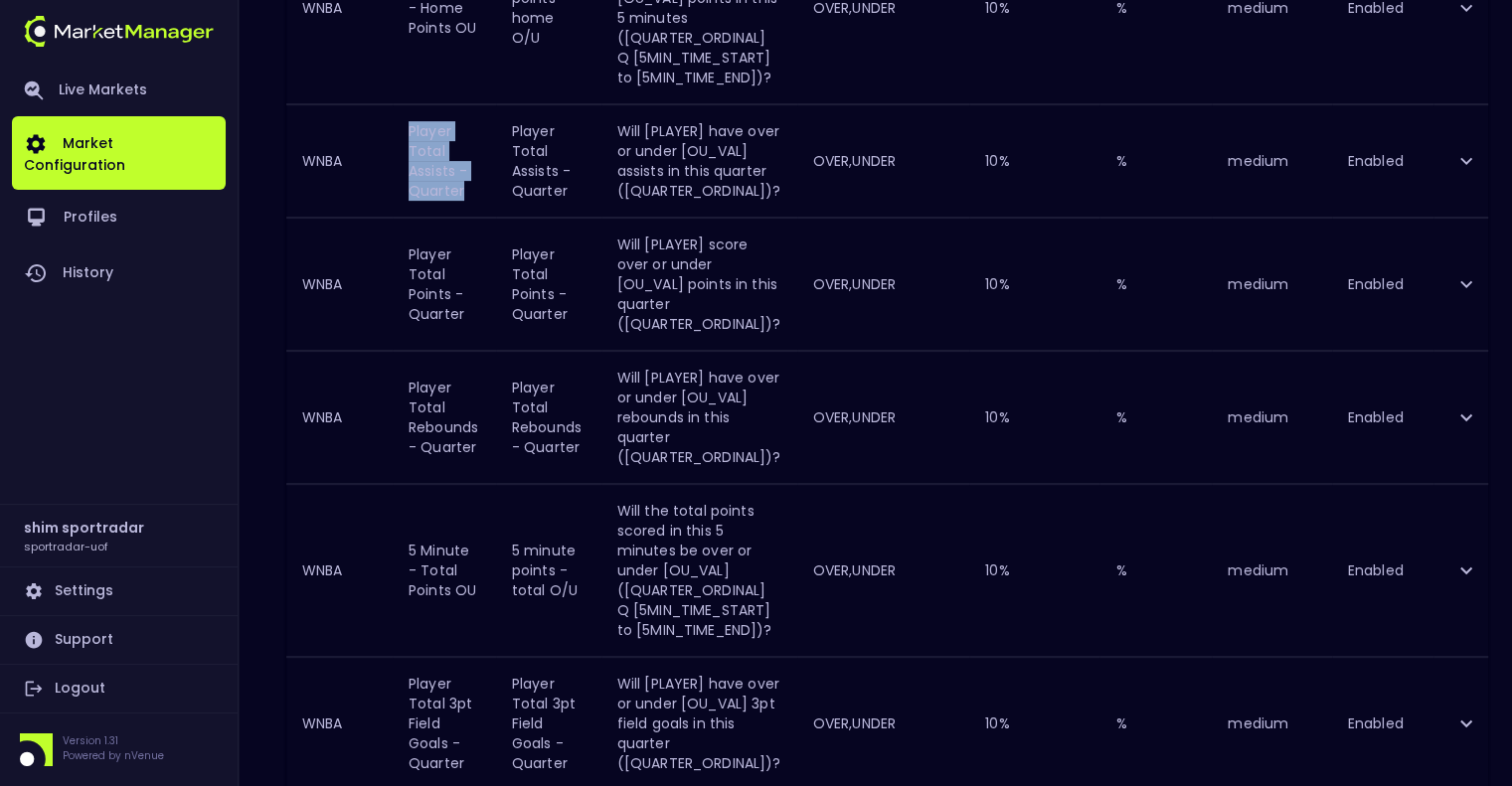 drag, startPoint x: 464, startPoint y: 186, endPoint x: 412, endPoint y: 136, distance: 72.138755 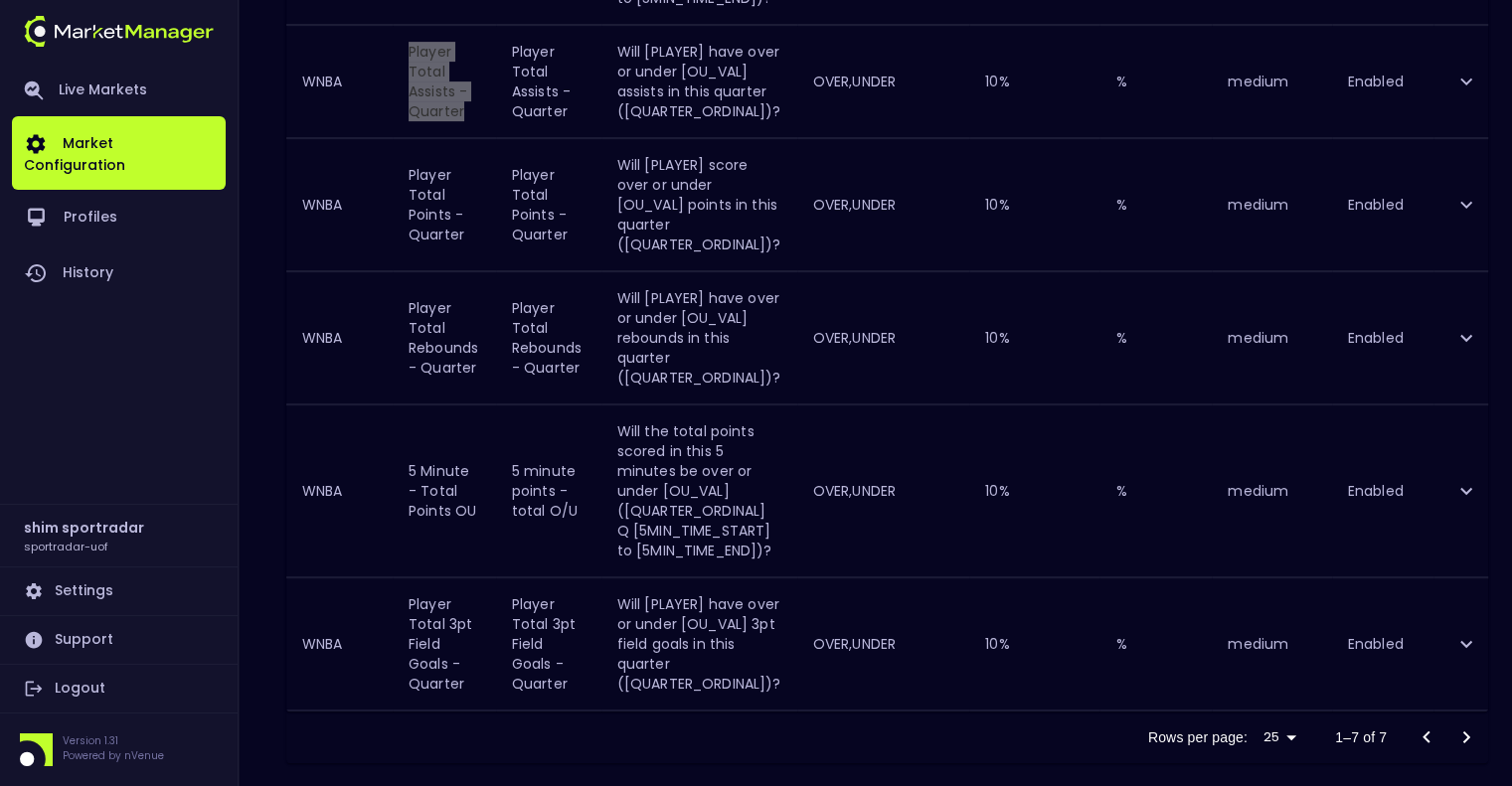 scroll, scrollTop: 747, scrollLeft: 0, axis: vertical 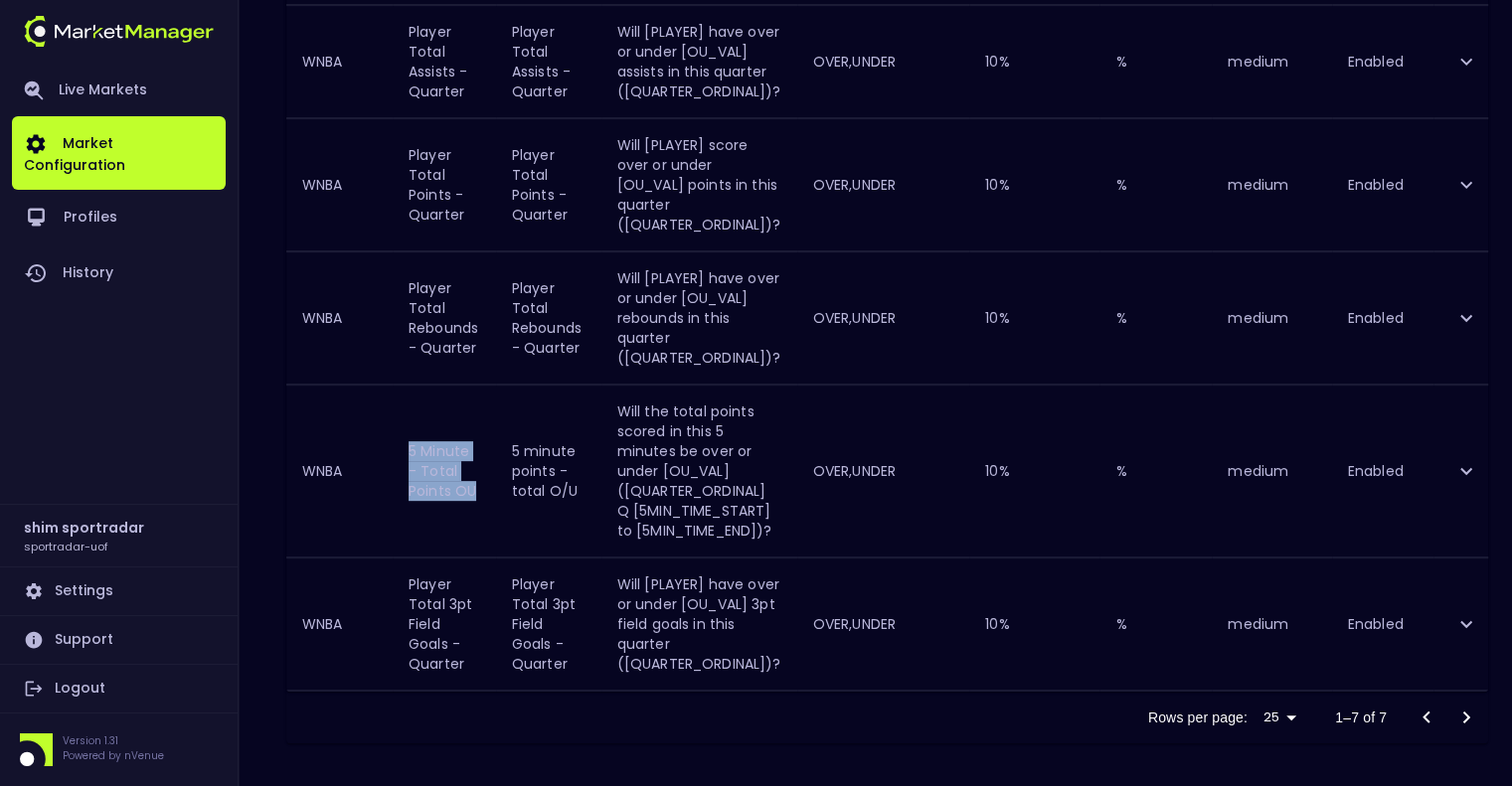 drag, startPoint x: 410, startPoint y: 446, endPoint x: 471, endPoint y: 483, distance: 71.34424 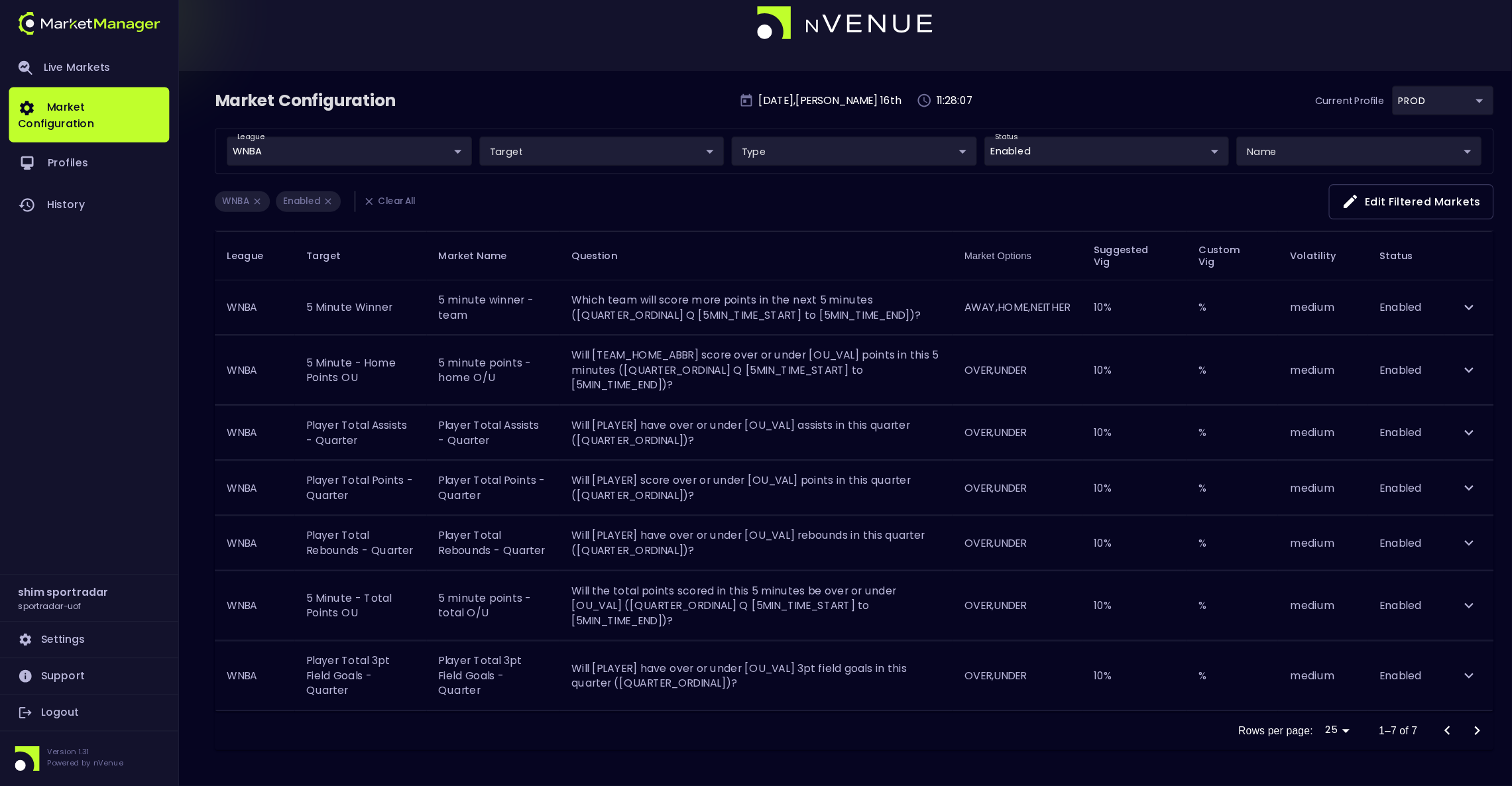 scroll, scrollTop: 0, scrollLeft: 0, axis: both 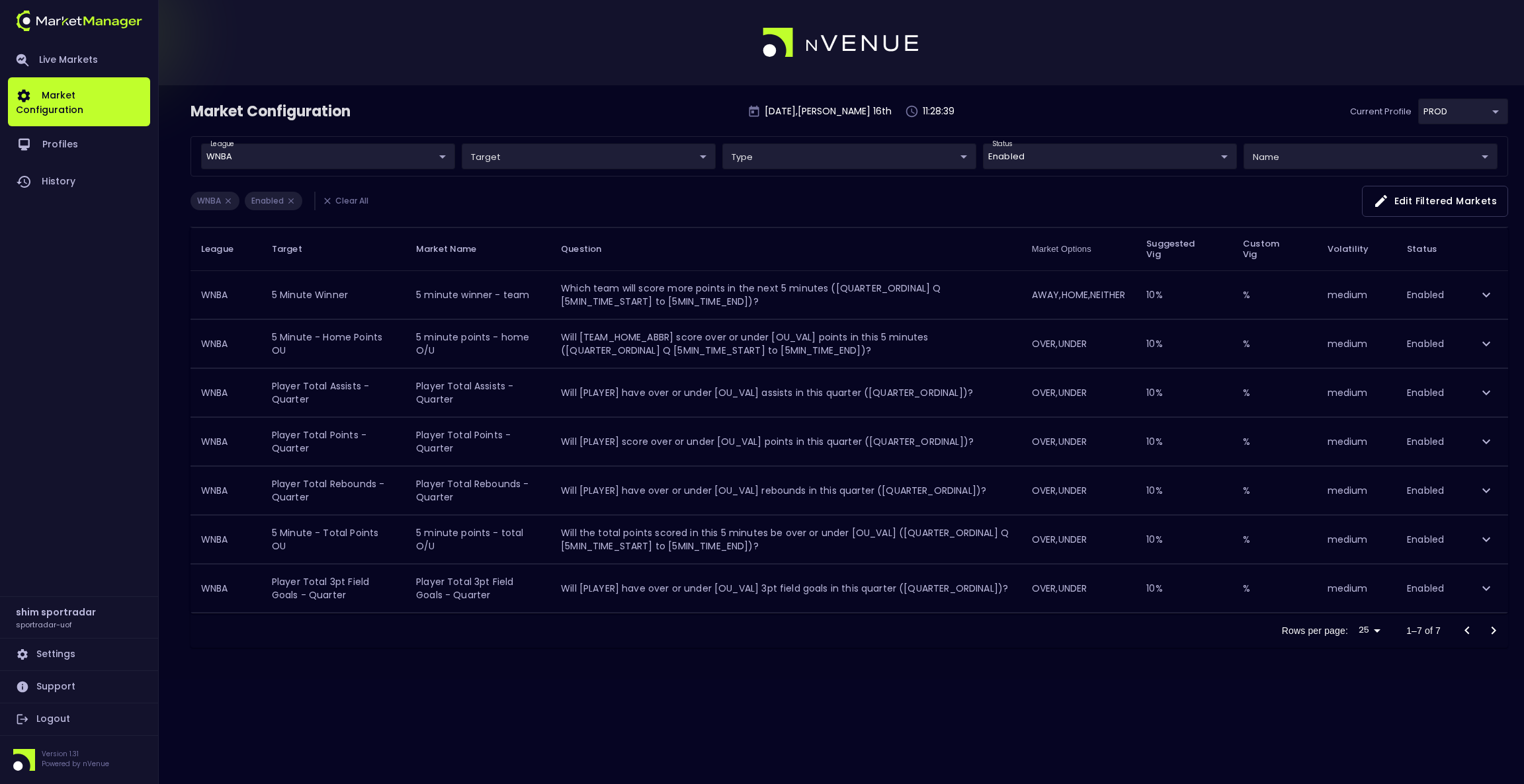 click on "Live Markets Market Configuration Profiles History shim   sportradar sportradar-uof Settings Support Logout   Version 1.31  Powered by nVenue Market Configuration Wednesday ,  julio   16 th 11:28:39 Current Profile PROD 92faa2e0-1ff4-4d95-aa8e-9001997e8080 Select league WNBA WNBA ​ target ​ ​ type ​ ​ status Enabled Enabled ​ name ​ ​ WNBA   Enabled   Clear All Edit filtered markets League Target Market Name Question Market Options Suggested Vig Custom Vig Volatility   Status WNBA 5 Minute Winner 5 minute winner - team Which team will score more points in the next 5 minutes ([QUARTER_ORDINAL] Q [5MIN_TIME_START] to [5MIN_TIME_END])? AWAY,HOME,NEITHER 10  %  % medium Enabled WNBA 5 Minute - Home Points OU 5 minute points - home O/U Will [TEAM_HOME_ABBR] score over or under [OU_VAL] points in this 5 minutes ([QUARTER_ORDINAL] Q [5MIN_TIME_START] to [5MIN_TIME_END])? OVER,UNDER 10  %  % medium Enabled WNBA Player Total Assists - Quarter Player Total Assists - Quarter OVER,UNDER 10  %  % medium 10" at bounding box center (762, 392) 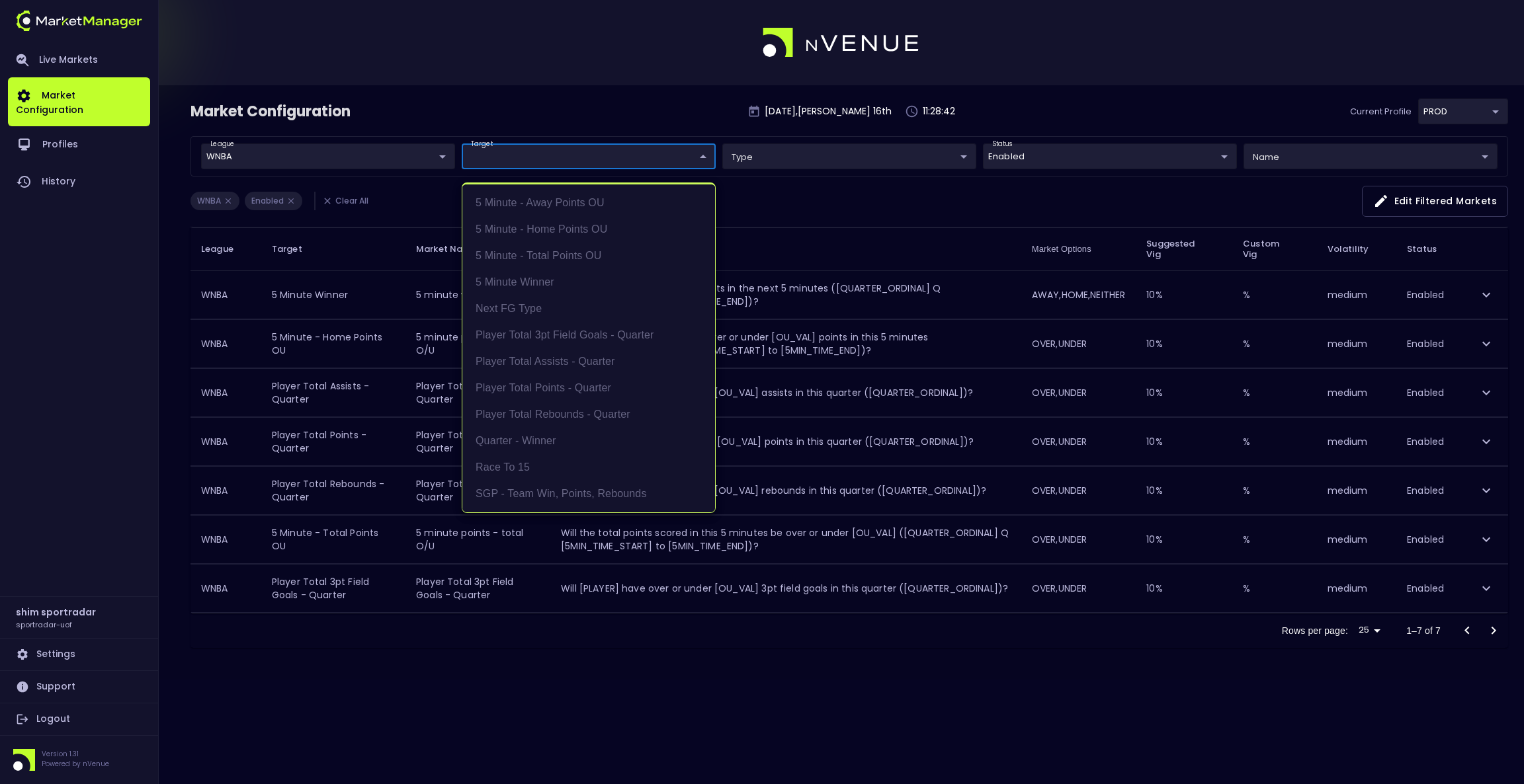 click at bounding box center [762, 392] 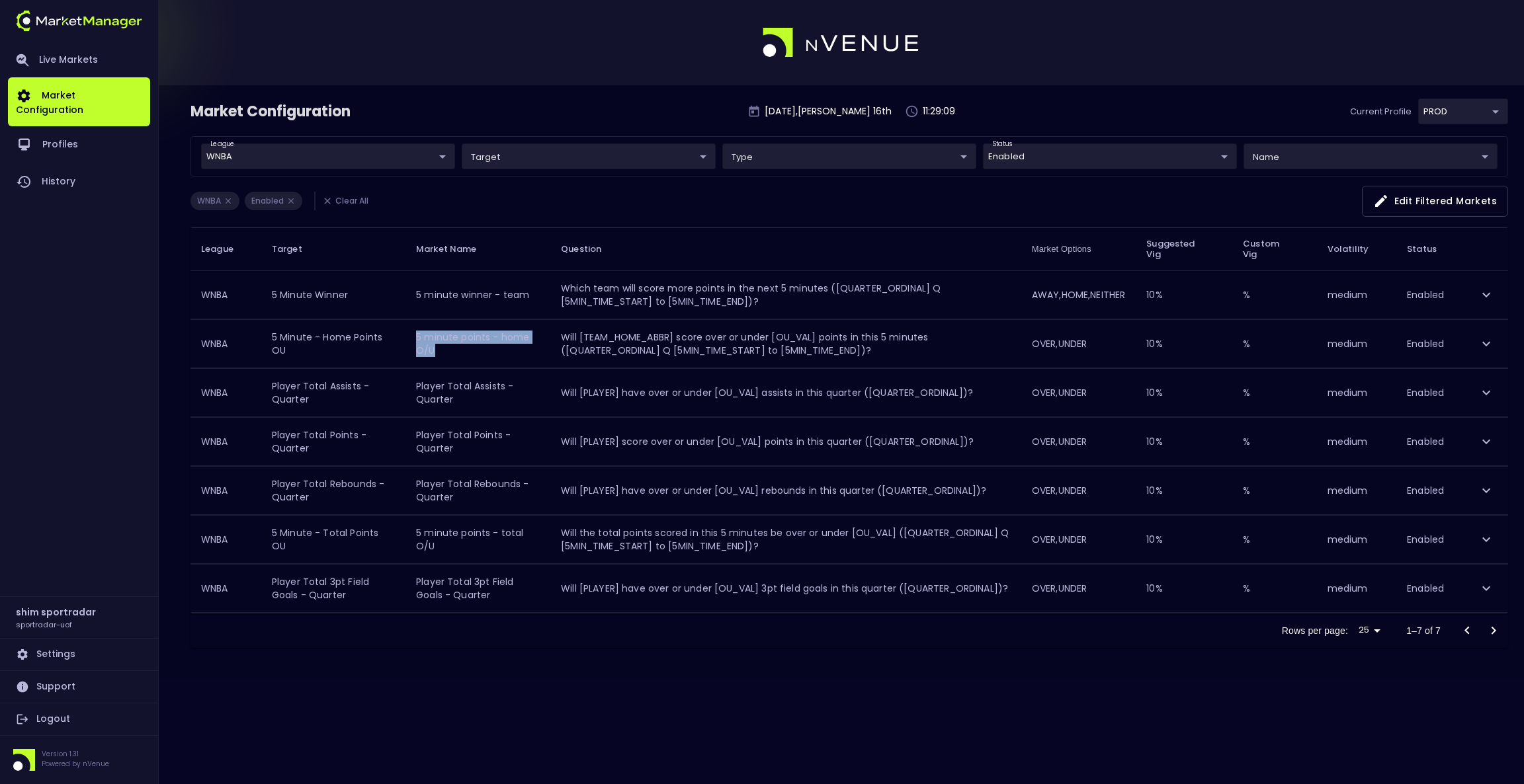 drag, startPoint x: 435, startPoint y: 349, endPoint x: 418, endPoint y: 336, distance: 21.400935 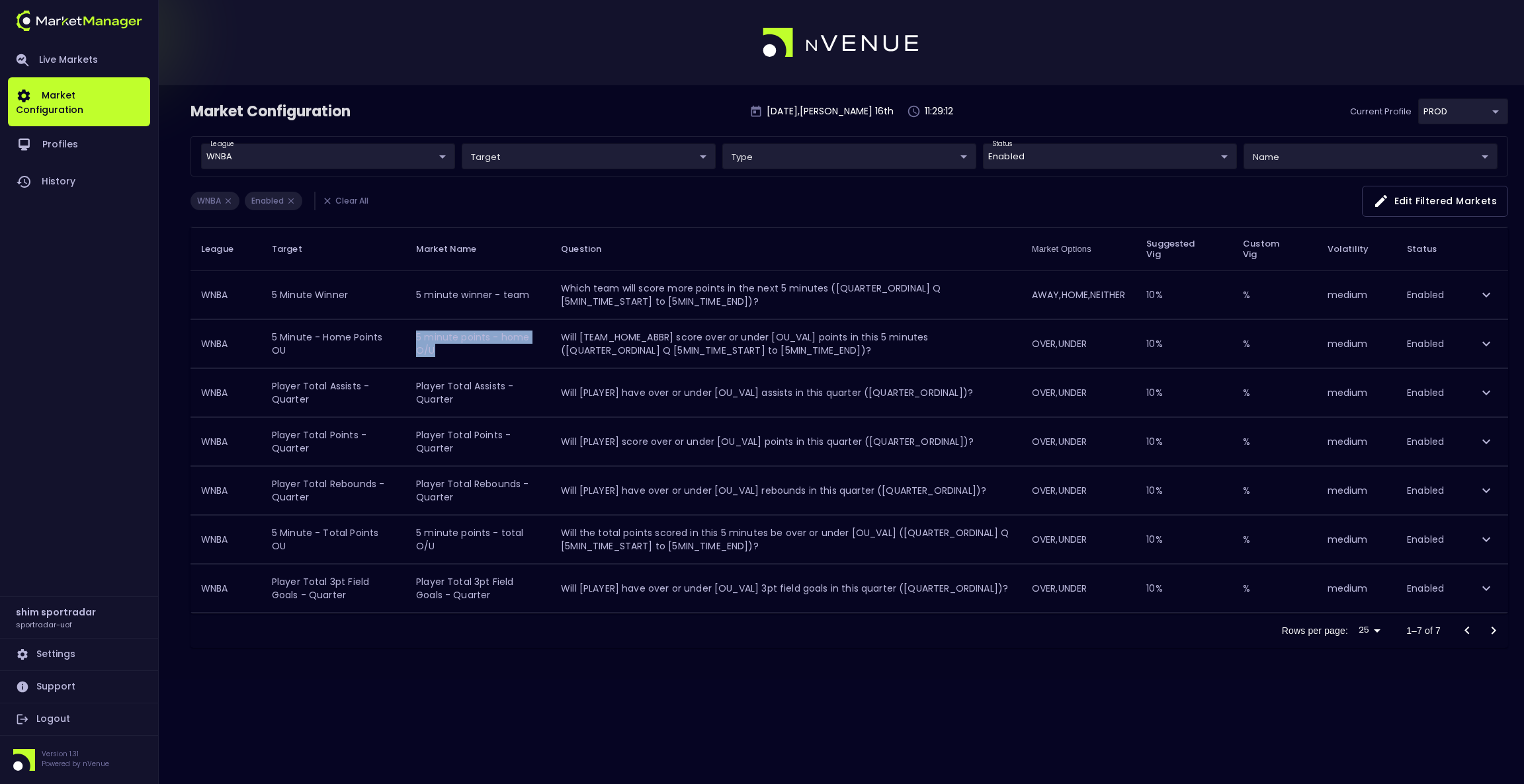 click on "Live Markets Market Configuration Profiles History shim   sportradar sportradar-uof Settings Support Logout   Version 1.31  Powered by nVenue Market Configuration Wednesday ,  julio   16 th 11:29:12 Current Profile PROD 92faa2e0-1ff4-4d95-aa8e-9001997e8080 Select league WNBA WNBA ​ target ​ ​ type ​ ​ status Enabled Enabled ​ name ​ ​ WNBA   Enabled   Clear All Edit filtered markets League Target Market Name Question Market Options Suggested Vig Custom Vig Volatility   Status WNBA 5 Minute Winner 5 minute winner - team Which team will score more points in the next 5 minutes ([QUARTER_ORDINAL] Q [5MIN_TIME_START] to [5MIN_TIME_END])? AWAY,HOME,NEITHER 10  %  % medium Enabled WNBA 5 Minute - Home Points OU 5 minute points - home O/U Will [TEAM_HOME_ABBR] score over or under [OU_VAL] points in this 5 minutes ([QUARTER_ORDINAL] Q [5MIN_TIME_START] to [5MIN_TIME_END])? OVER,UNDER 10  %  % medium Enabled WNBA Player Total Assists - Quarter Player Total Assists - Quarter OVER,UNDER 10  %  % medium 10" at bounding box center [762, 392] 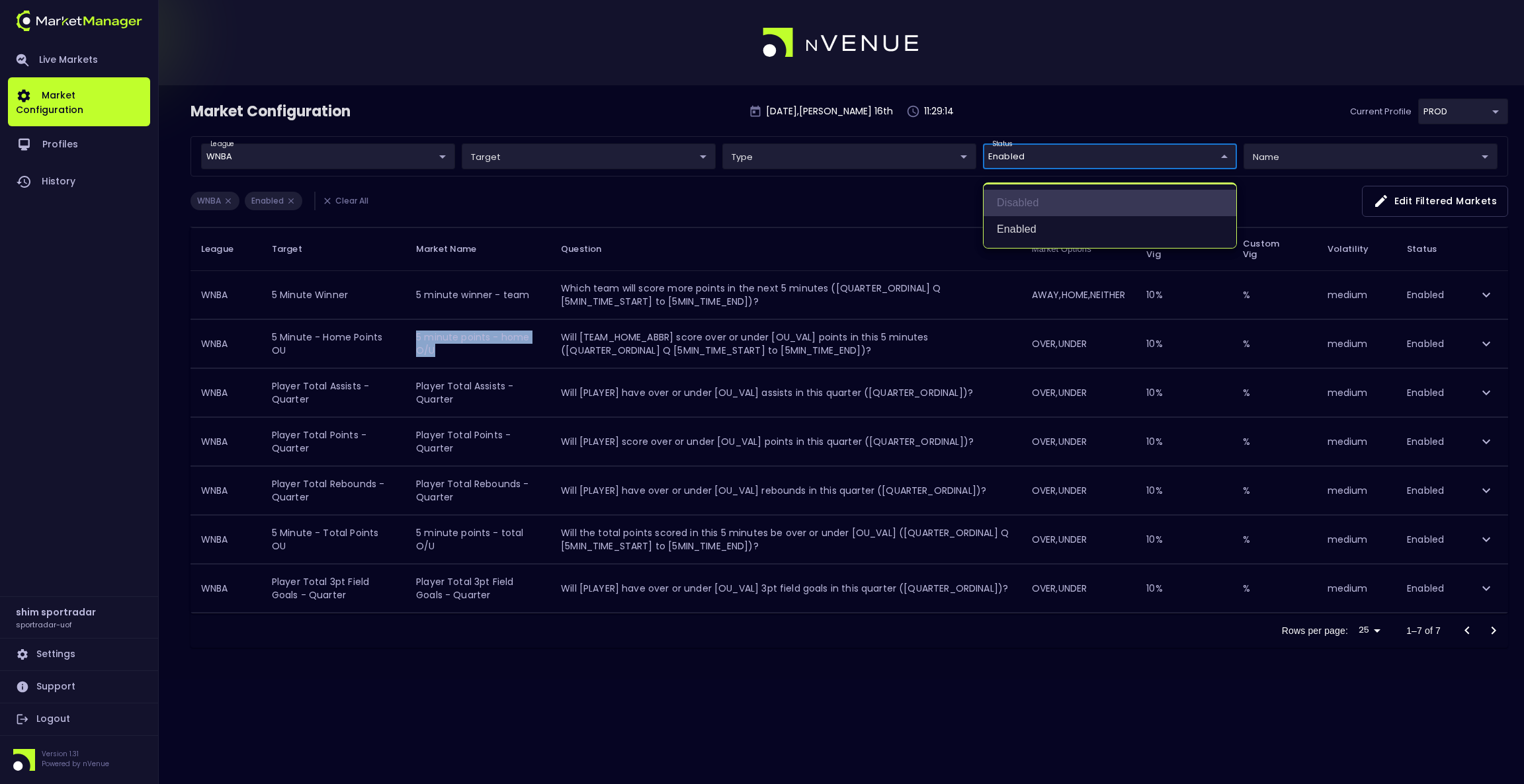 click on "Disabled" at bounding box center (1110, 203) 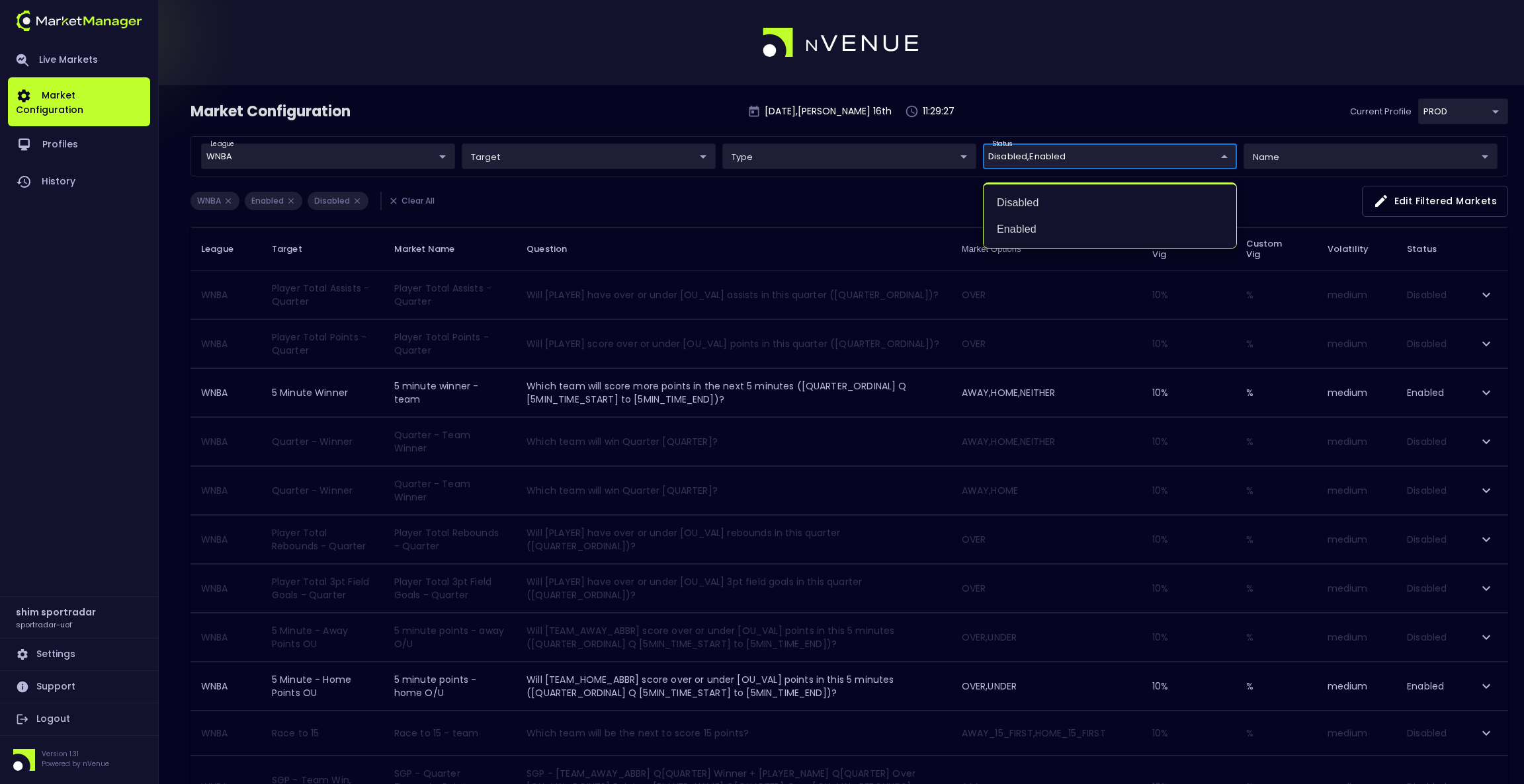 type 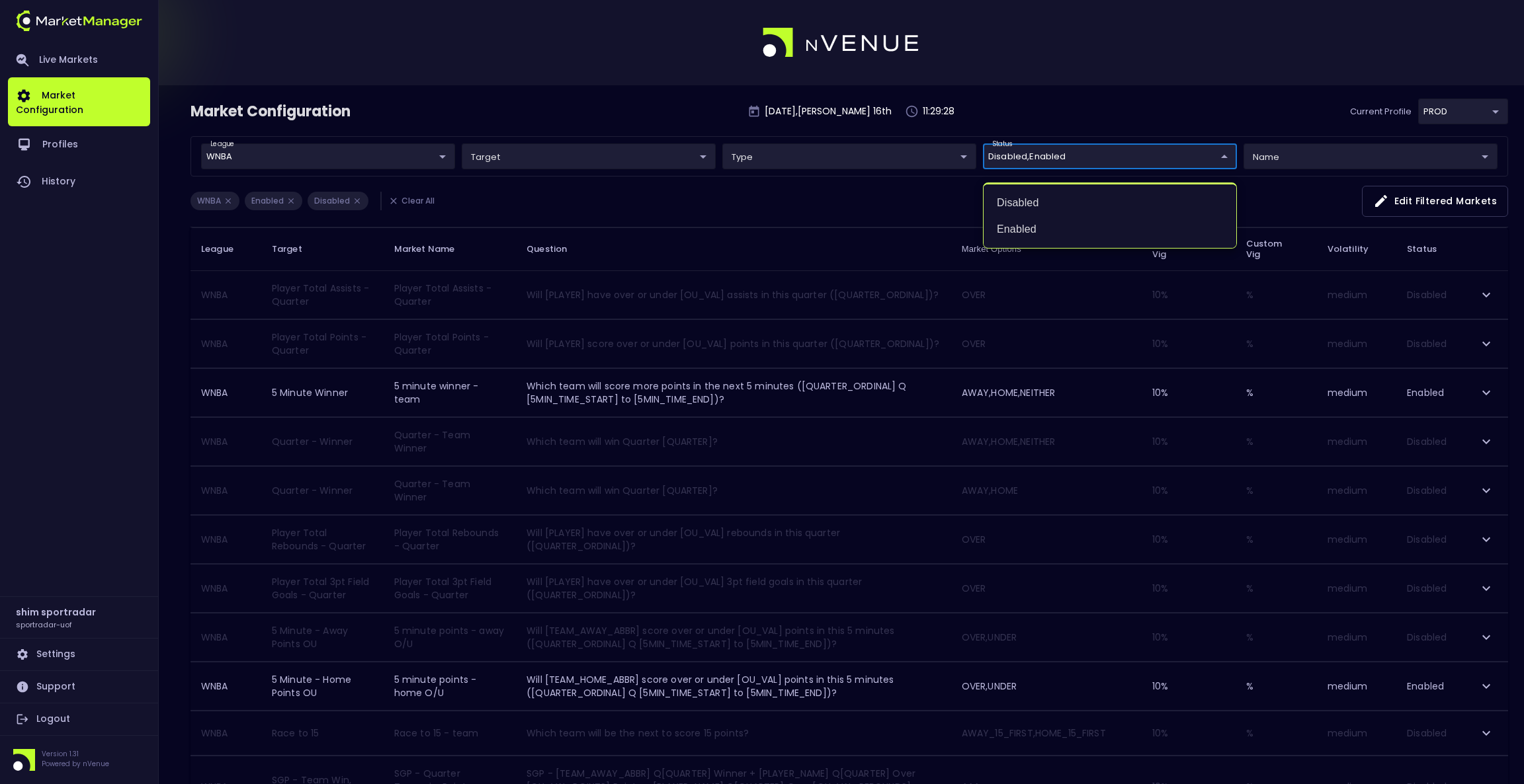 click at bounding box center (762, 392) 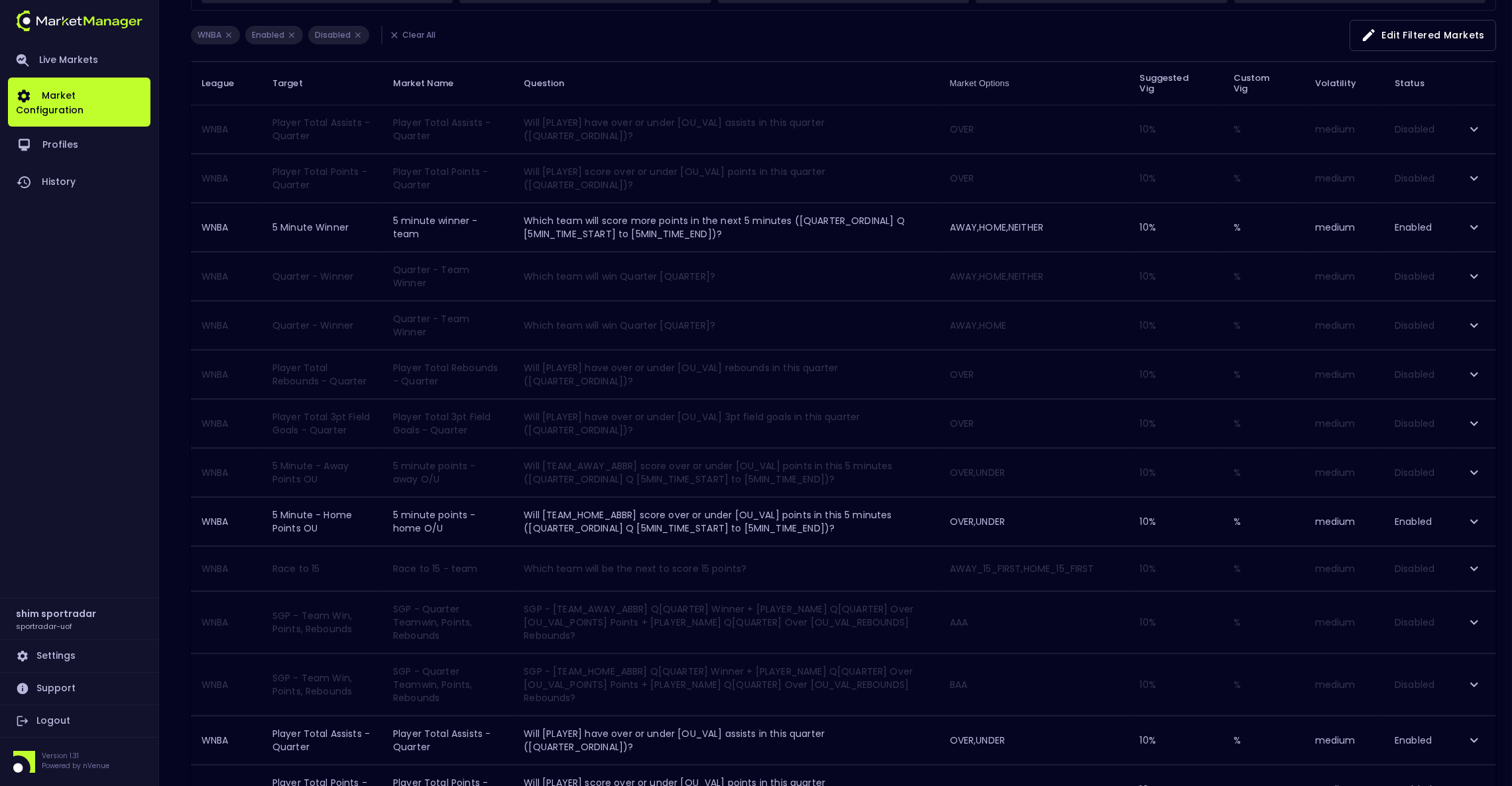 scroll, scrollTop: 199, scrollLeft: 0, axis: vertical 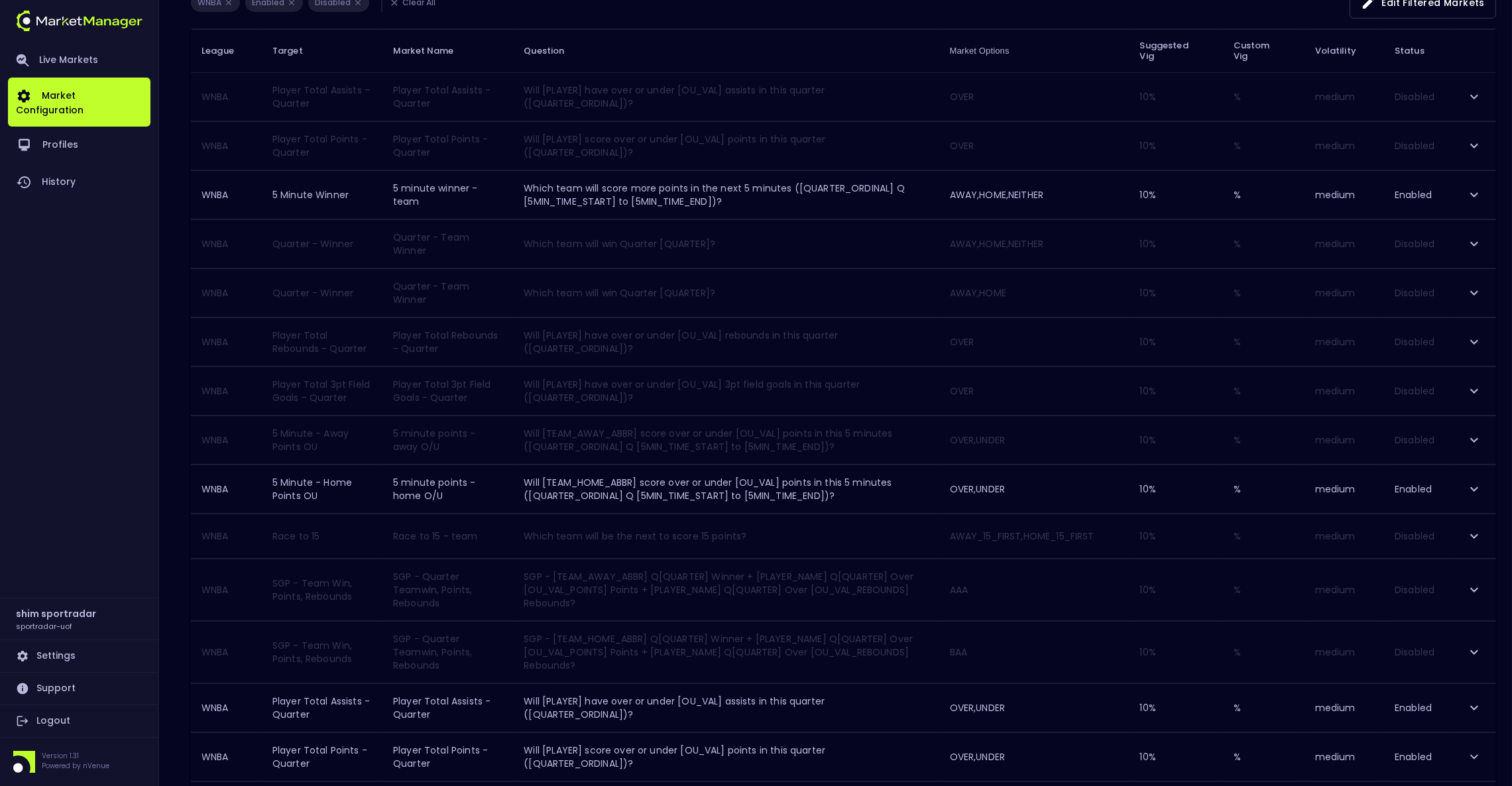 click 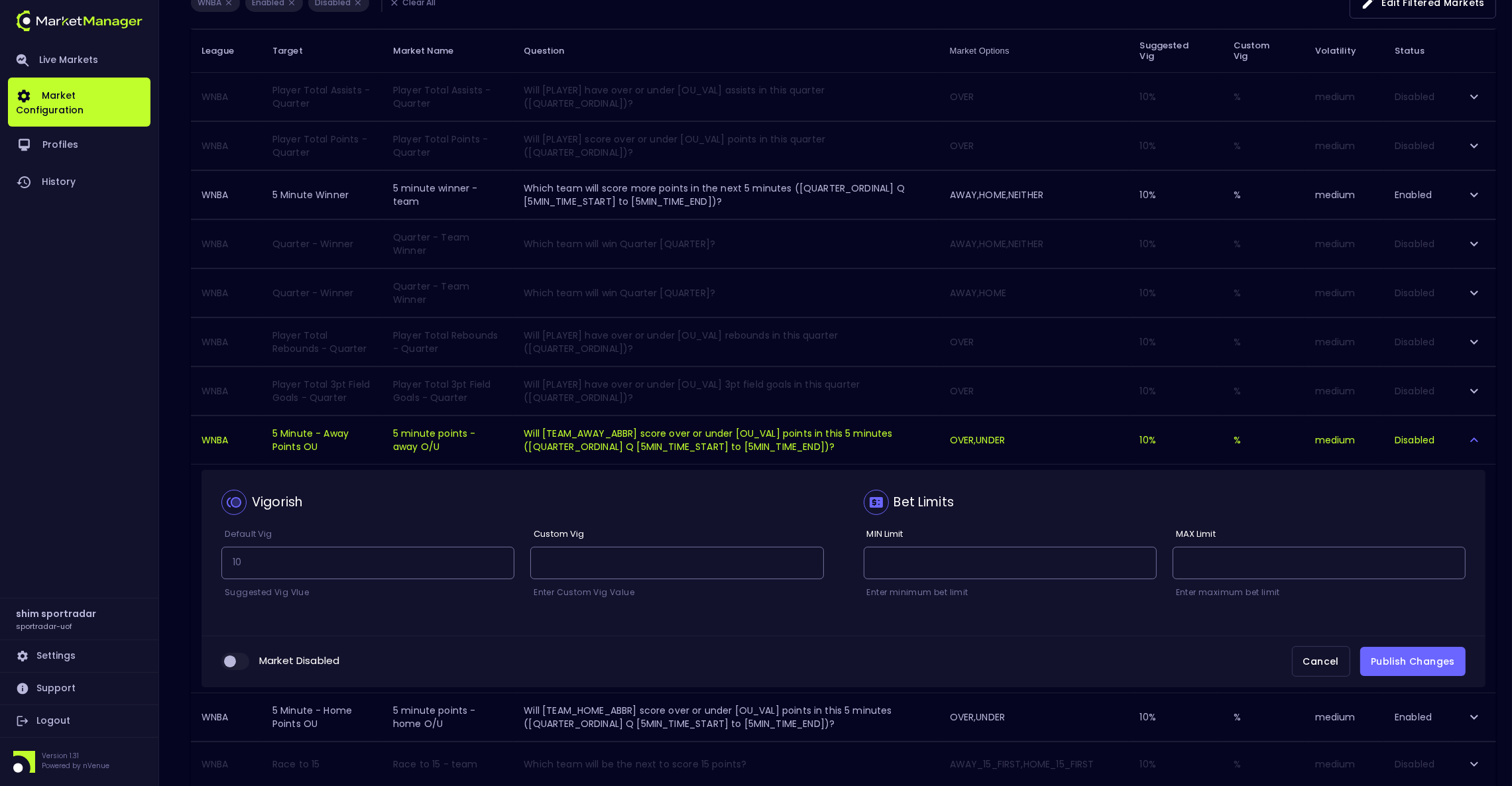 click at bounding box center (230, 661) 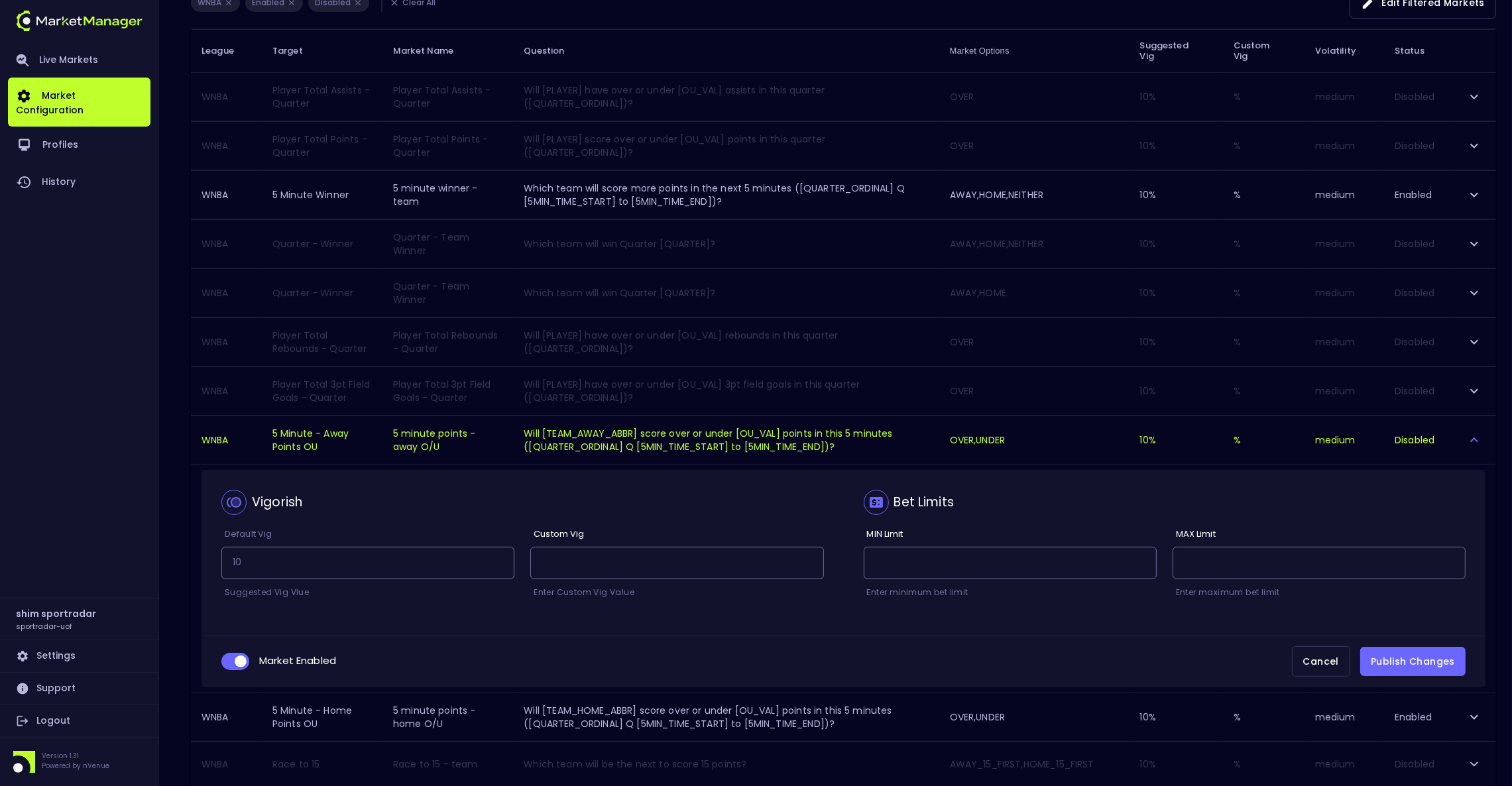 click on "Publish Changes" at bounding box center (1413, 661) 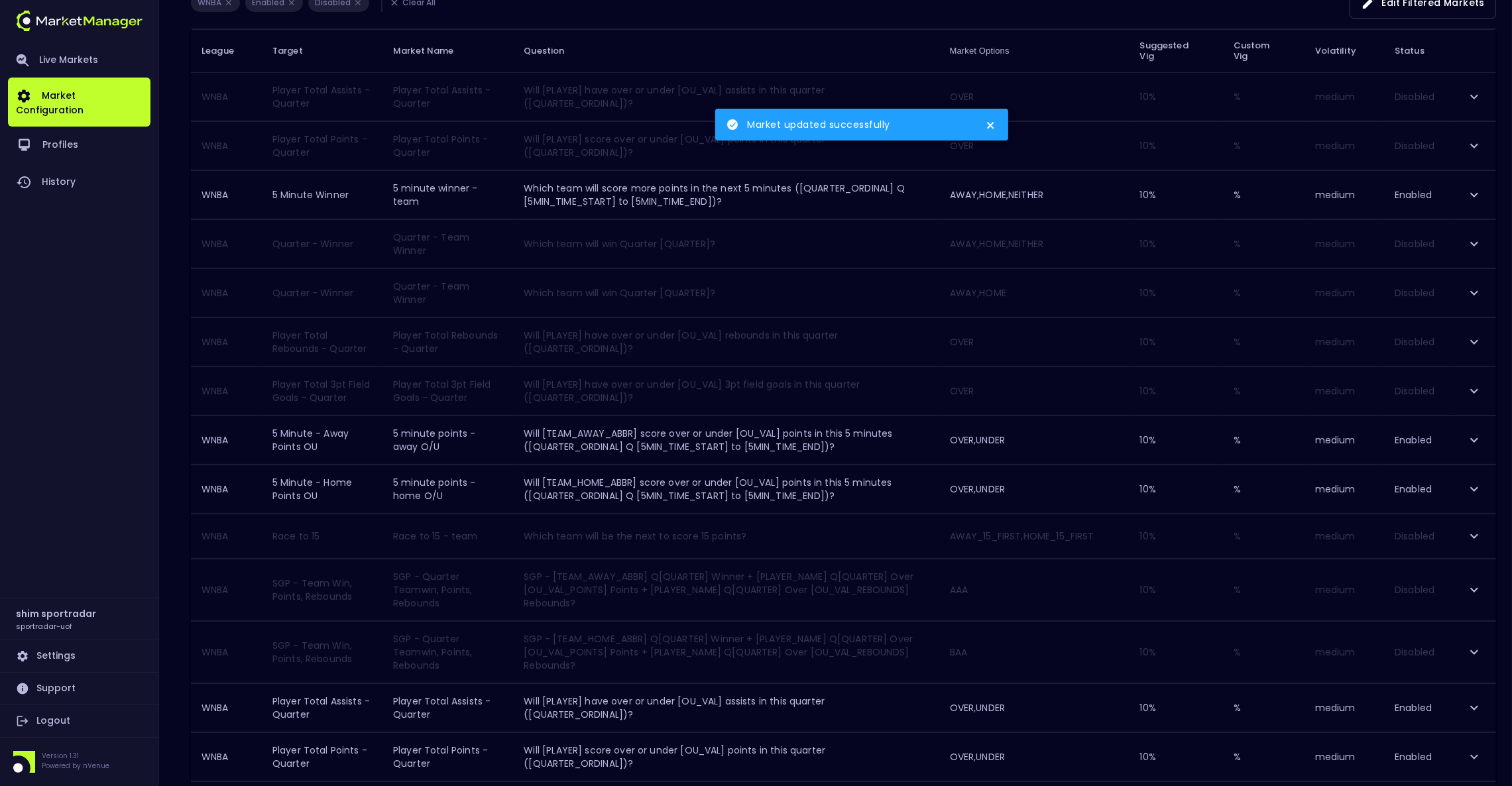 scroll, scrollTop: 0, scrollLeft: 0, axis: both 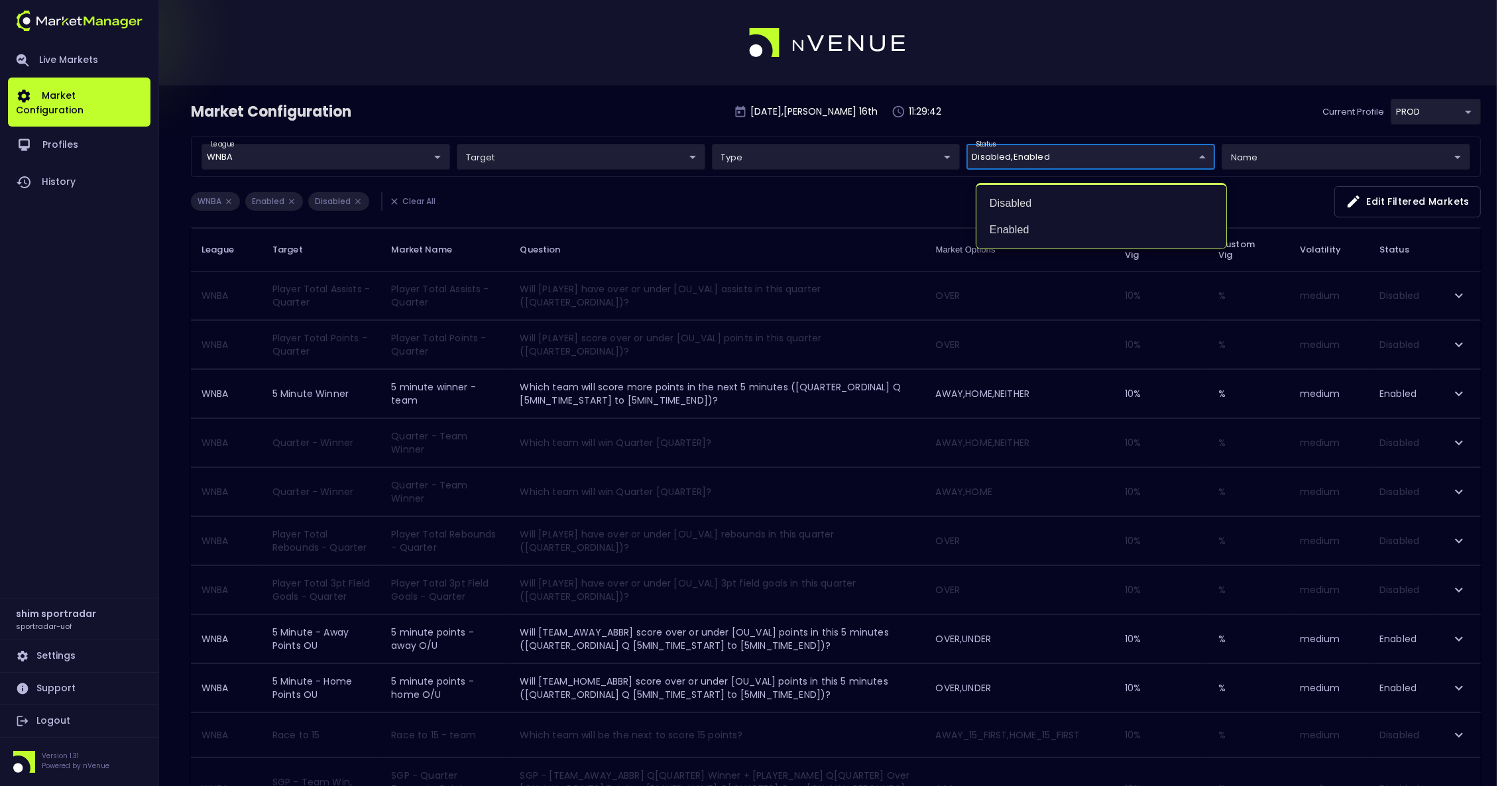 click on "Live Markets Market Configuration Profiles History shim   sportradar sportradar-uof Settings Support Logout   Version 1.31  Powered by nVenue Market Configuration Wednesday ,  julio   16 th 11:29:42 Current Profile PROD 92faa2e0-1ff4-4d95-aa8e-9001997e8080 Select league WNBA WNBA ​ target ​ ​ type ​ ​ status Disabled ,  Enabled Enabled,Disabled ​ name ​ ​ WNBA   Enabled   Disabled   Clear All Edit filtered markets League Target Market Name Question Market Options Suggested Vig Custom Vig Volatility   Status WNBA Player Total Assists - Quarter Player Total Assists - Quarter Will [PLAYER] have over or under [OU_VAL] assists in this quarter ([QUARTER_ORDINAL])? OVER 10  %  % medium Disabled WNBA Player Total Points - Quarter Player Total Points - Quarter Will [PLAYER] score over or under [OU_VAL] points in this quarter ([QUARTER_ORDINAL])? OVER 10  %  % medium Disabled WNBA 5 Minute Winner 5 minute winner - team AWAY,HOME,NEITHER 10  %  % medium Enabled WNBA Quarter - Winner Quarter - Team Winner" at bounding box center [756, 622] 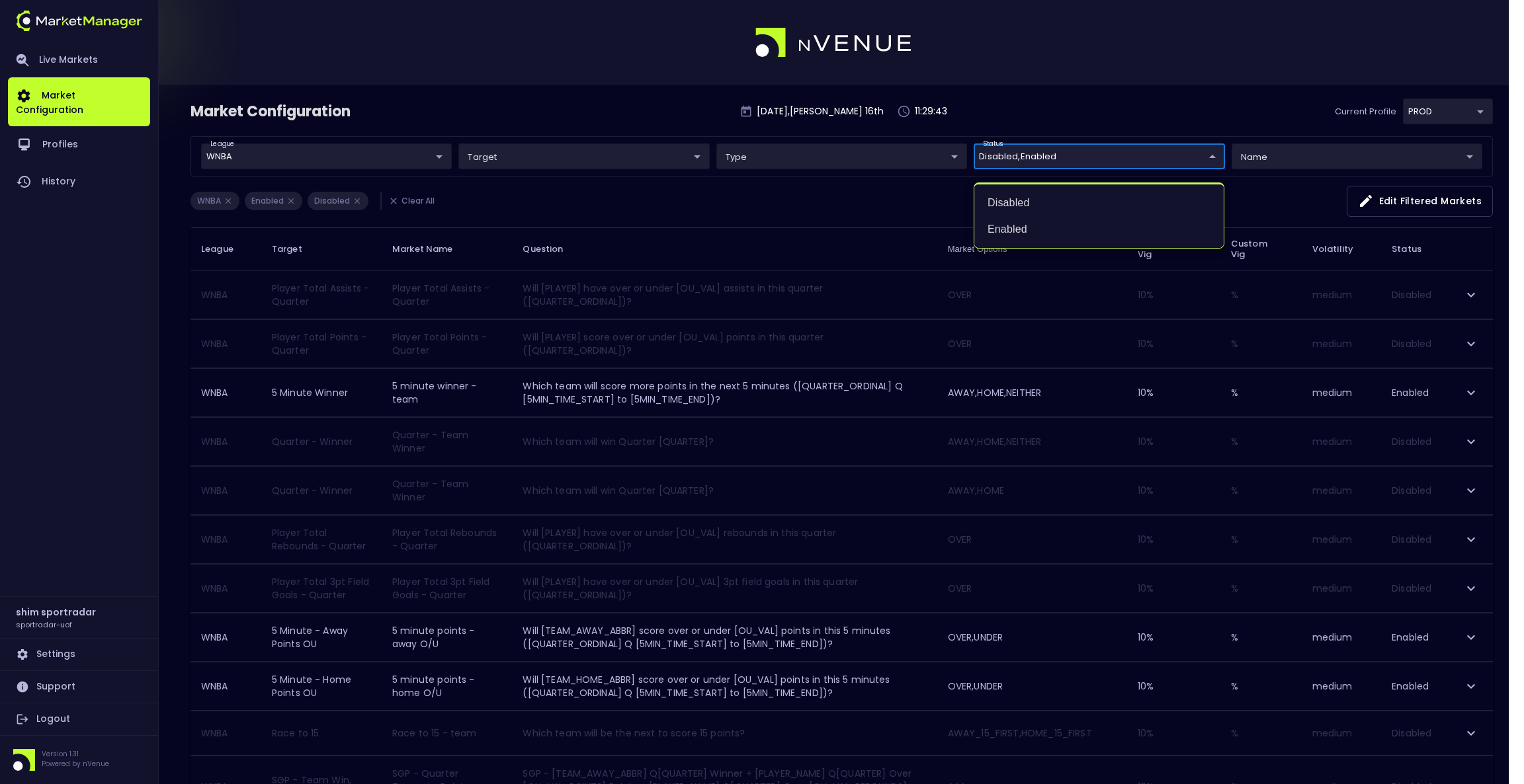 click at bounding box center [762, 392] 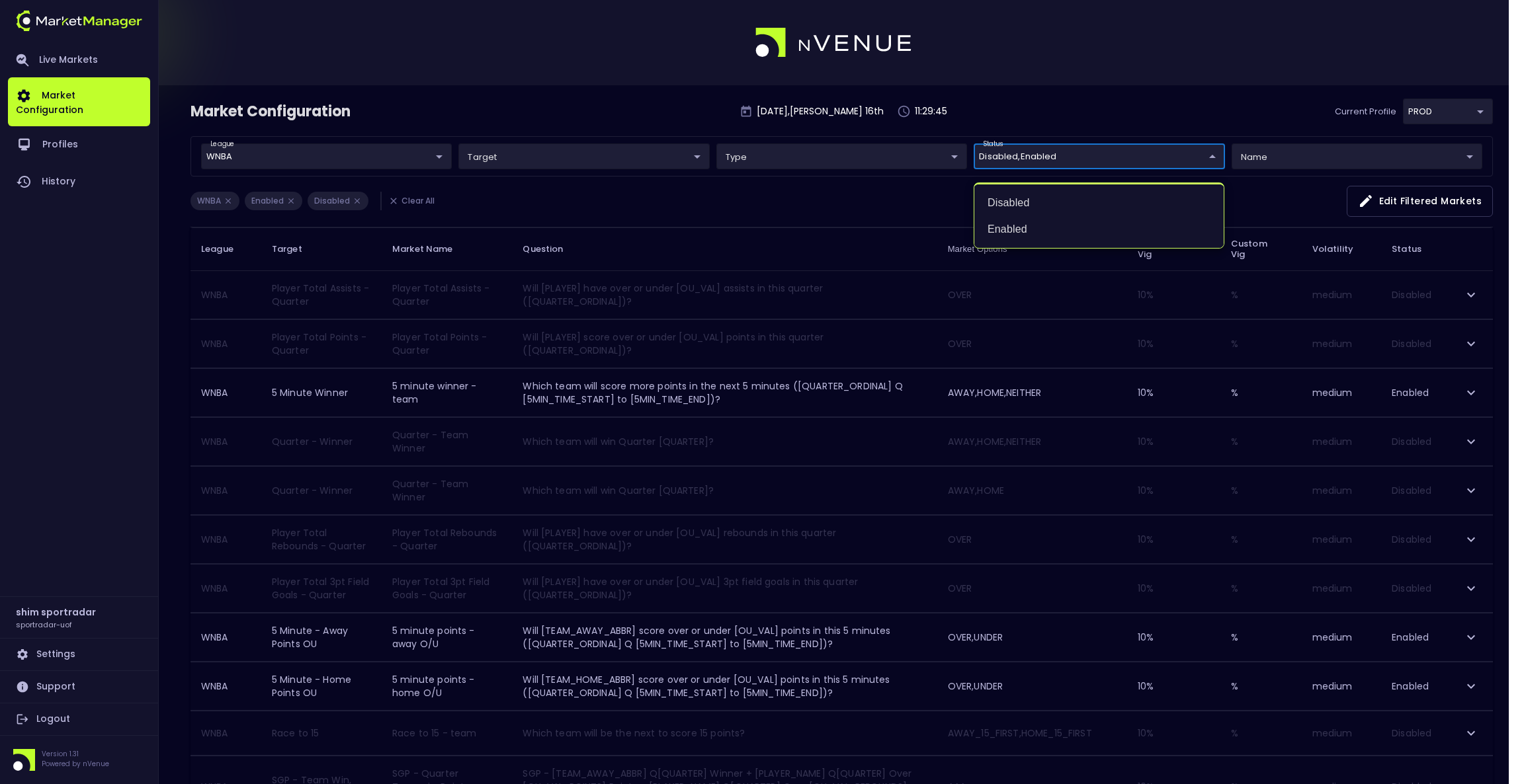 click on "Live Markets Market Configuration Profiles History shim   sportradar sportradar-uof Settings Support Logout   Version 1.31  Powered by nVenue Market Configuration Wednesday ,  julio   16 th 11:29:45 Current Profile PROD 92faa2e0-1ff4-4d95-aa8e-9001997e8080 Select league WNBA WNBA ​ target ​ ​ type ​ ​ status Disabled ,  Enabled Enabled,Disabled ​ name ​ ​ WNBA   Enabled   Disabled   Clear All Edit filtered markets League Target Market Name Question Market Options Suggested Vig Custom Vig Volatility   Status WNBA Player Total Assists - Quarter Player Total Assists - Quarter Will [PLAYER] have over or under [OU_VAL] assists in this quarter ([QUARTER_ORDINAL])? OVER 10  %  % medium Disabled WNBA Player Total Points - Quarter Player Total Points - Quarter Will [PLAYER] score over or under [OU_VAL] points in this quarter ([QUARTER_ORDINAL])? OVER 10  %  % medium Disabled WNBA 5 Minute Winner 5 minute winner - team AWAY,HOME,NEITHER 10  %  % medium Enabled WNBA Quarter - Winner Quarter - Team Winner" at bounding box center (762, 620) 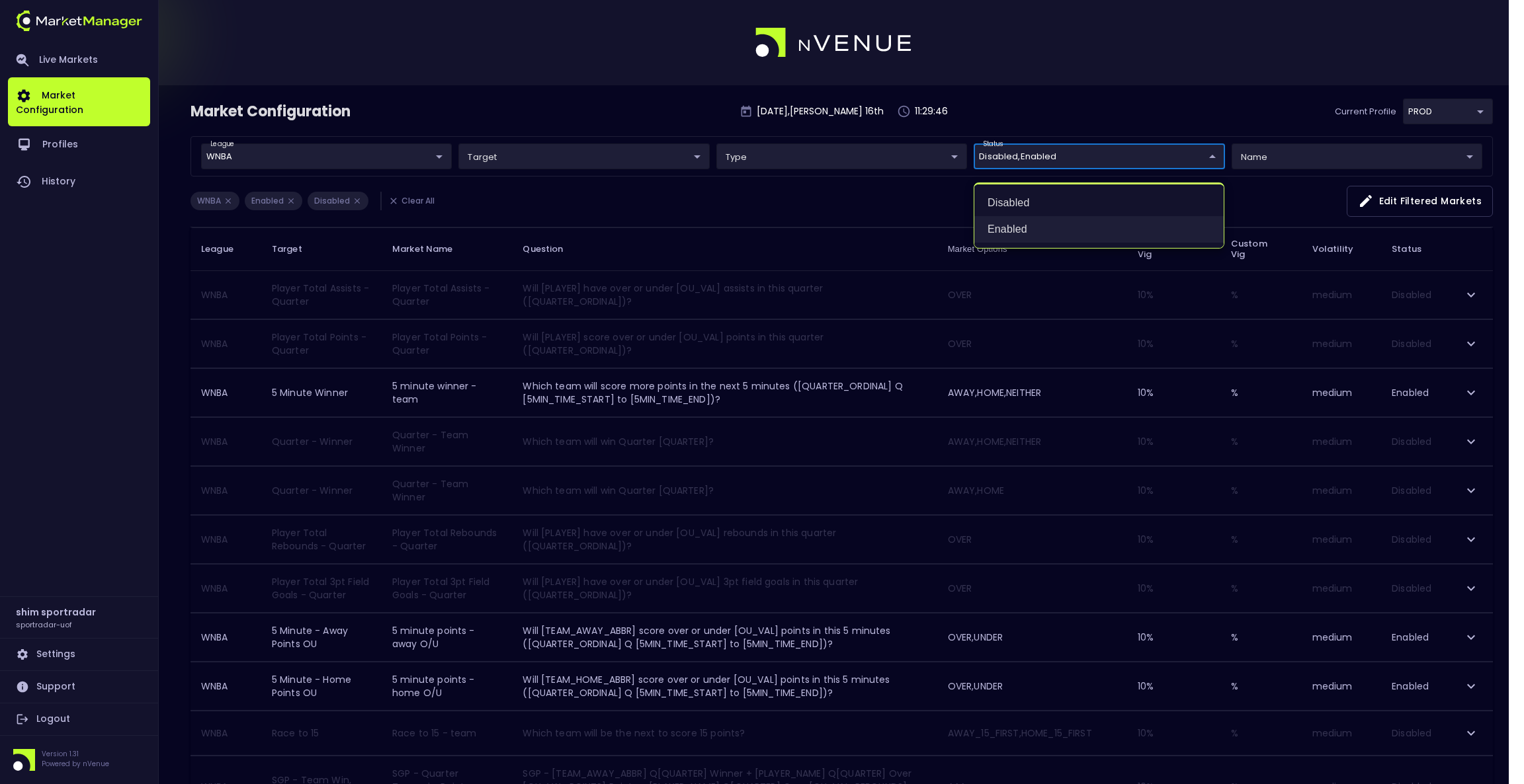 click on "Enabled" at bounding box center (1099, 229) 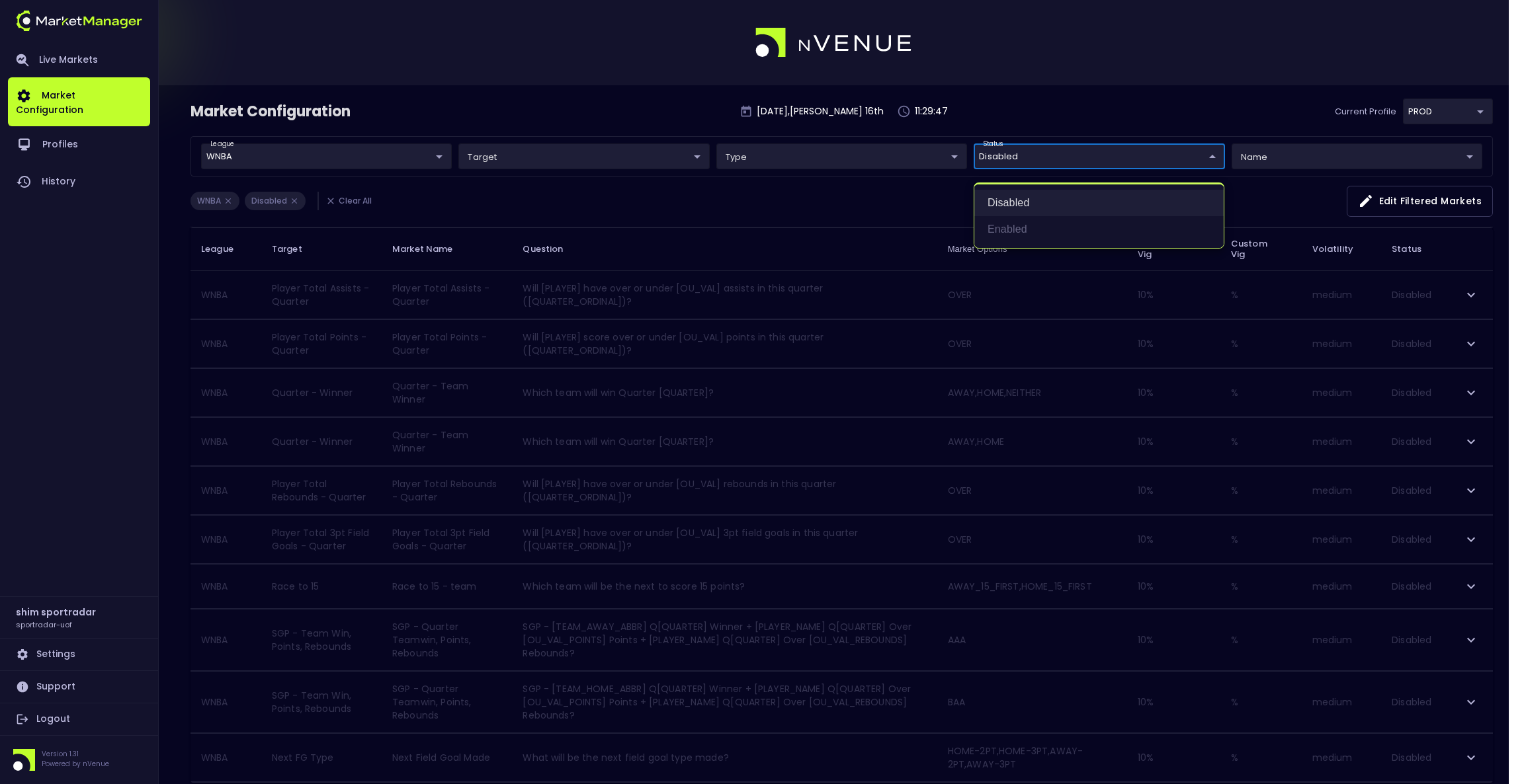 click on "Disabled" at bounding box center (1099, 203) 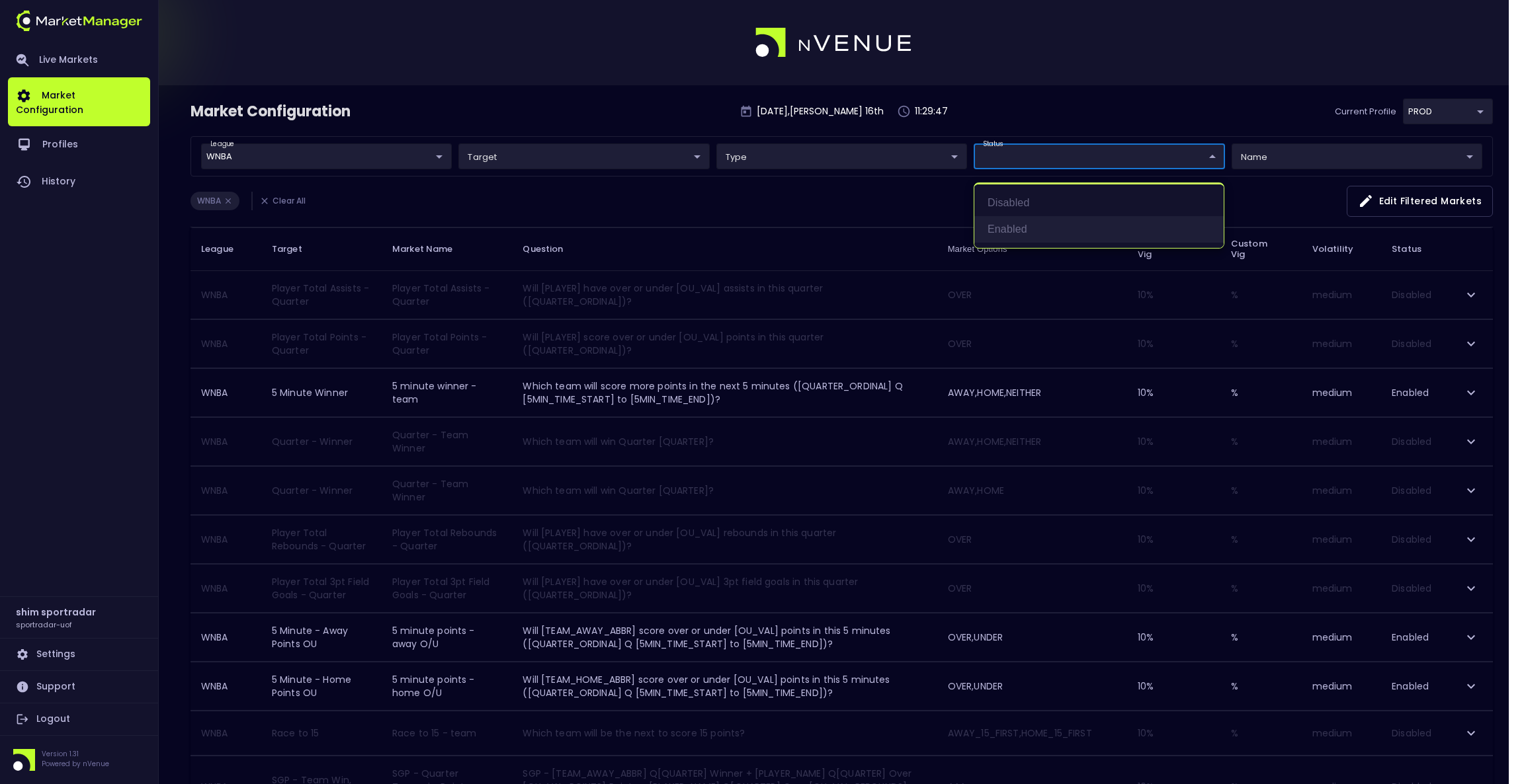 click on "Enabled" at bounding box center [1099, 229] 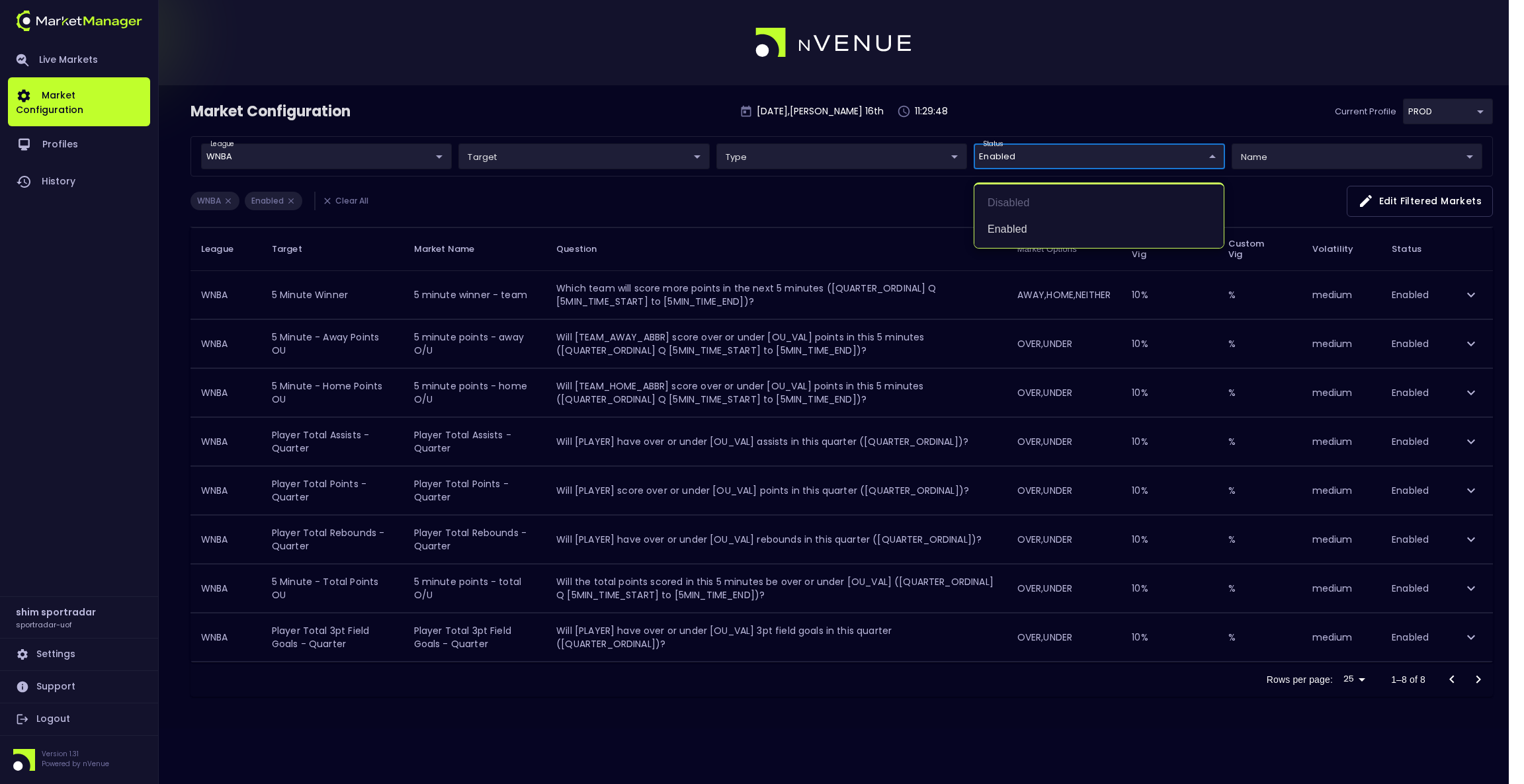 click at bounding box center [762, 392] 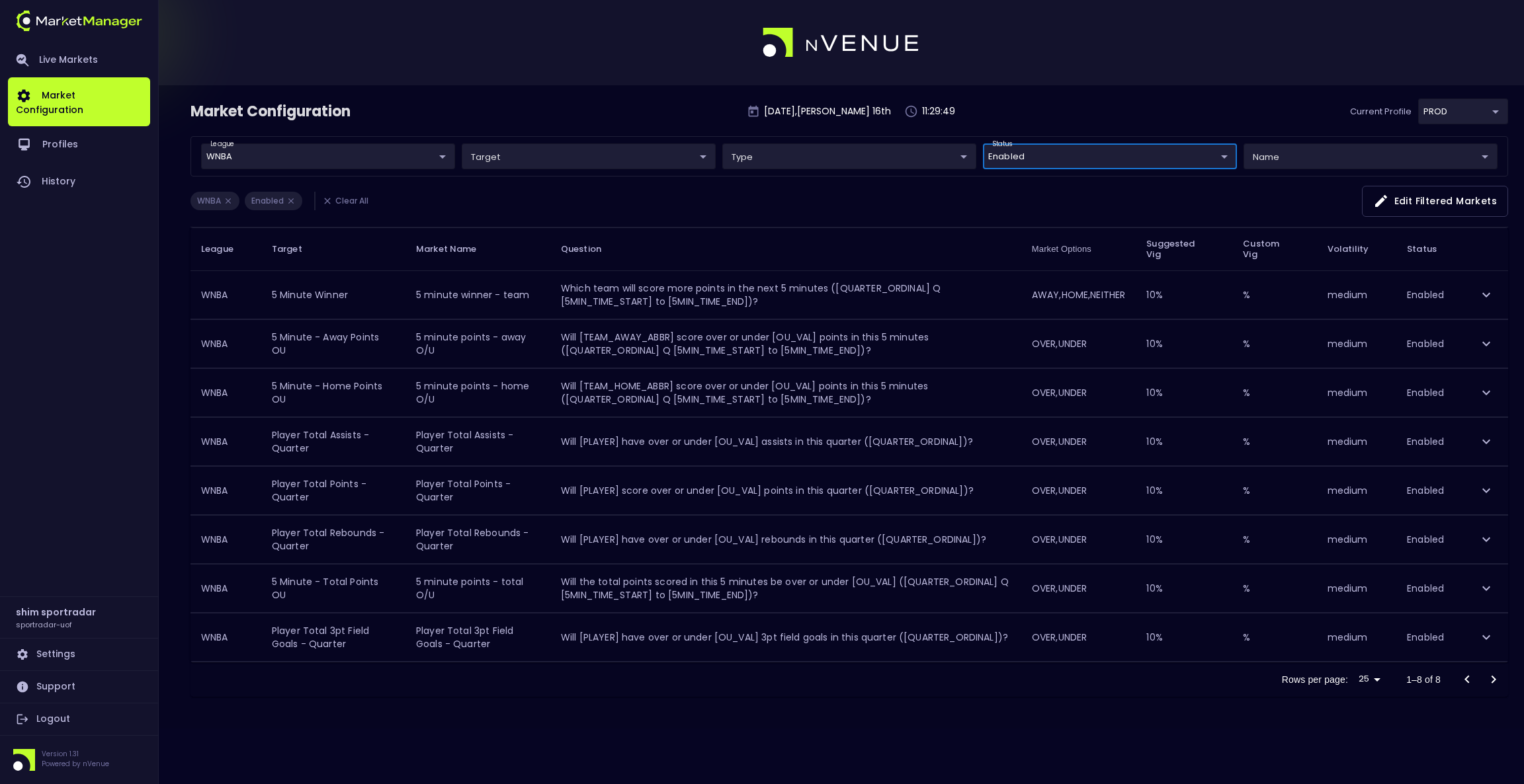 click on "Market Configuration Wednesday ,  julio   16 th 11:29:49 Current Profile PROD 92faa2e0-1ff4-4d95-aa8e-9001997e8080 Select league WNBA WNBA ​ target ​ ​ type ​ ​ status Enabled Enabled ​ name ​ ​ WNBA   Enabled   Clear All Edit filtered markets League Target Market Name Question Market Options Suggested Vig Custom Vig Volatility   Status WNBA 5 Minute Winner 5 minute winner - team Which team will score more points in the next 5 minutes ([QUARTER_ORDINAL] Q [5MIN_TIME_START] to [5MIN_TIME_END])? AWAY,HOME,NEITHER 10  %  % medium Enabled WNBA 5 Minute - Away Points OU 5 minute points - away O/U Will [TEAM_AWAY_ABBR] score over or under [OU_VAL] points in this 5 minutes ([QUARTER_ORDINAL] Q [5MIN_TIME_START] to [5MIN_TIME_END])? OVER,UNDER 10  %  % medium Enabled WNBA 5 Minute - Home Points OU 5 minute points - home O/U Will [TEAM_HOME_ABBR] score over or under [OU_VAL] points in this 5 minutes ([QUARTER_ORDINAL] Q [5MIN_TIME_START] to [5MIN_TIME_END])? OVER,UNDER 10  %  % medium Enabled WNBA 10" at bounding box center [762, 407] 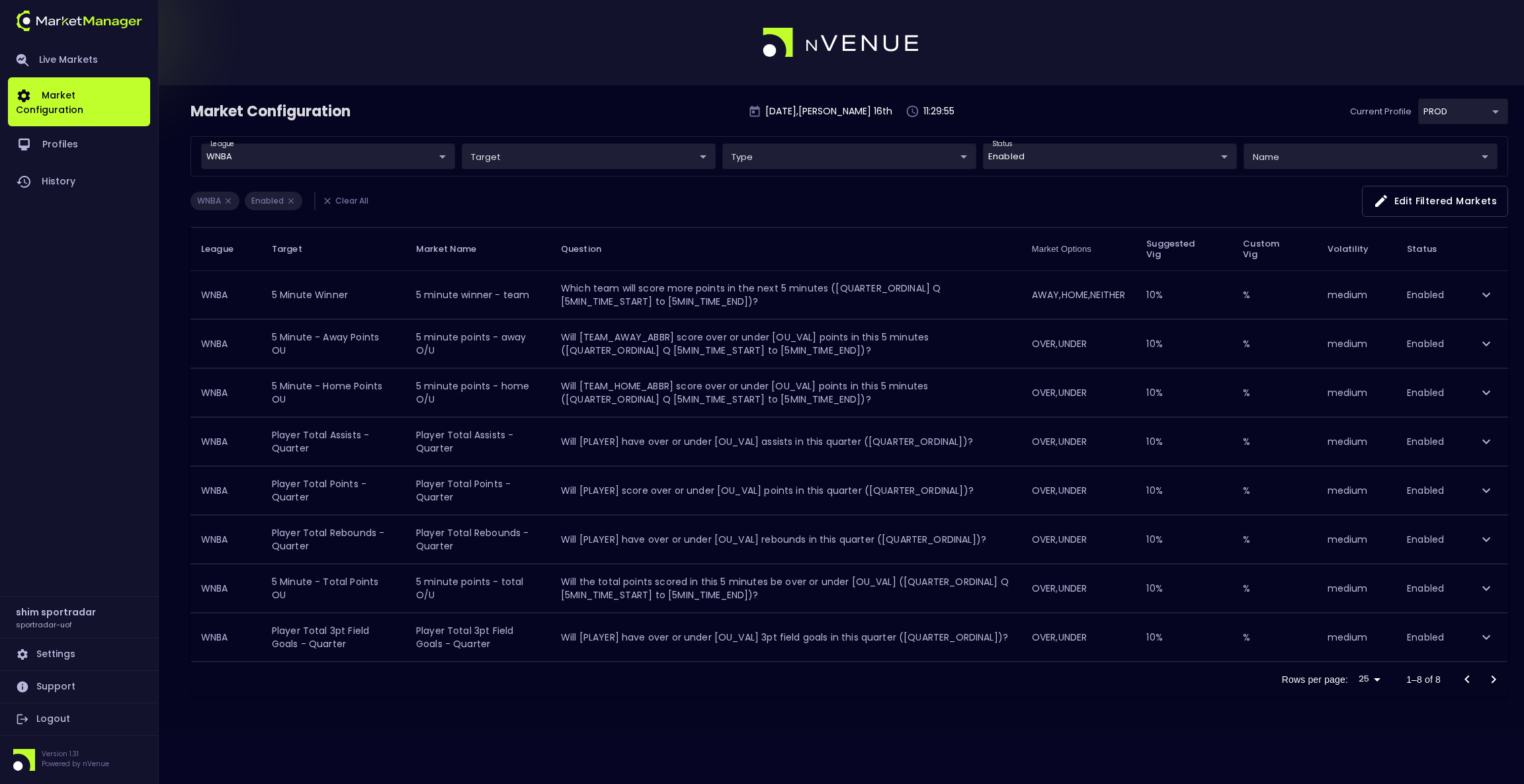 click on "Live Markets Market Configuration Profiles History shim   sportradar sportradar-uof Settings Support Logout   Version 1.31  Powered by nVenue Market Configuration Wednesday ,  julio   16 th 11:29:55 Current Profile PROD 92faa2e0-1ff4-4d95-aa8e-9001997e8080 Select league WNBA WNBA ​ target ​ ​ type ​ ​ status Enabled Enabled ​ name ​ ​ WNBA   Enabled   Clear All Edit filtered markets League Target Market Name Question Market Options Suggested Vig Custom Vig Volatility   Status WNBA 5 Minute Winner 5 minute winner - team Which team will score more points in the next 5 minutes ([QUARTER_ORDINAL] Q [5MIN_TIME_START] to [5MIN_TIME_END])? AWAY,HOME,NEITHER 10  %  % medium Enabled WNBA 5 Minute - Away Points OU 5 minute points - away O/U Will [TEAM_AWAY_ABBR] score over or under [OU_VAL] points in this 5 minutes ([QUARTER_ORDINAL] Q [5MIN_TIME_START] to [5MIN_TIME_END])? OVER,UNDER 10  %  % medium Enabled WNBA 5 Minute - Home Points OU 5 minute points - home O/U OVER,UNDER 10  %  % medium Enabled 10" at bounding box center (762, 392) 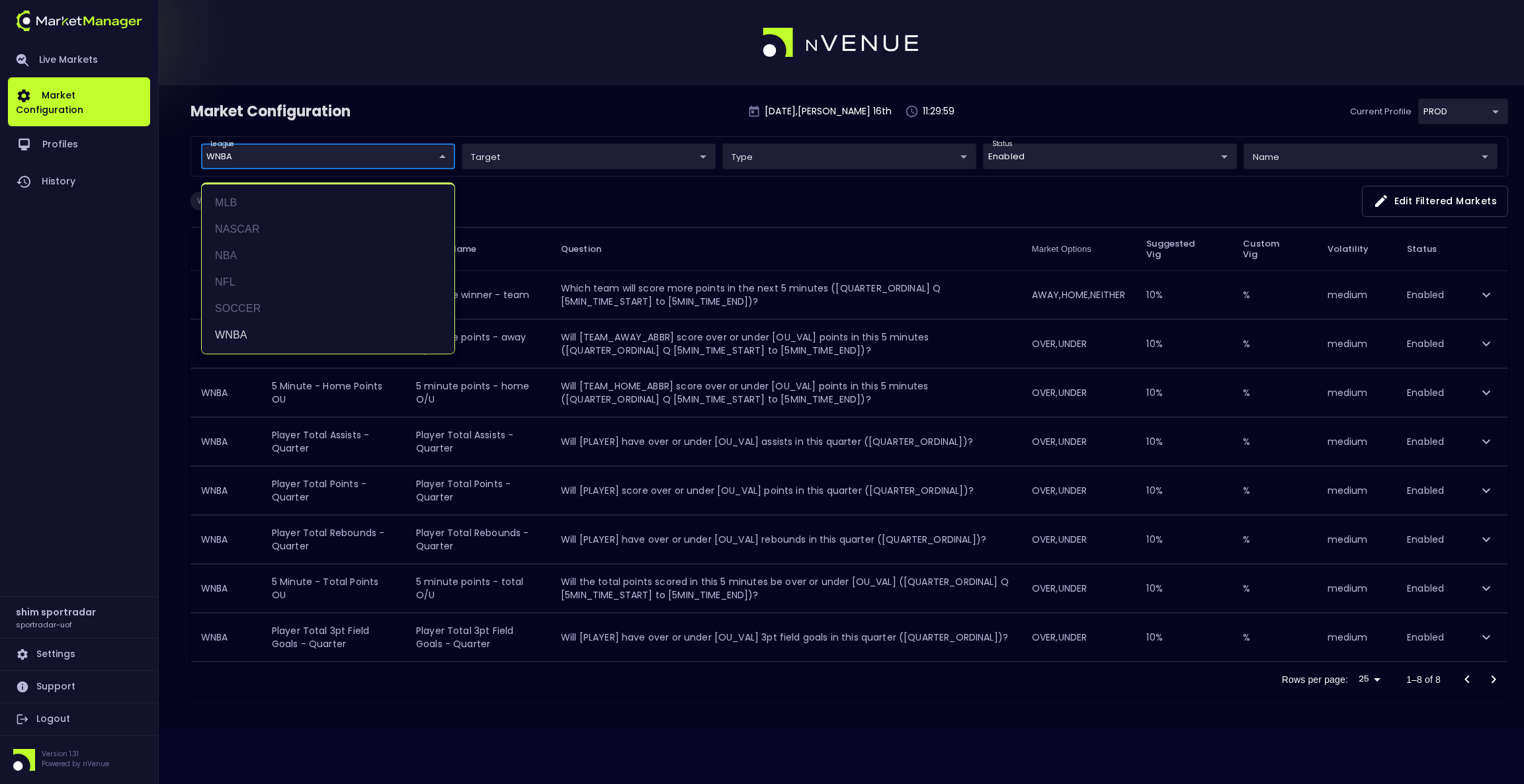 click at bounding box center (762, 392) 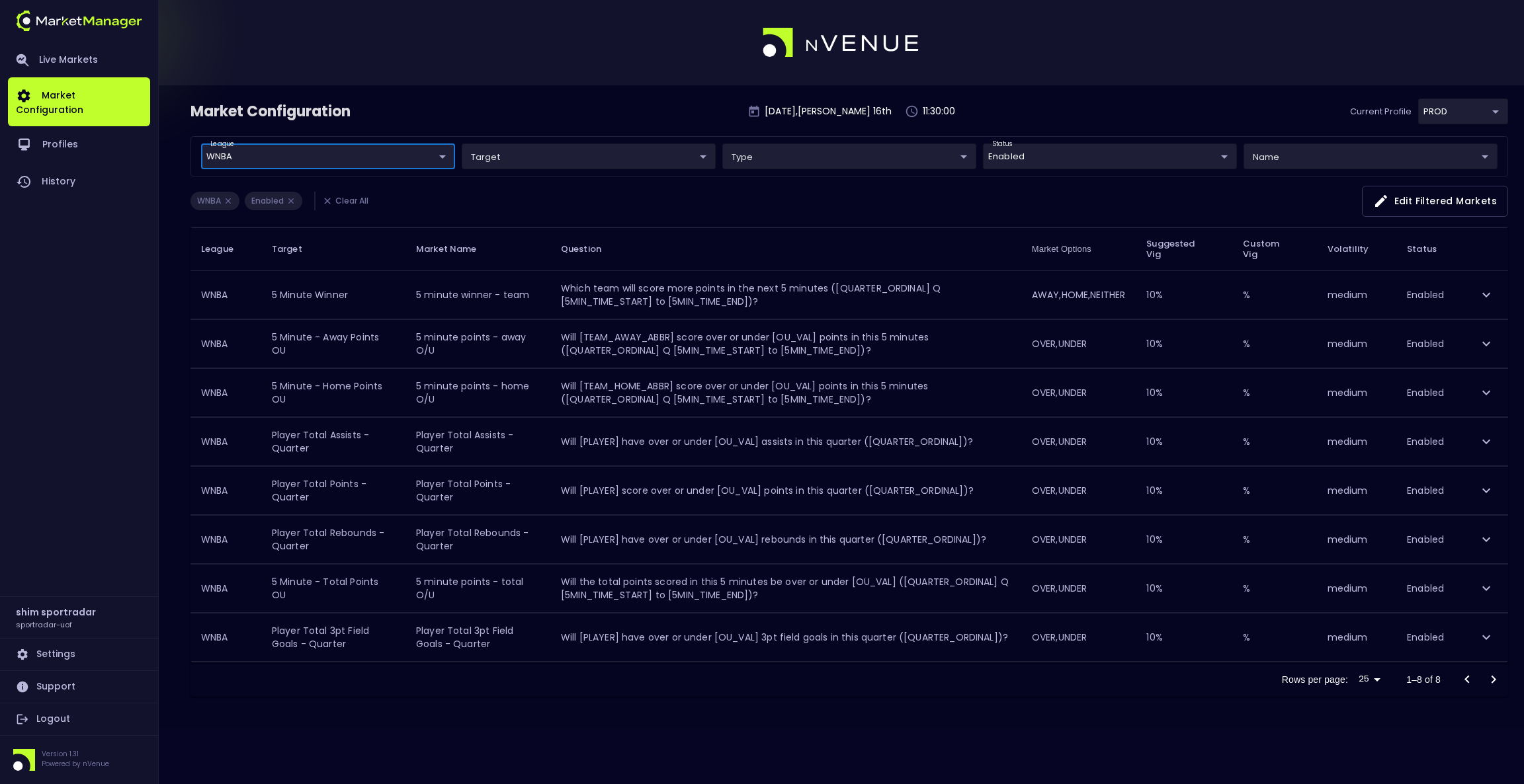 click on "Live Markets Market Configuration Profiles History shim   sportradar sportradar-uof Settings Support Logout   Version 1.31  Powered by nVenue Market Configuration Wednesday ,  julio   16 th 11:30:00 Current Profile PROD 92faa2e0-1ff4-4d95-aa8e-9001997e8080 Select league WNBA WNBA ​ target ​ ​ type ​ ​ status Enabled Enabled ​ name ​ ​ WNBA   Enabled   Clear All Edit filtered markets League Target Market Name Question Market Options Suggested Vig Custom Vig Volatility   Status WNBA 5 Minute Winner 5 minute winner - team Which team will score more points in the next 5 minutes ([QUARTER_ORDINAL] Q [5MIN_TIME_START] to [5MIN_TIME_END])? AWAY,HOME,NEITHER 10  %  % medium Enabled WNBA 5 Minute - Away Points OU 5 minute points - away O/U Will [TEAM_AWAY_ABBR] score over or under [OU_VAL] points in this 5 minutes ([QUARTER_ORDINAL] Q [5MIN_TIME_START] to [5MIN_TIME_END])? OVER,UNDER 10  %  % medium Enabled WNBA 5 Minute - Home Points OU 5 minute points - home O/U OVER,UNDER 10  %  % medium Enabled 10" at bounding box center [762, 392] 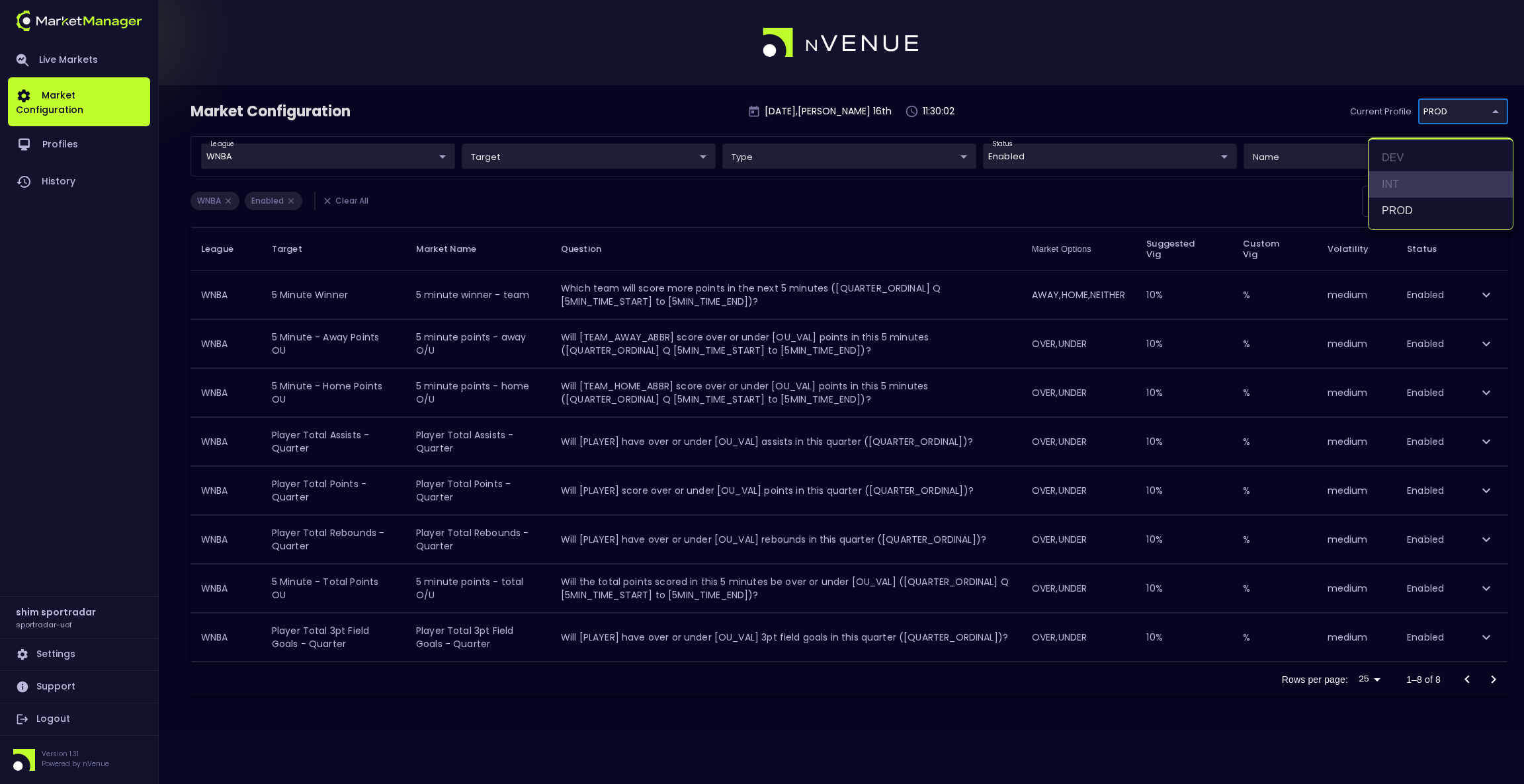 click on "INT" at bounding box center [1441, 184] 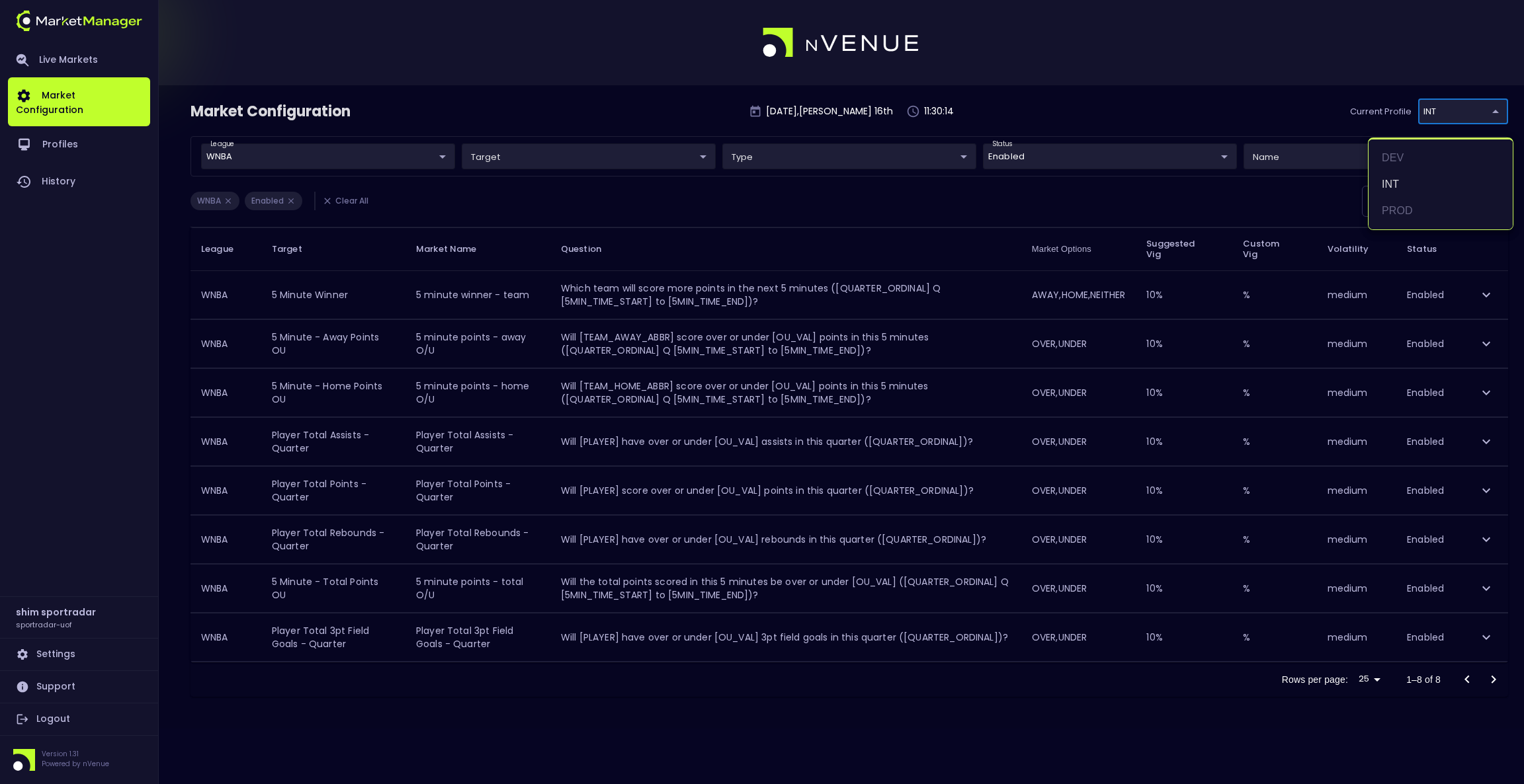 click on "Live Markets Market Configuration Profiles History shim   sportradar sportradar-uof Settings Support Logout   Version 1.31  Powered by nVenue Market Configuration Wednesday ,  julio   16 th 11:30:14 Current Profile INT c73b6449-fefe-4a57-a4bc-3a80be6692d9 Select league WNBA WNBA ​ target ​ ​ type ​ ​ status Enabled Enabled ​ name ​ ​ WNBA   Enabled   Clear All Edit filtered markets League Target Market Name Question Market Options Suggested Vig Custom Vig Volatility   Status WNBA 5 Minute Winner 5 minute winner - team Which team will score more points in the next 5 minutes ([QUARTER_ORDINAL] Q [5MIN_TIME_START] to [5MIN_TIME_END])? AWAY,HOME,NEITHER 10  %  % medium Enabled WNBA 5 Minute - Away Points OU 5 minute points - away O/U Will [TEAM_AWAY_ABBR] score over or under [OU_VAL] points in this 5 minutes ([QUARTER_ORDINAL] Q [5MIN_TIME_START] to [5MIN_TIME_END])? OVER,UNDER 10  %  % medium Enabled WNBA 5 Minute - Home Points OU 5 minute points - home O/U OVER,UNDER 10  %  % medium Enabled WNBA" at bounding box center [762, 392] 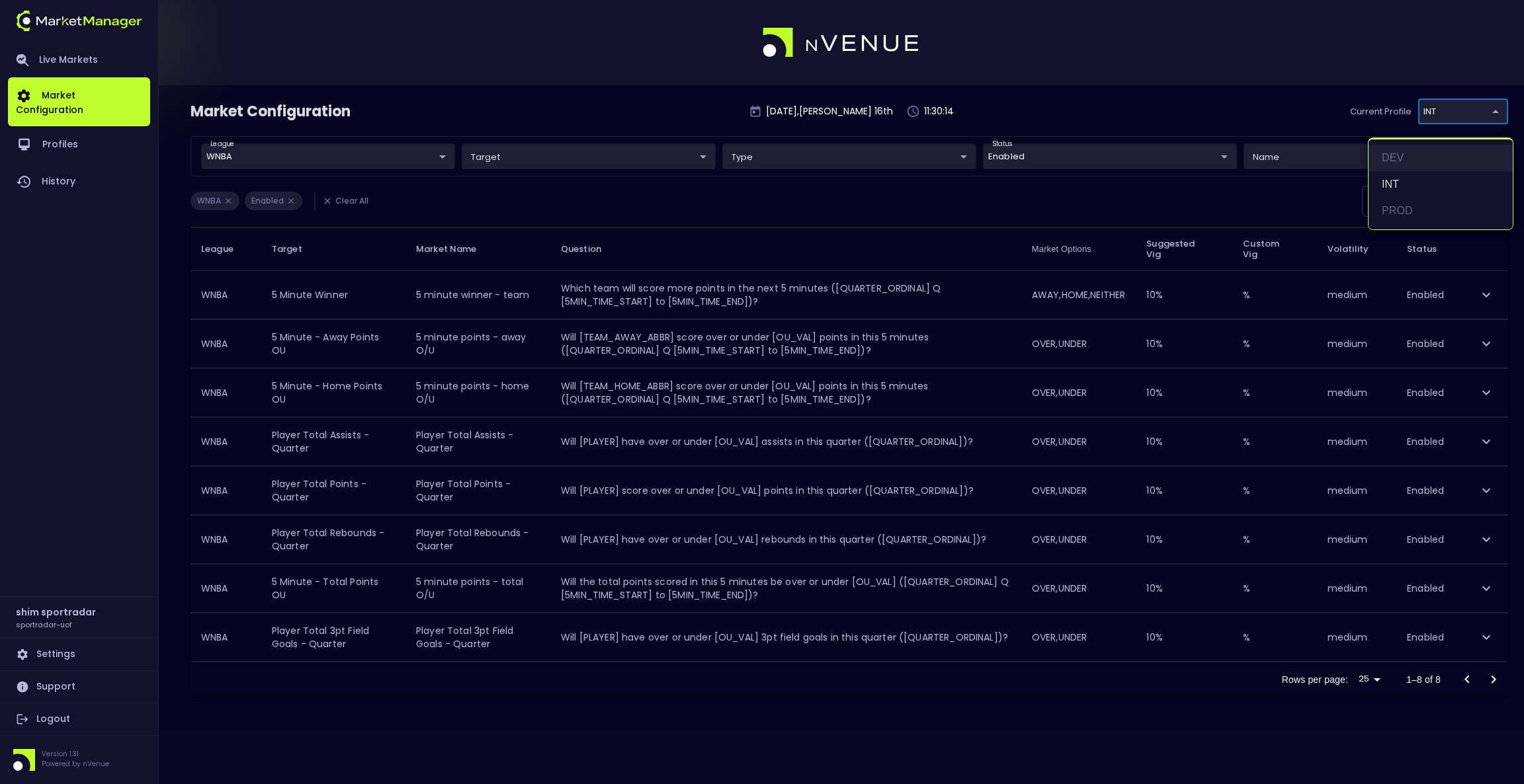click on "DEV" at bounding box center [1441, 158] 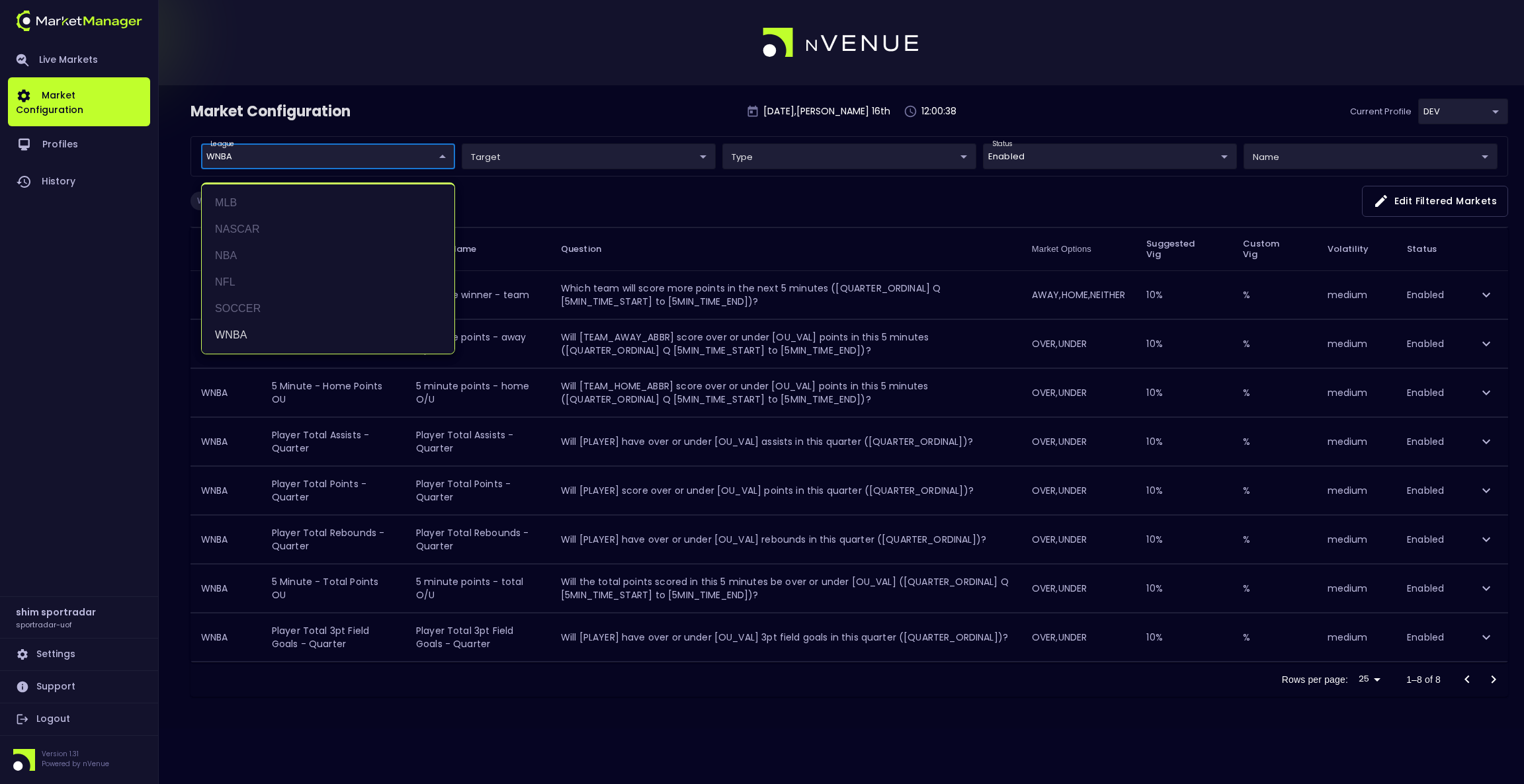 click on "Live Markets Market Configuration Profiles History shim   sportradar sportradar-uof Settings Support Logout   Version 1.31  Powered by nVenue Market Configuration Wednesday ,  julio   16 th 12:00:38 Current Profile DEV 496811f1-1123-4a06-af2f-6846d3f5a6e9 Select league WNBA WNBA ​ target ​ ​ type ​ ​ status Enabled Enabled ​ name ​ ​ WNBA   Enabled   Clear All Edit filtered markets League Target Market Name Question Market Options Suggested Vig Custom Vig Volatility   Status WNBA 5 Minute Winner 5 minute winner - team Which team will score more points in the next 5 minutes ([QUARTER_ORDINAL] Q [5MIN_TIME_START] to [5MIN_TIME_END])? AWAY,HOME,NEITHER 10  %  % medium Enabled WNBA 5 Minute - Away Points OU 5 minute points - away O/U Will [TEAM_AWAY_ABBR] score over or under [OU_VAL] points in this 5 minutes ([QUARTER_ORDINAL] Q [5MIN_TIME_START] to [5MIN_TIME_END])? OVER,UNDER 10  %  % medium Enabled WNBA 5 Minute - Home Points OU 5 minute points - home O/U OVER,UNDER 10  %  % medium Enabled WNBA" at bounding box center (762, 392) 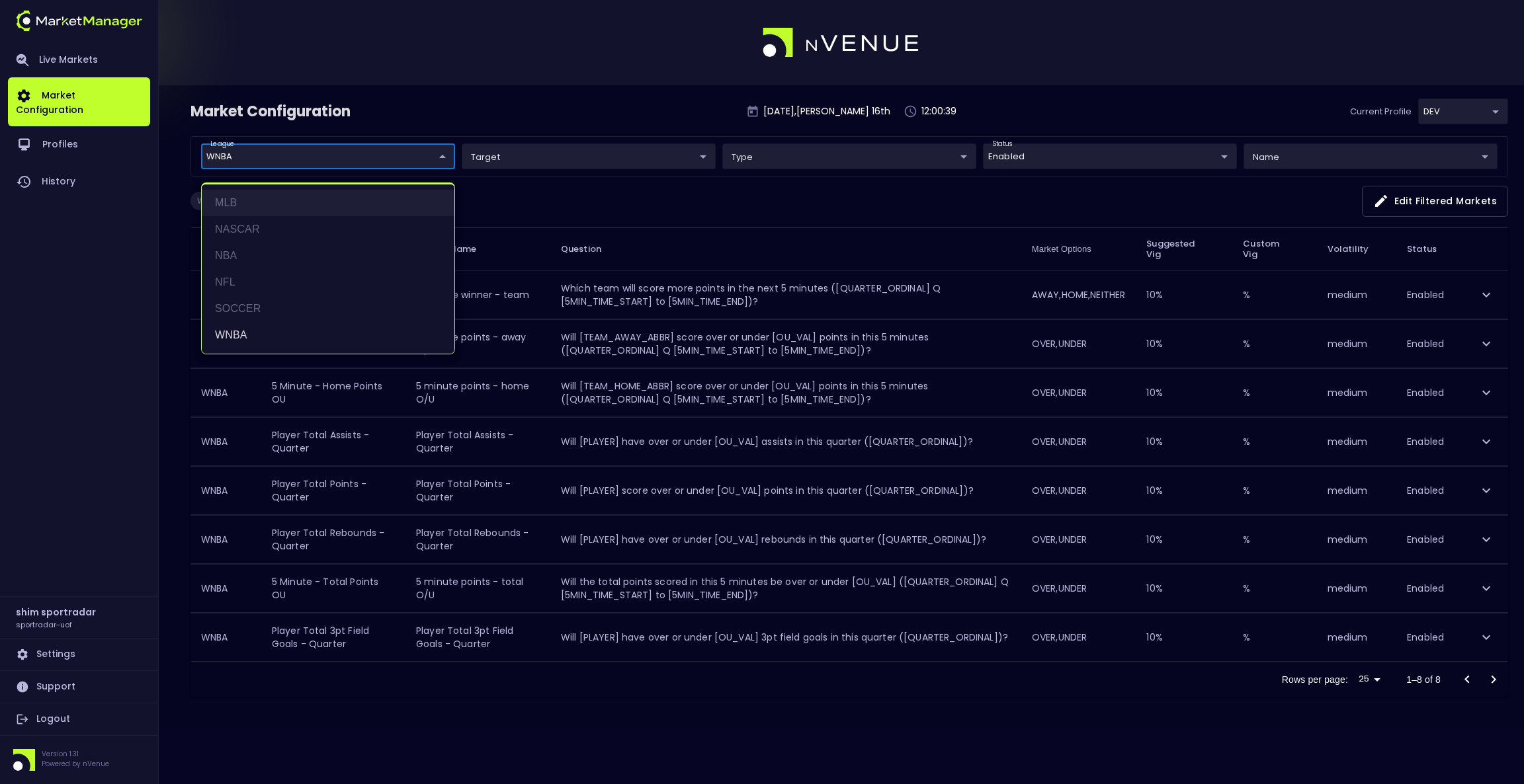 click on "MLB" at bounding box center [328, 203] 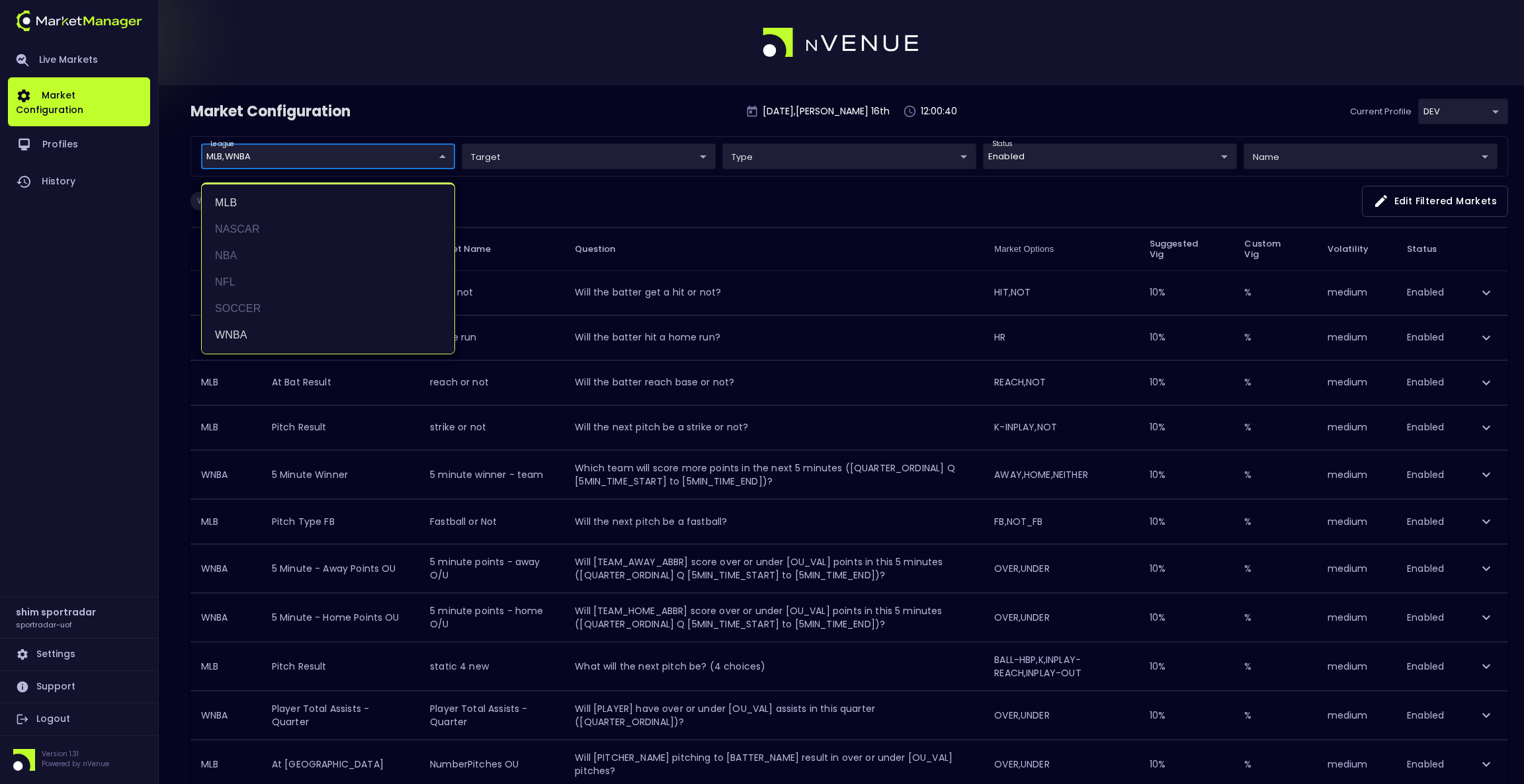 click at bounding box center [762, 392] 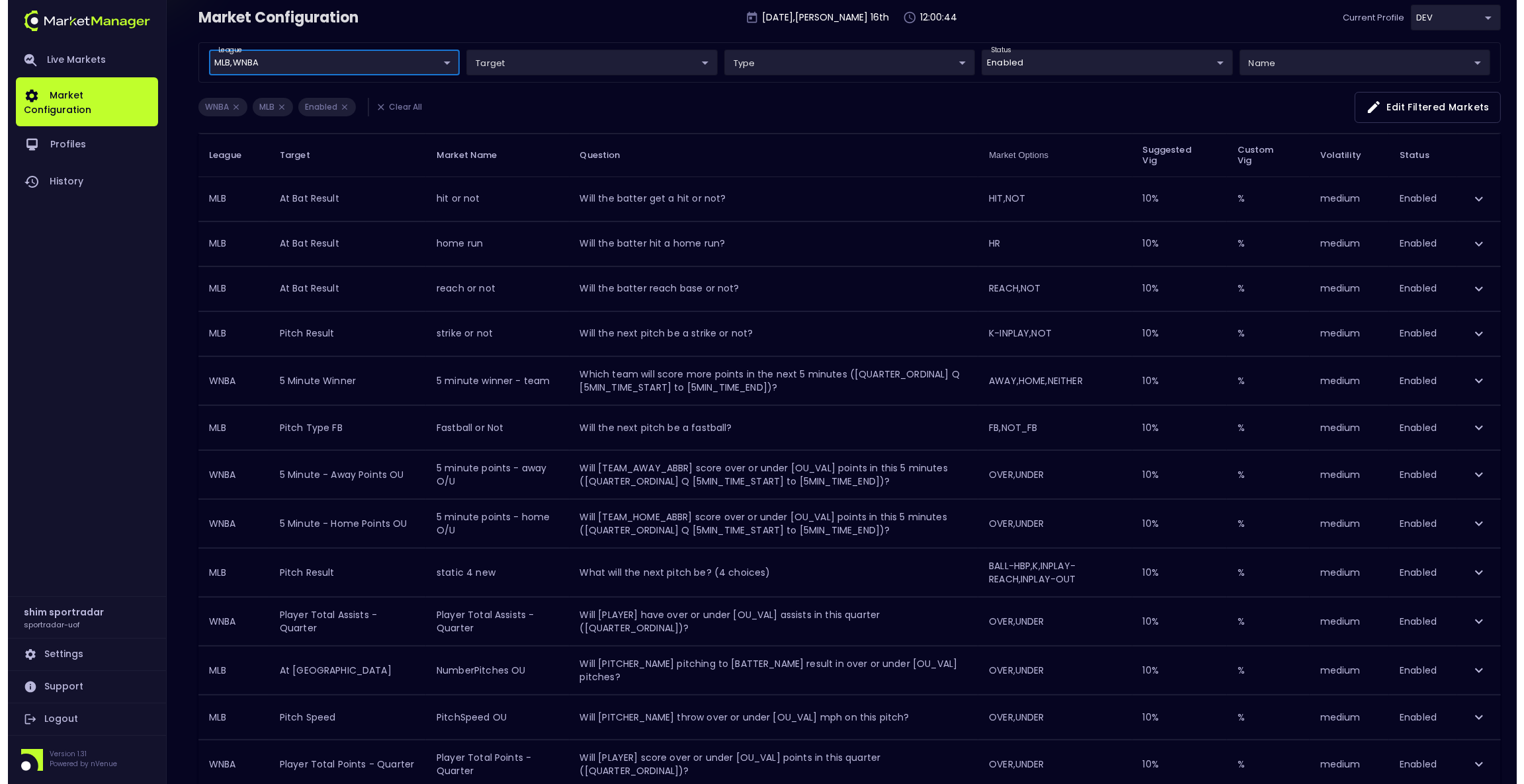 scroll, scrollTop: 0, scrollLeft: 0, axis: both 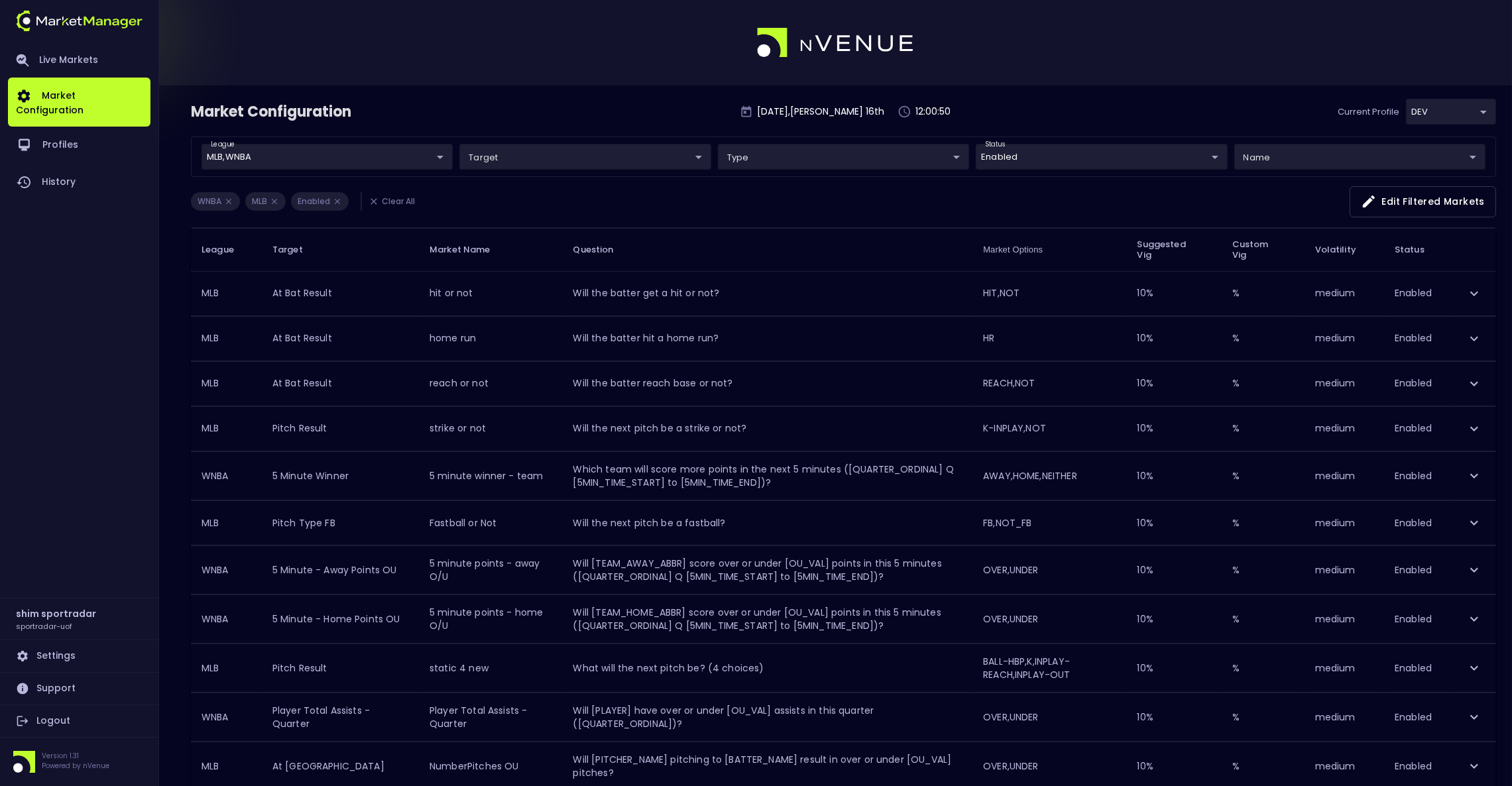 click at bounding box center (756, 42) 